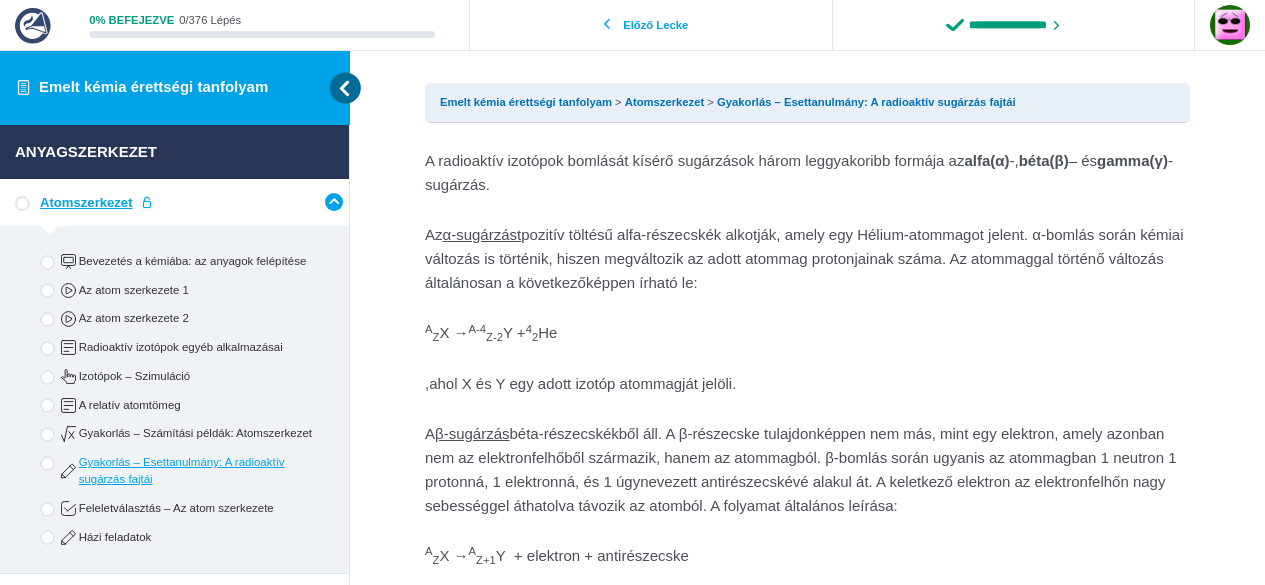 scroll, scrollTop: 327, scrollLeft: 0, axis: vertical 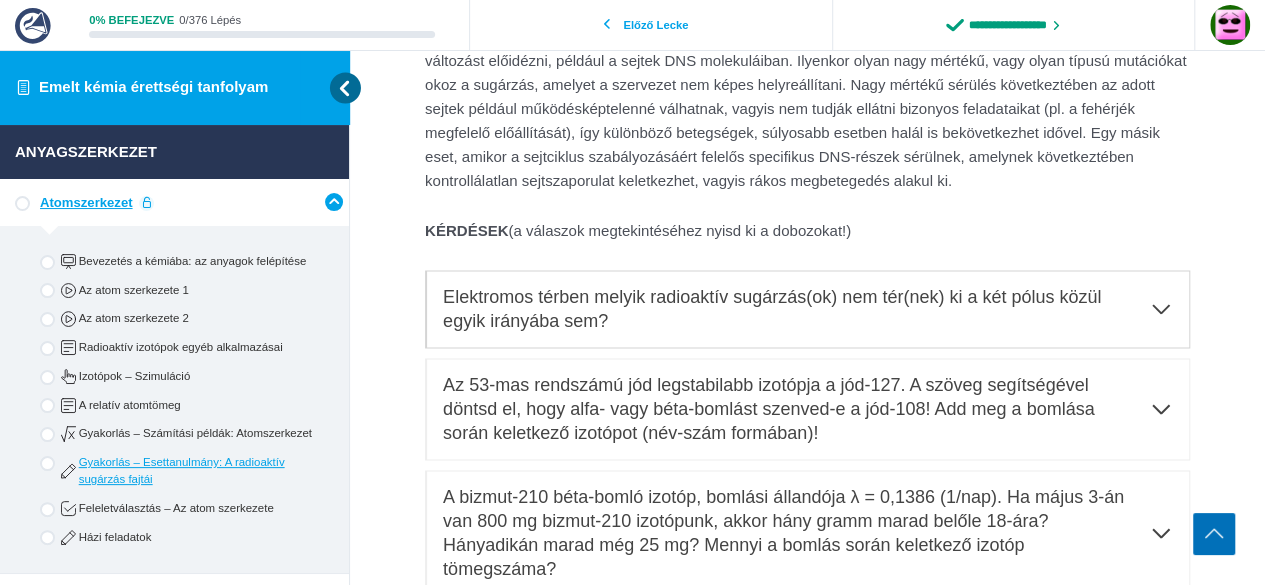 click on "Elektromos térben melyik radioaktív sugárzás(ok) nem tér(nek) ki a két pólus közül egyik irányába sem?" at bounding box center [791, 309] 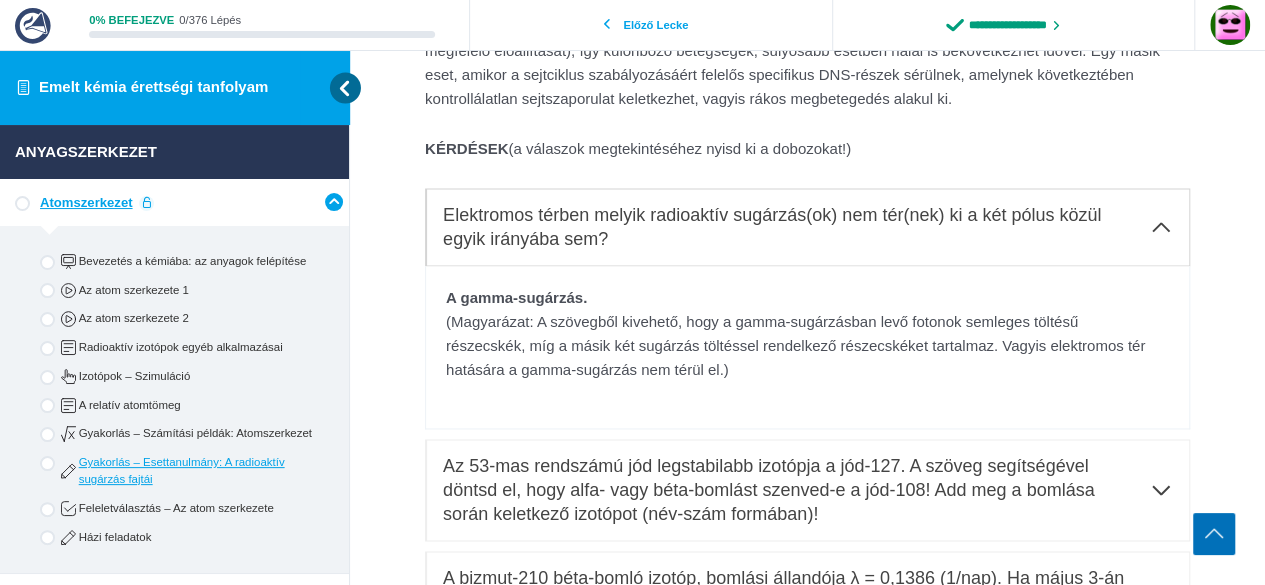 scroll, scrollTop: 1300, scrollLeft: 0, axis: vertical 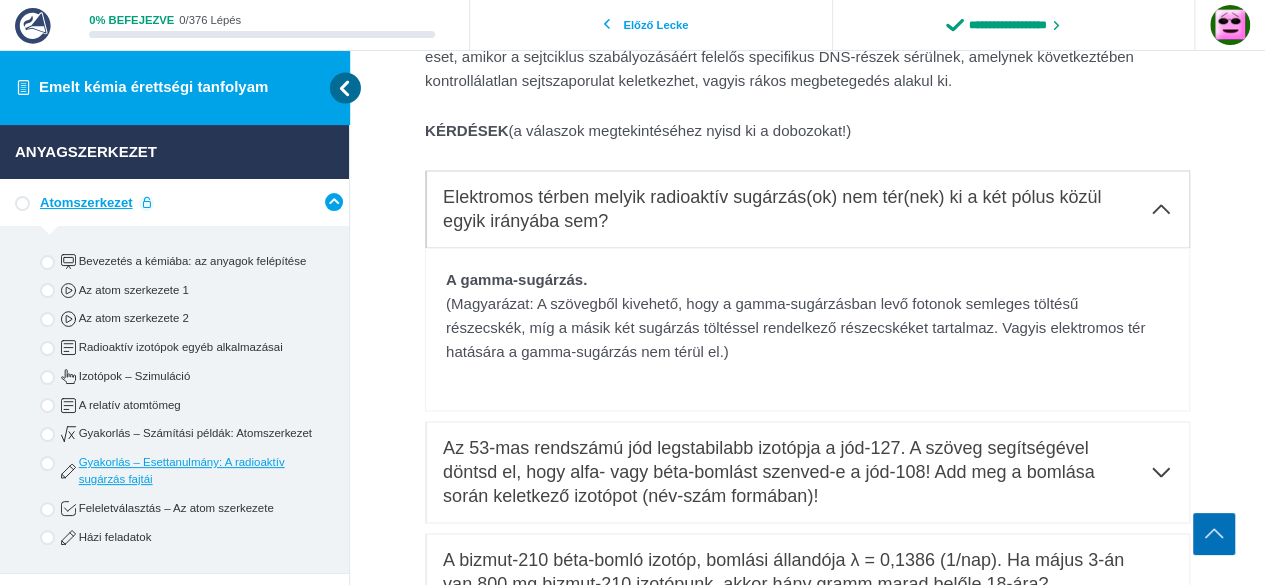 click on "Elektromos térben melyik radioaktív sugárzás(ok) nem tér(nek) ki a két pólus közül egyik irányába sem?" at bounding box center [807, 209] 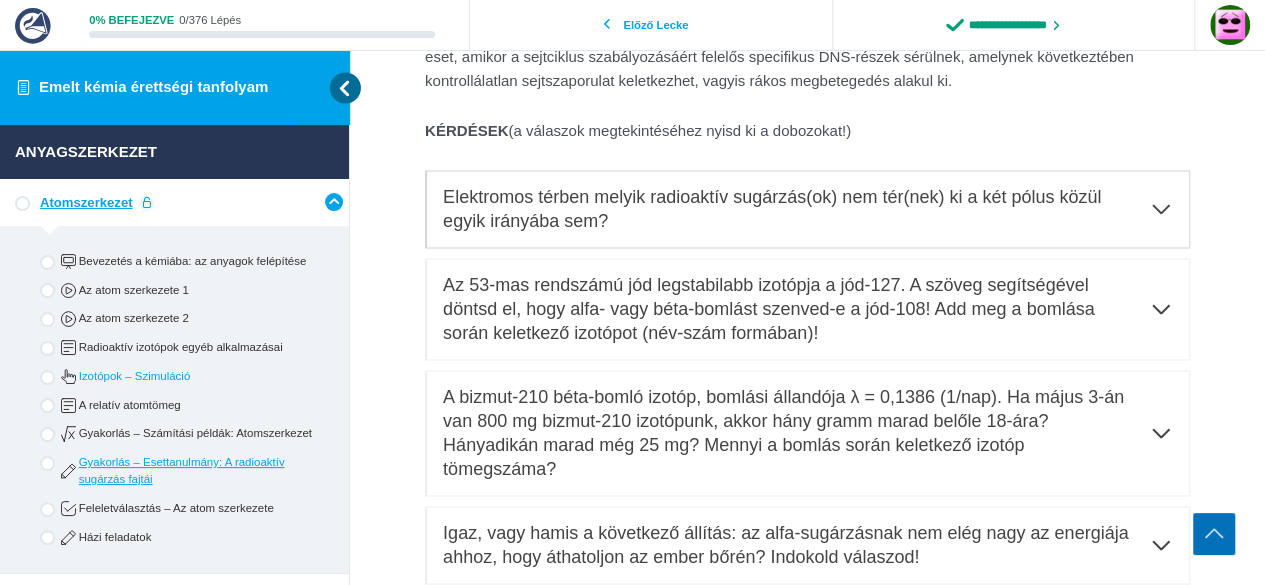 scroll, scrollTop: 100, scrollLeft: 0, axis: vertical 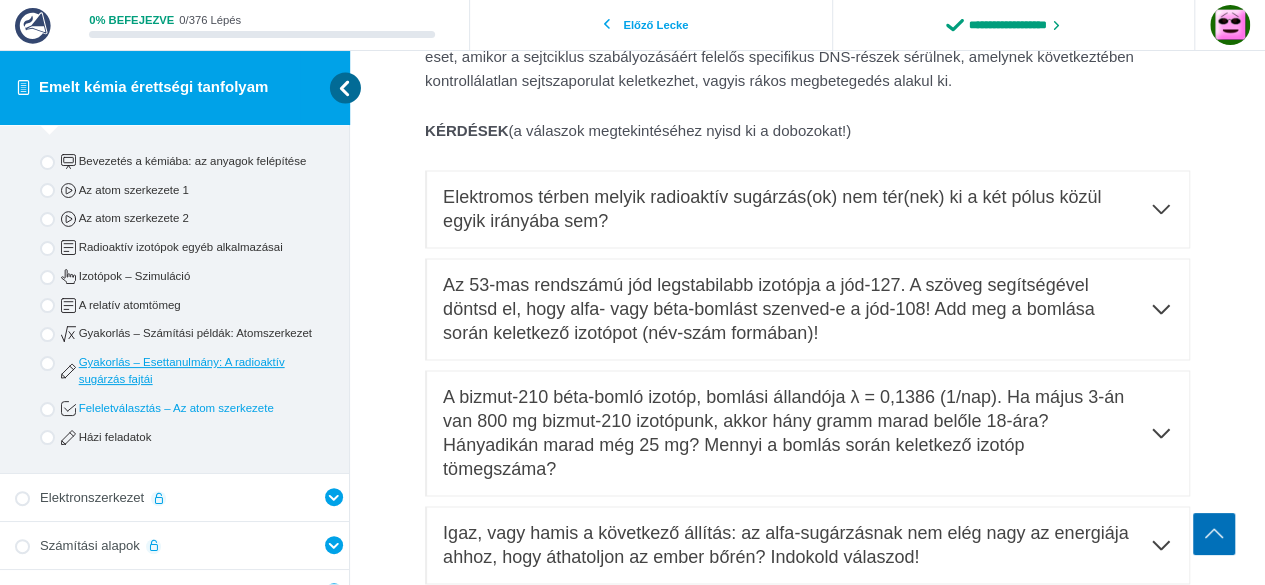 click on "Feleletválasztás – Az atom szerkezete" at bounding box center (191, 408) 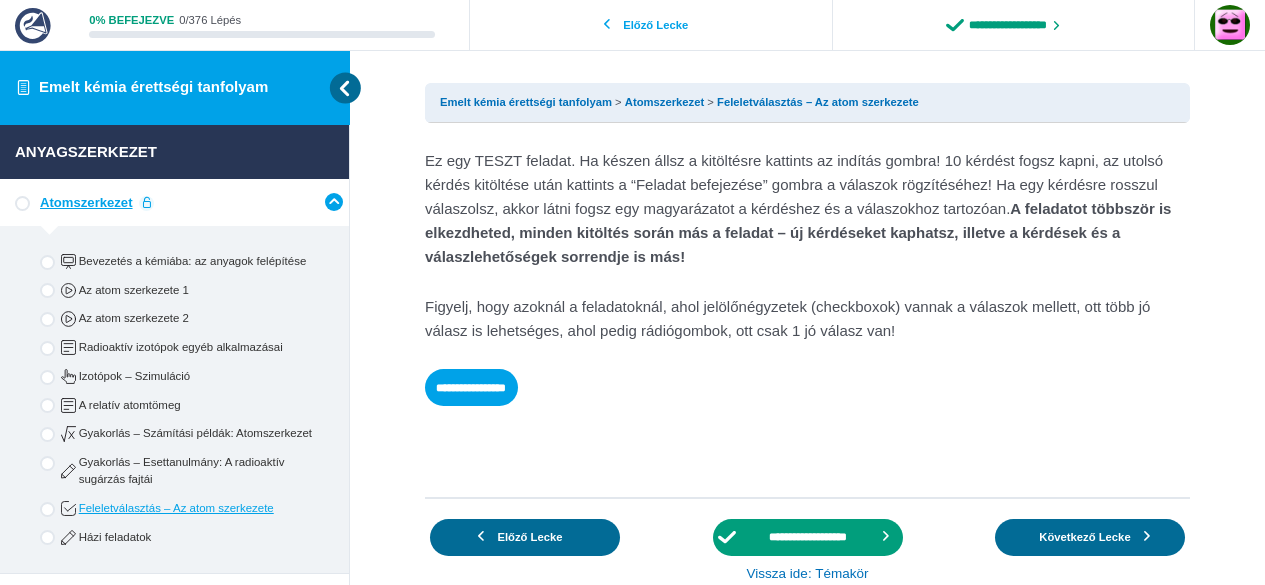 scroll, scrollTop: 0, scrollLeft: 0, axis: both 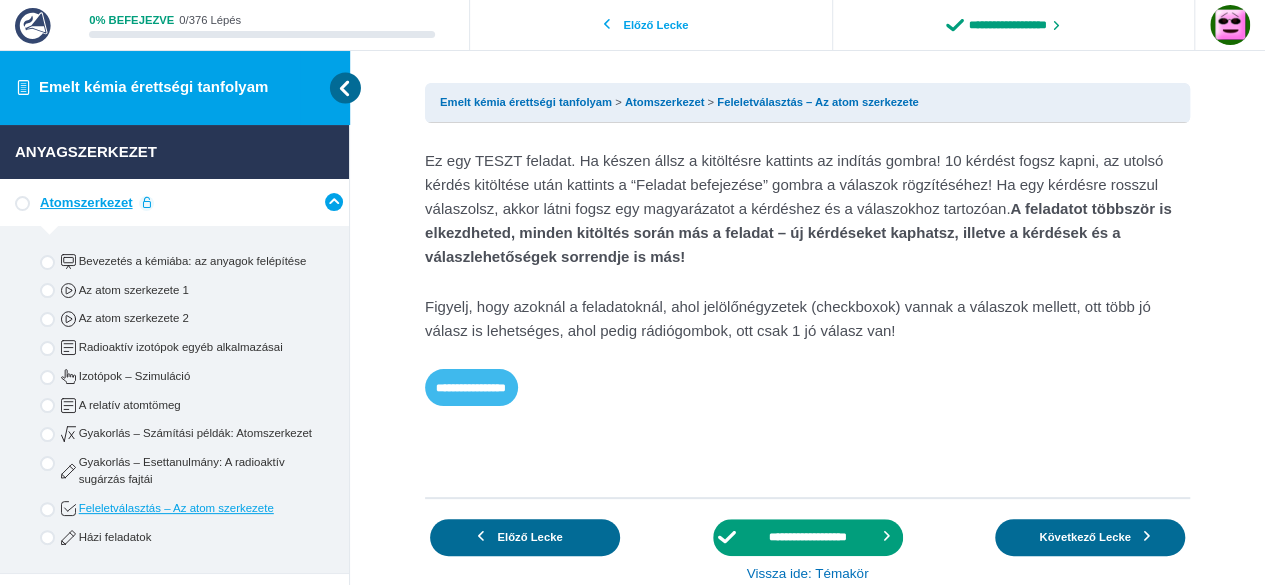 click on "**********" at bounding box center (471, 387) 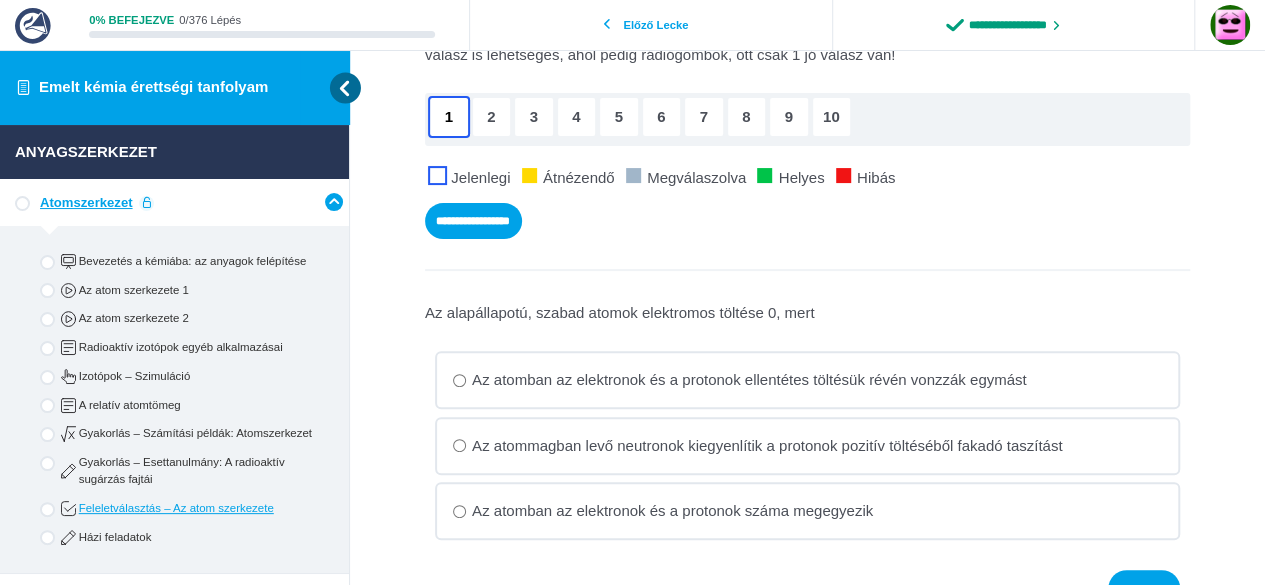scroll, scrollTop: 100, scrollLeft: 0, axis: vertical 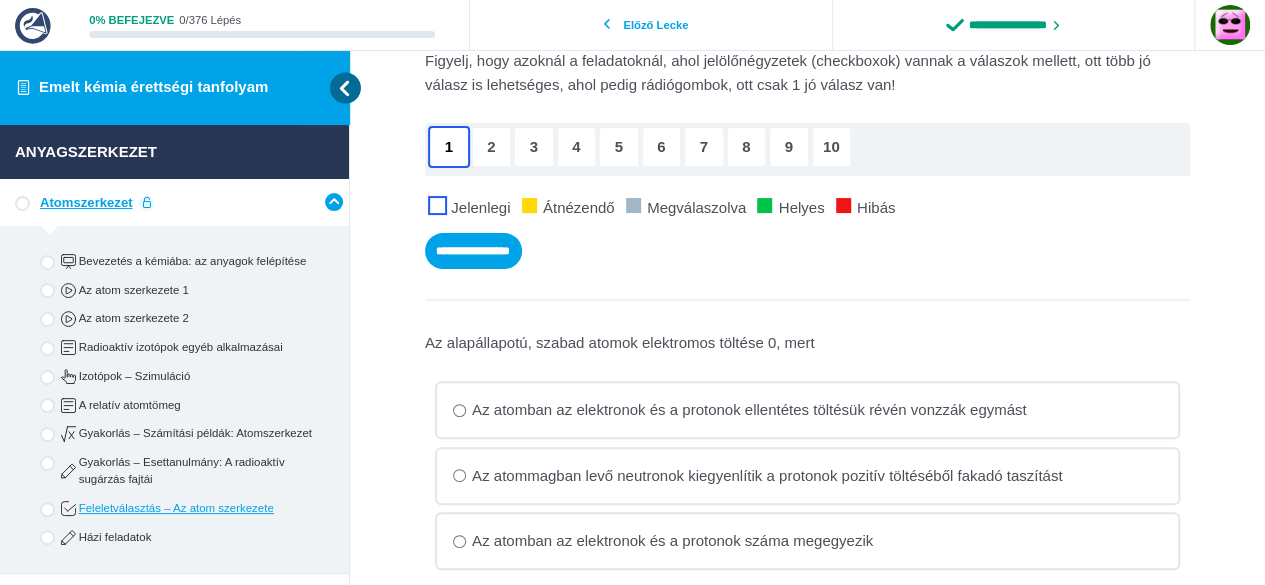 click on "2" at bounding box center (492, 147) 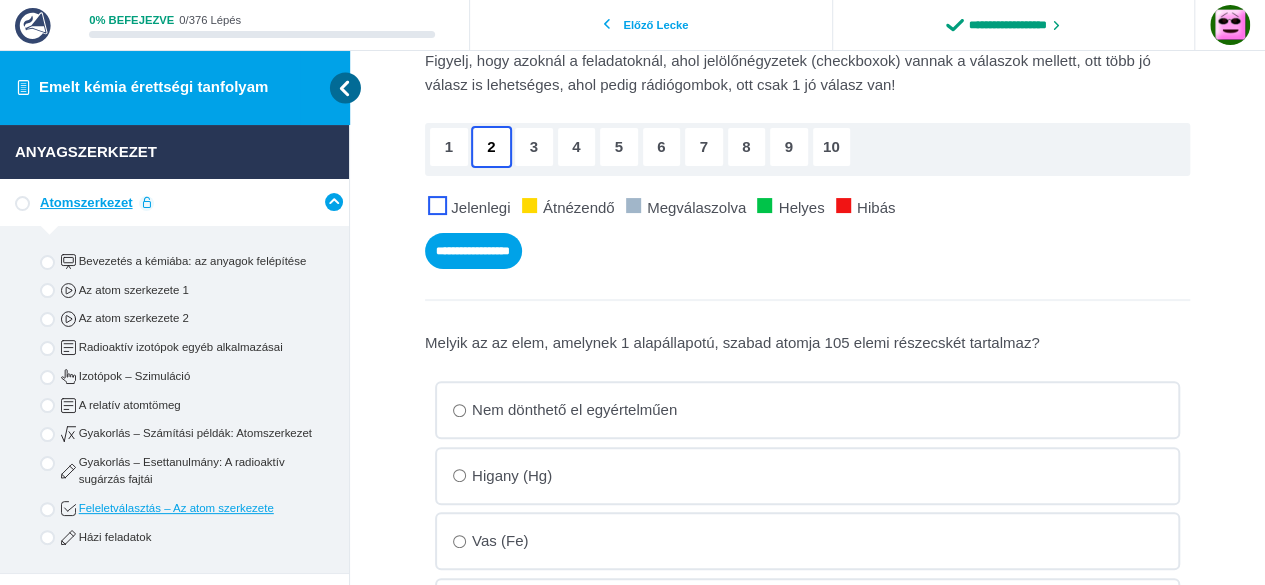click on "1" at bounding box center [449, 147] 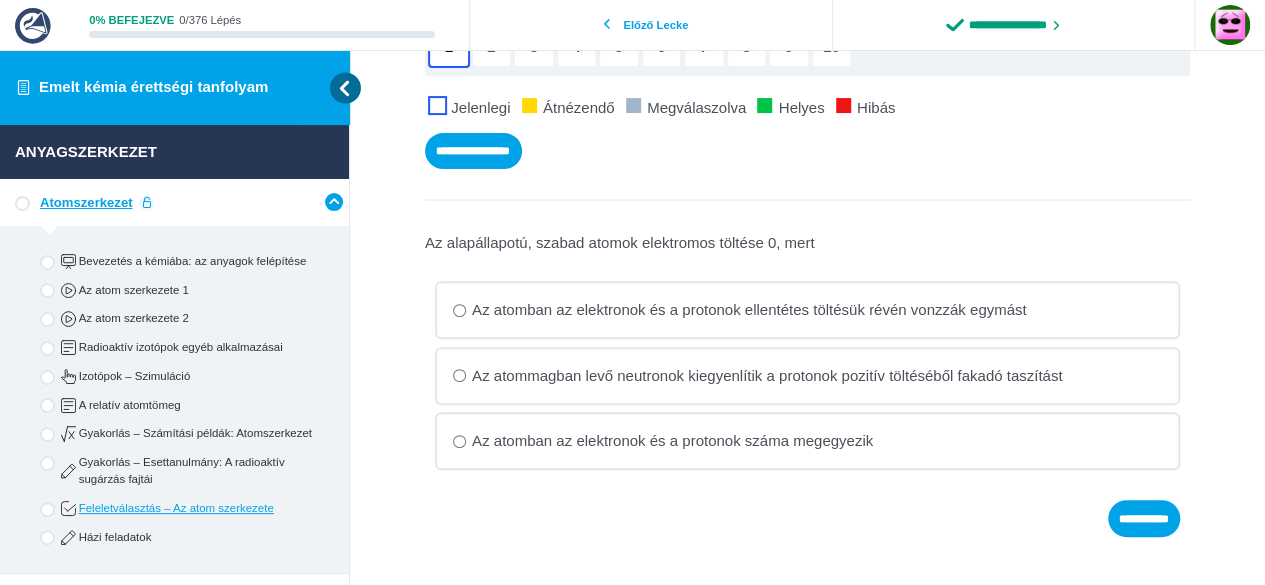 scroll, scrollTop: 0, scrollLeft: 0, axis: both 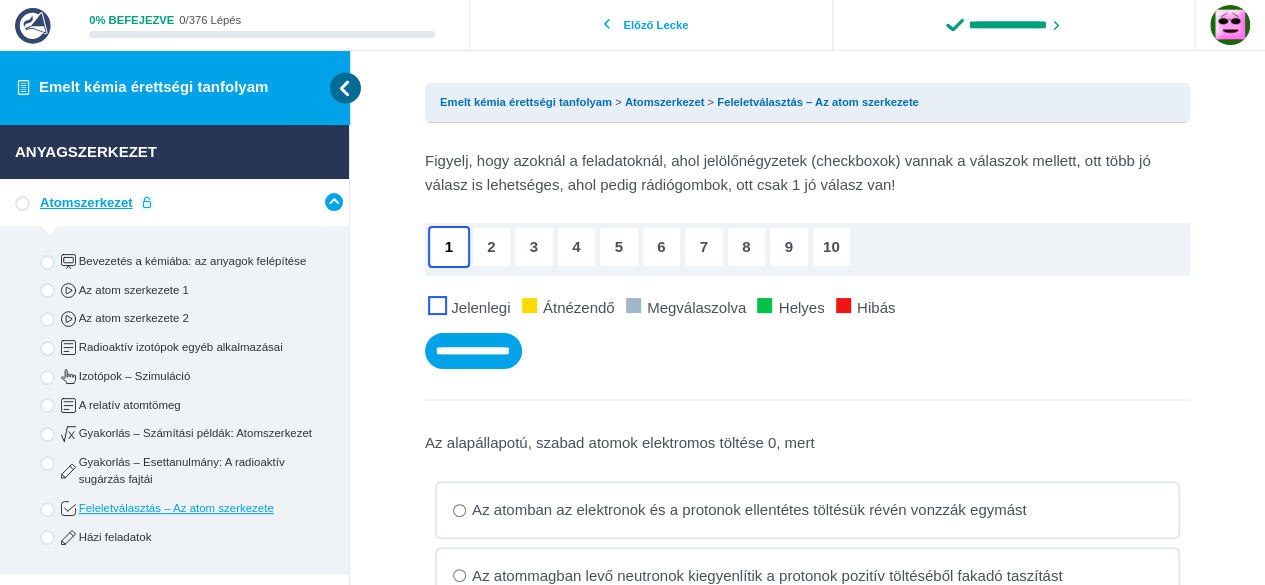 drag, startPoint x: 1236, startPoint y: 41, endPoint x: 939, endPoint y: 170, distance: 323.8055 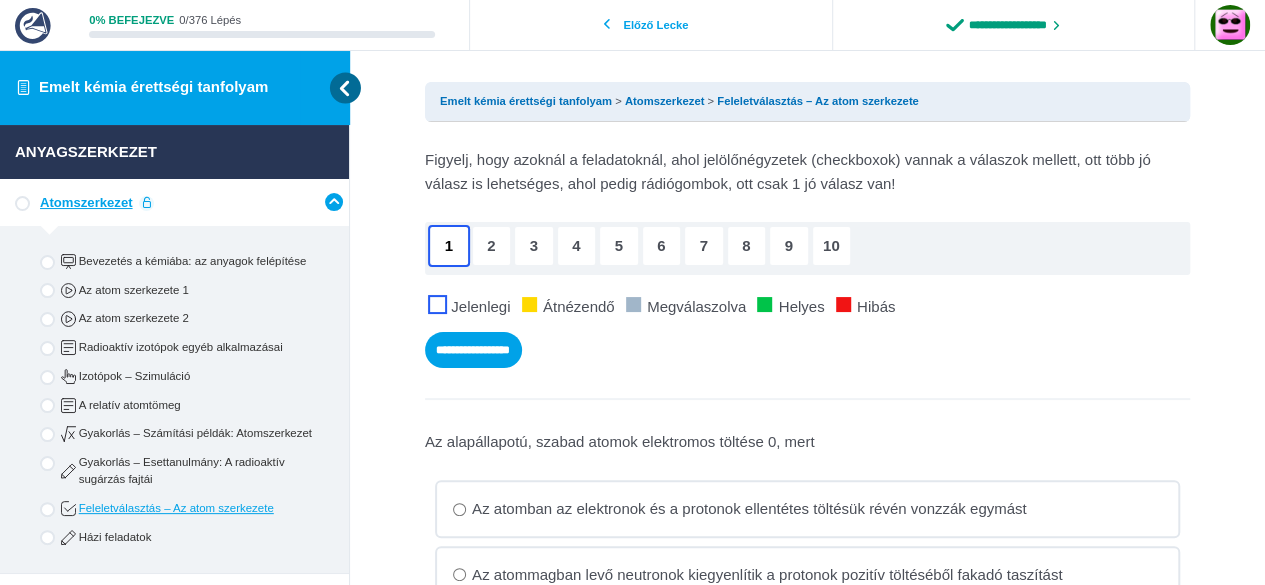scroll, scrollTop: 0, scrollLeft: 0, axis: both 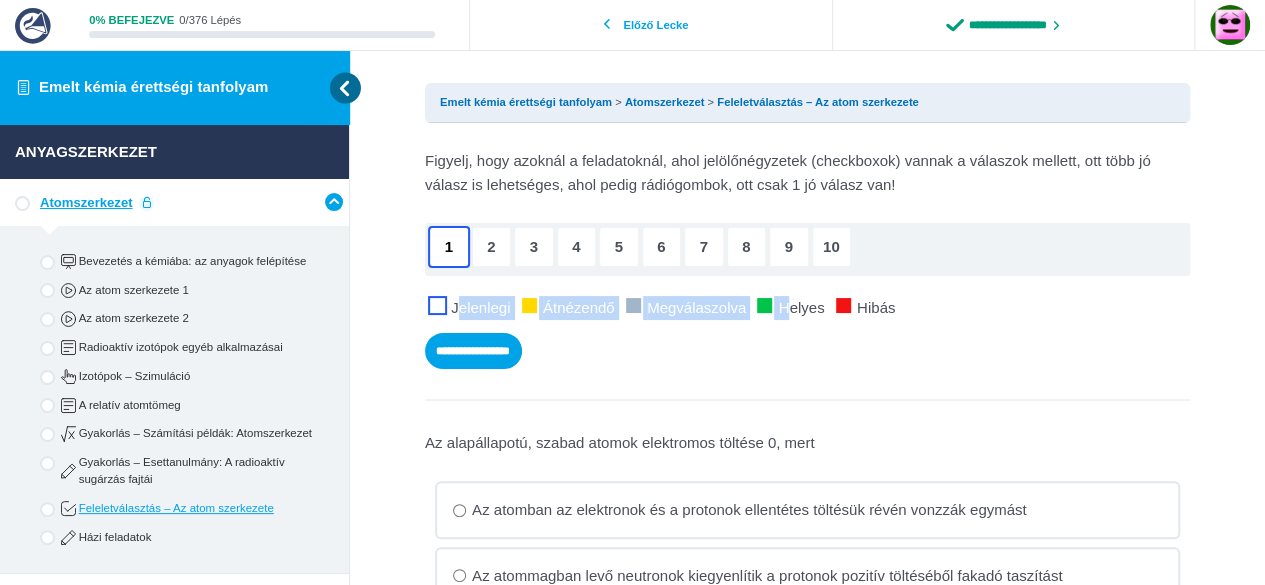 drag, startPoint x: 460, startPoint y: 303, endPoint x: 856, endPoint y: 307, distance: 396.0202 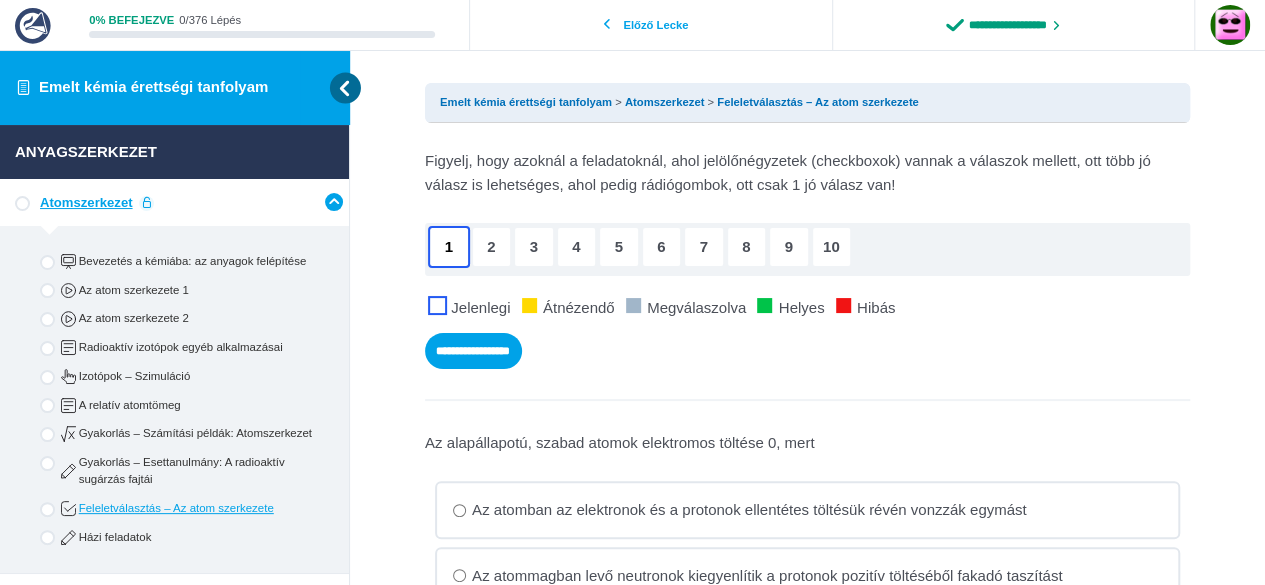 click on "Jelenlegi
Átnézendő
Megválaszolva
Helyes
Hibás" at bounding box center (807, 300) 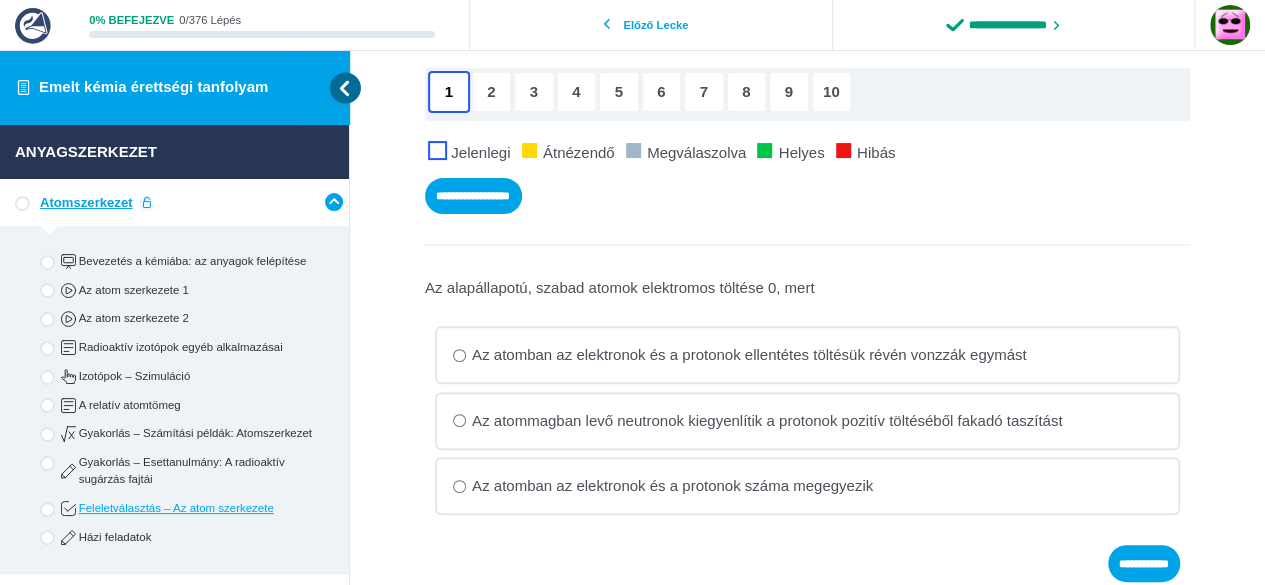 scroll, scrollTop: 200, scrollLeft: 0, axis: vertical 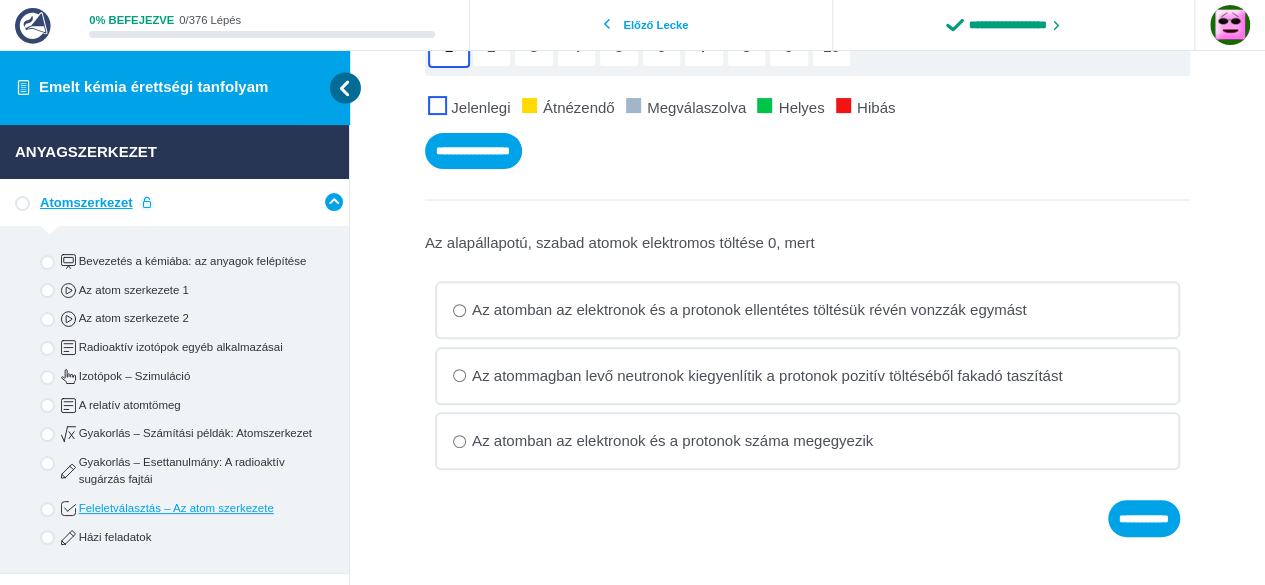 click on "Az atommagban levő neutronok kiegyenlítik a protonok pozitív töltéséből fakadó taszítást" at bounding box center [807, 310] 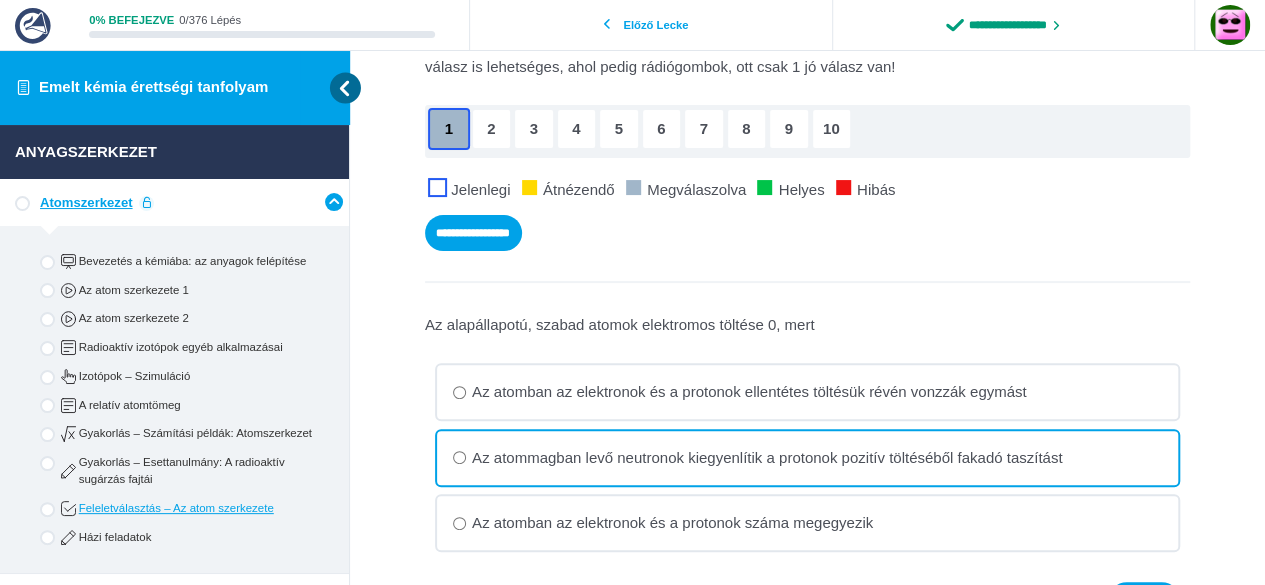 scroll, scrollTop: 100, scrollLeft: 0, axis: vertical 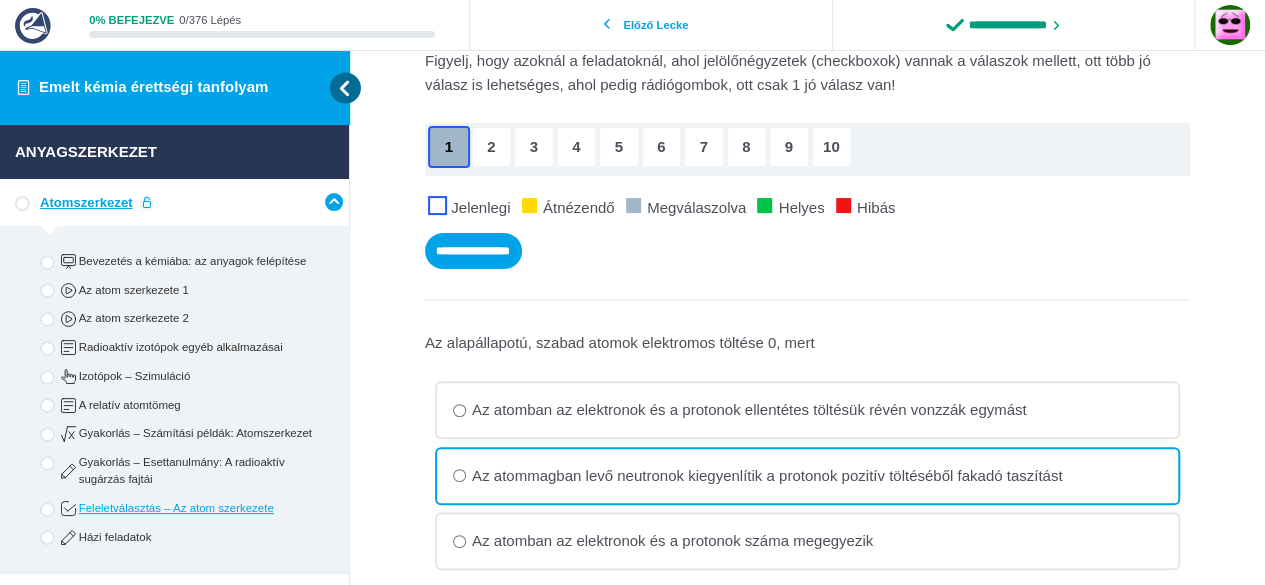 click on "Az atommagban levő neutronok kiegyenlítik a protonok pozitív töltéséből fakadó taszítást" at bounding box center (807, 476) 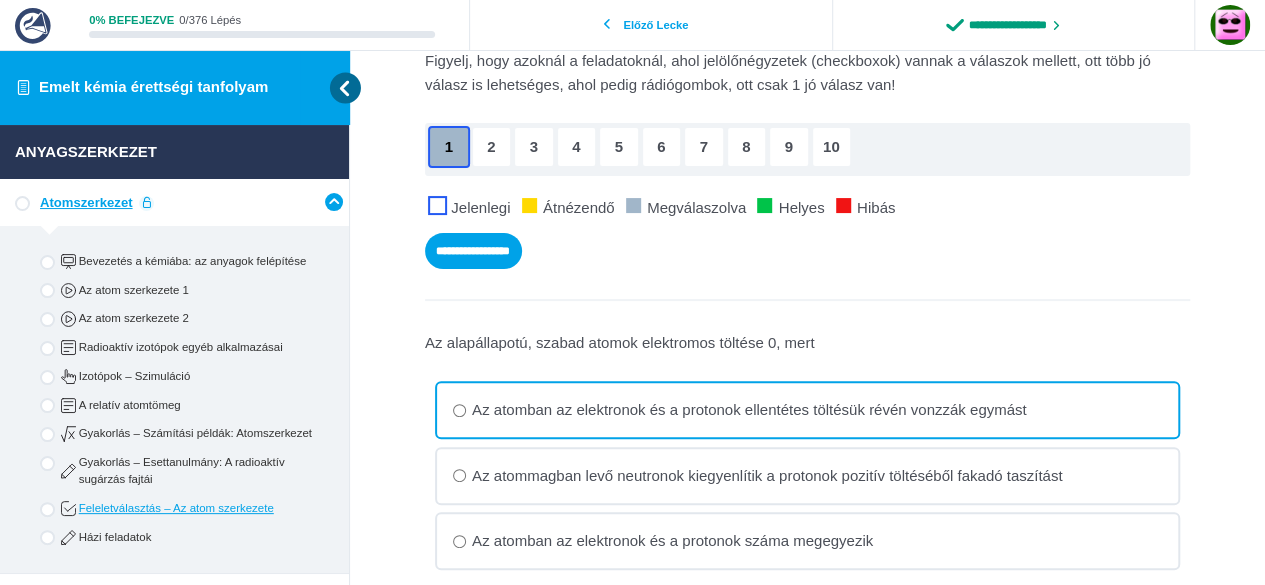 click on "Az atomban az elektronok és a protonok ellentétes töltésük révén vonzzák egymást" at bounding box center (807, 410) 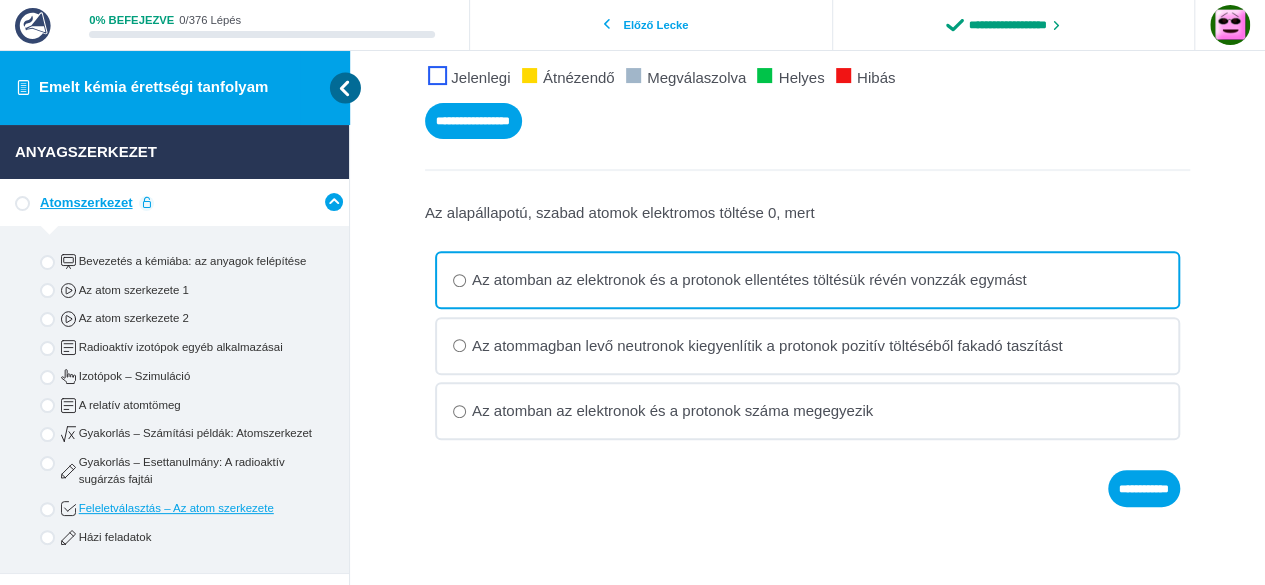 scroll, scrollTop: 300, scrollLeft: 0, axis: vertical 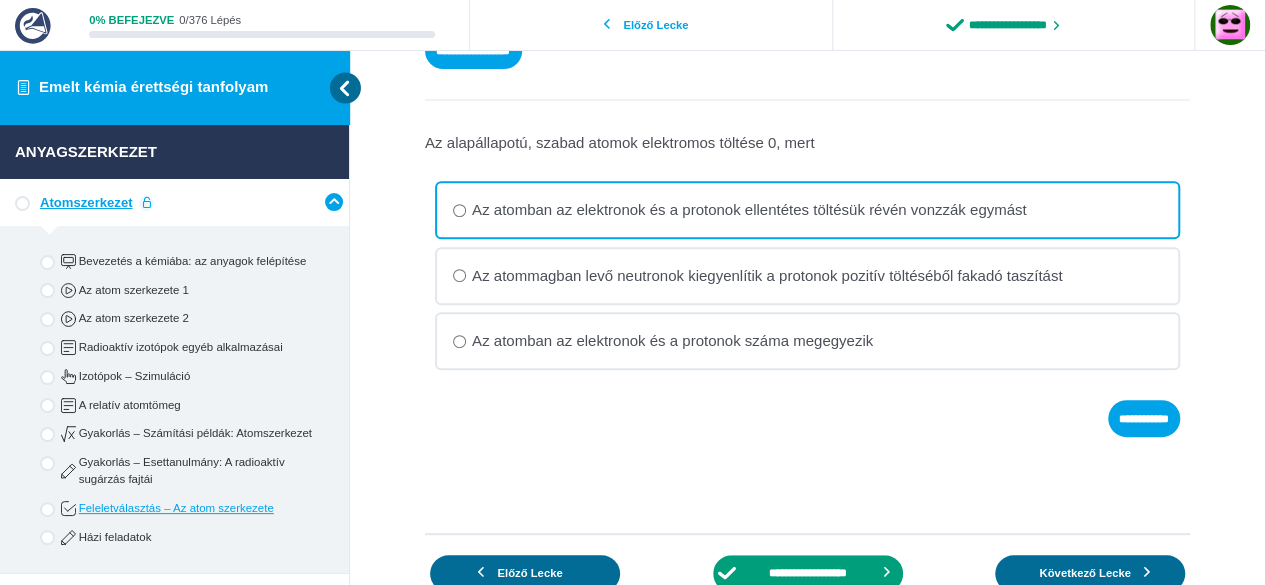 click on "Az atommagban levő neutronok kiegyenlítik a protonok pozitív töltéséből fakadó taszítást" at bounding box center (807, 210) 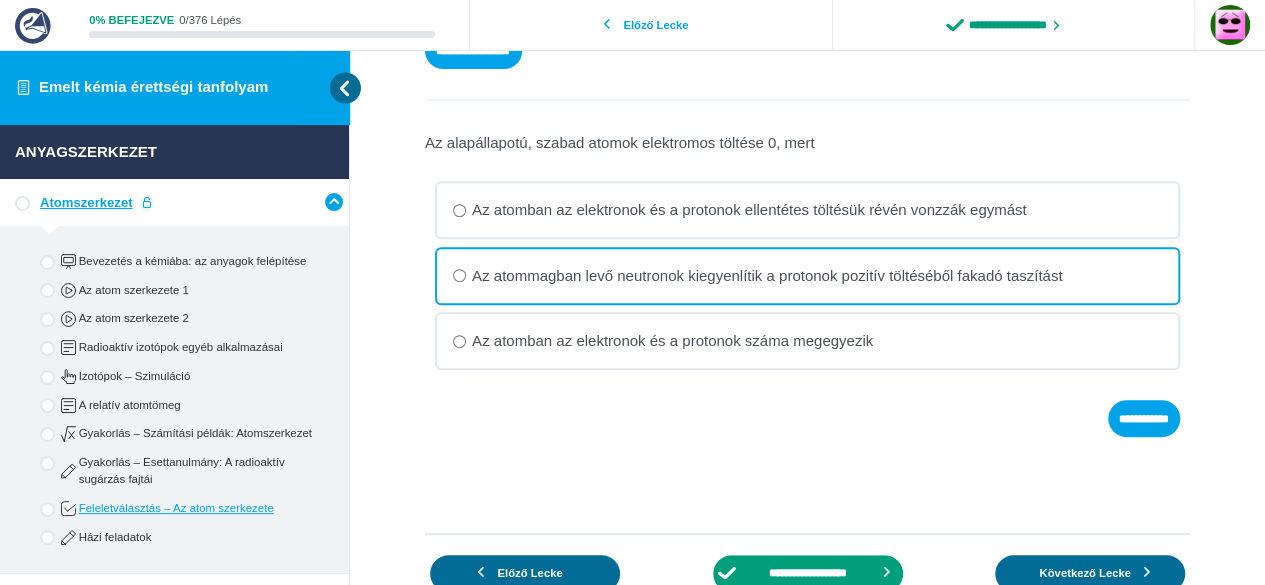 click on "Az alapállapotú, szabad atomok elektromos töltése 0, mert
1.
Az atomban az elektronok és a protonok ellentétes töltésük révén vonzzák egymást
2.
Az atommagban levő neutronok kiegyenlítik a protonok pozitív töltéséből fakadó taszítást
3.
Az atomban az elektronok és a protonok száma megegyezik" at bounding box center [807, 265] 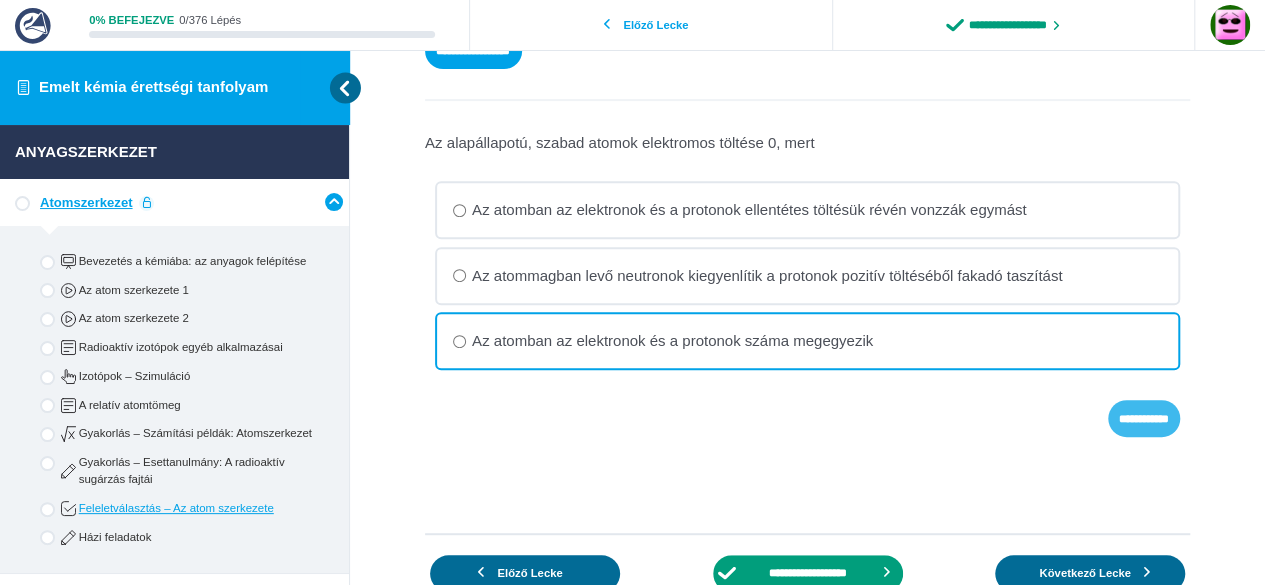 click on "**********" at bounding box center [1144, 418] 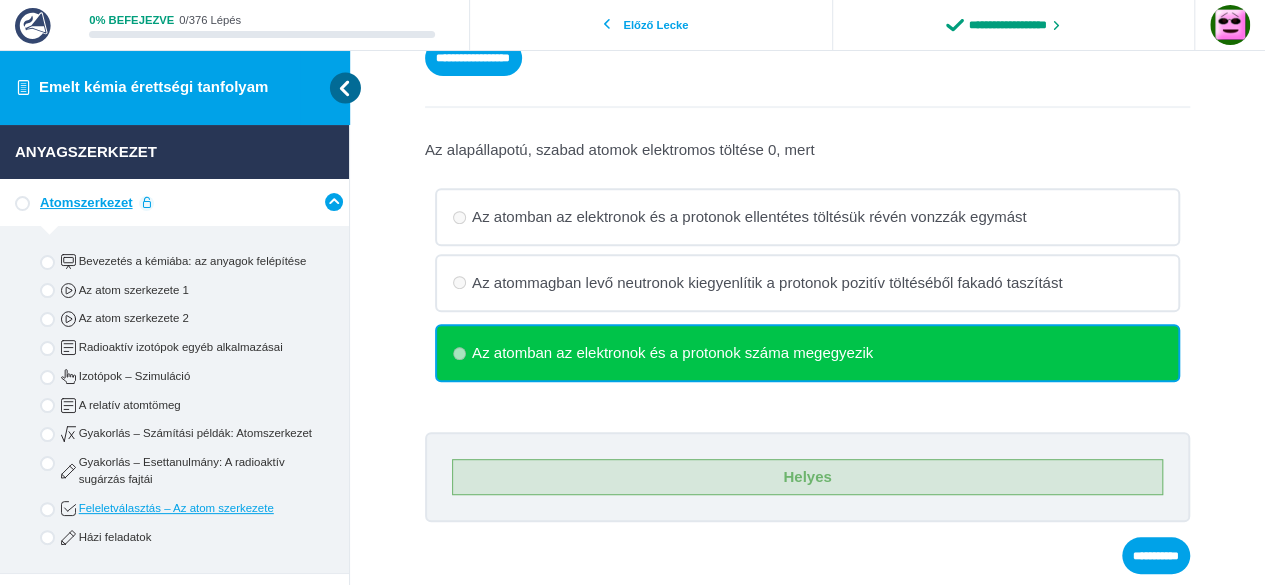 scroll, scrollTop: 288, scrollLeft: 0, axis: vertical 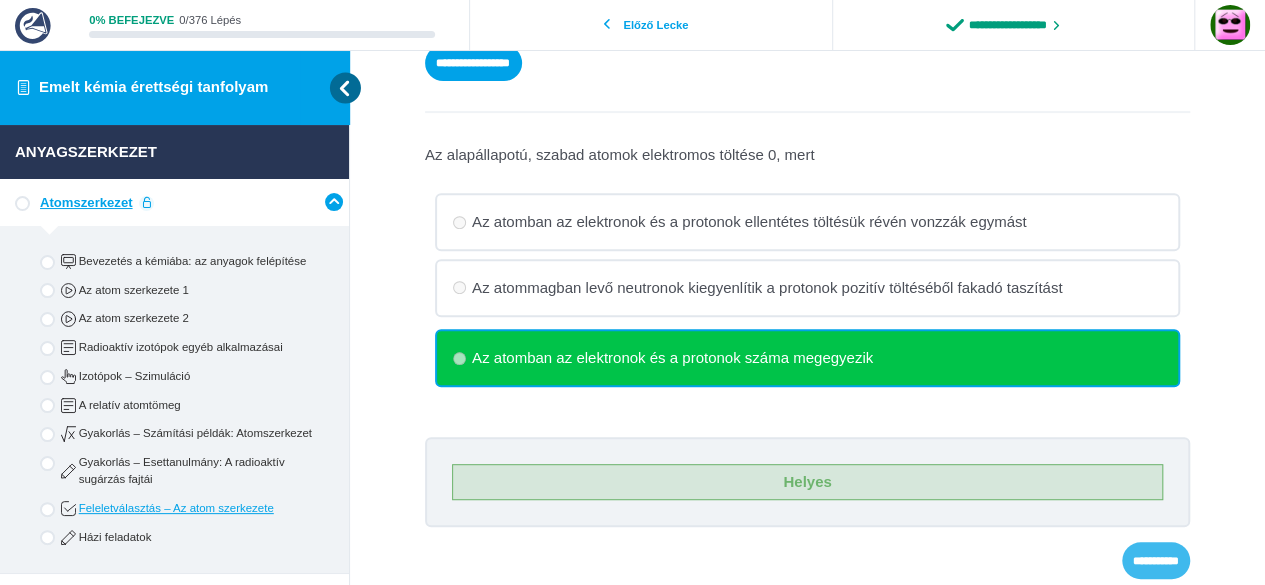 click on "**********" at bounding box center [1156, 560] 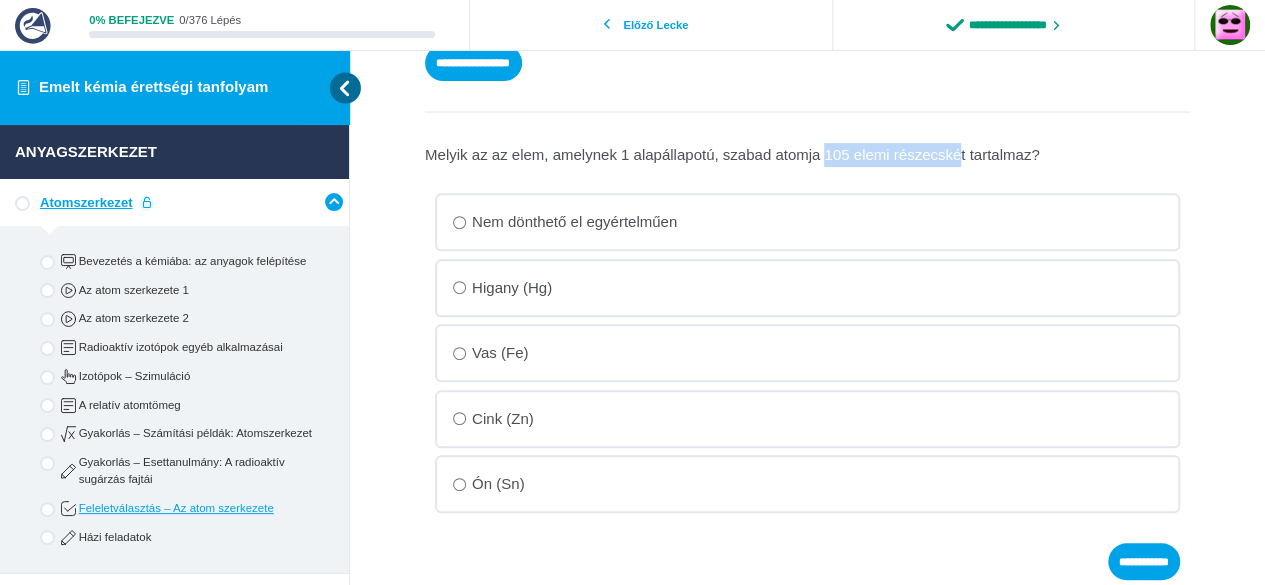 drag, startPoint x: 826, startPoint y: 148, endPoint x: 962, endPoint y: 151, distance: 136.03308 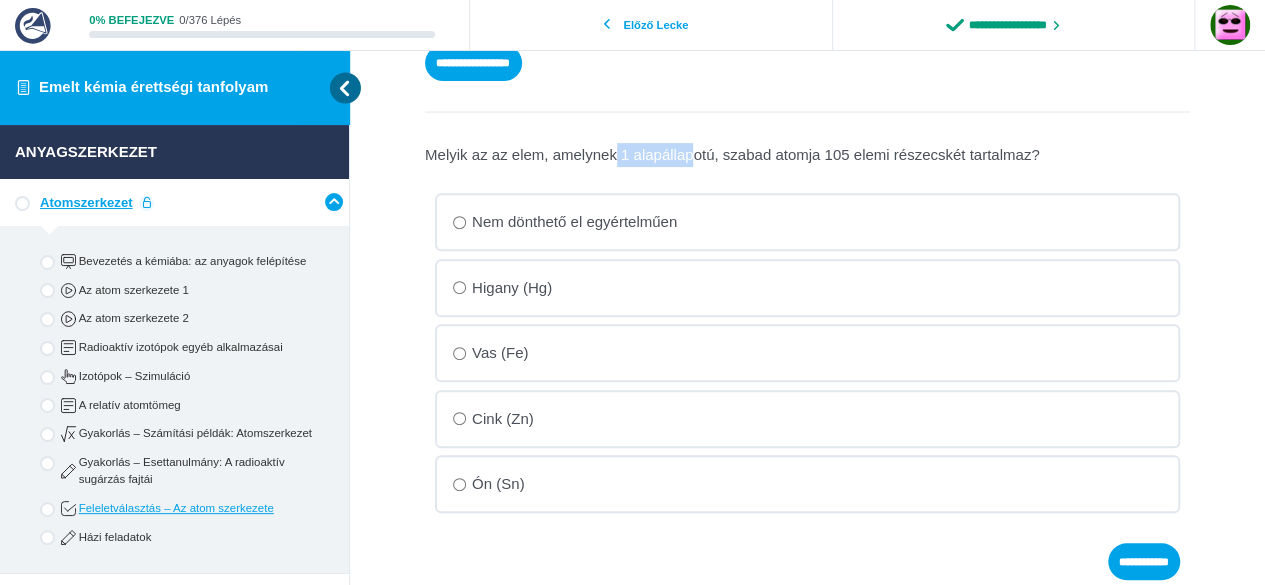 drag, startPoint x: 613, startPoint y: 148, endPoint x: 728, endPoint y: 149, distance: 115.00435 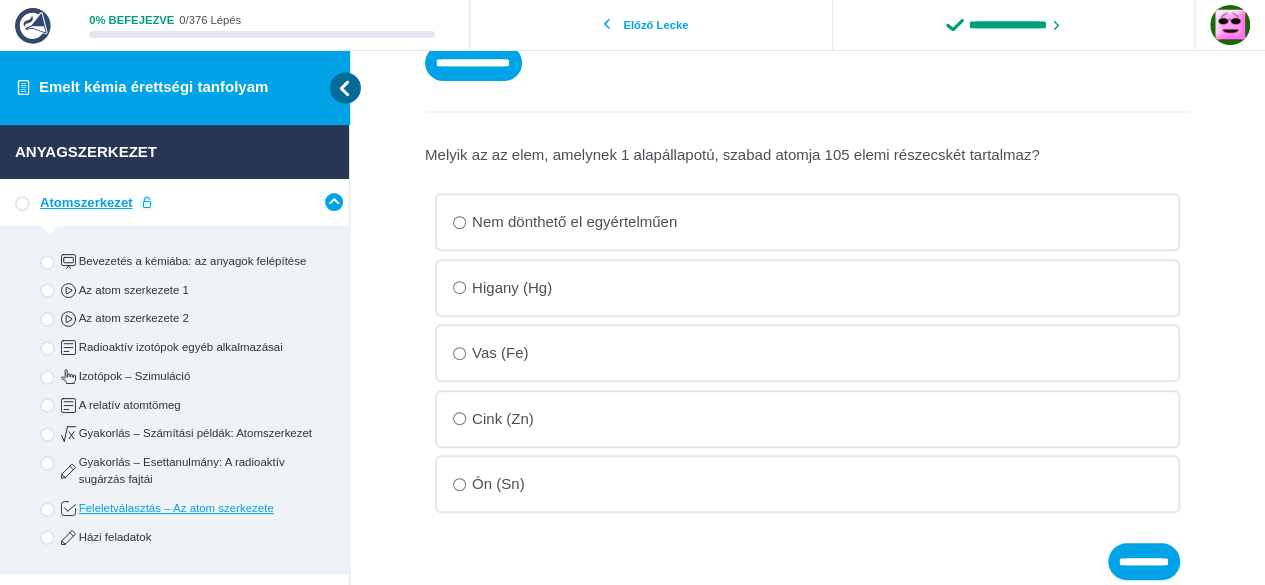 click on "Melyik az az elem, amelynek 1 alapállapotú, szabad atomja 105 elemi részecskét tartalmaz?" at bounding box center [0, 0] 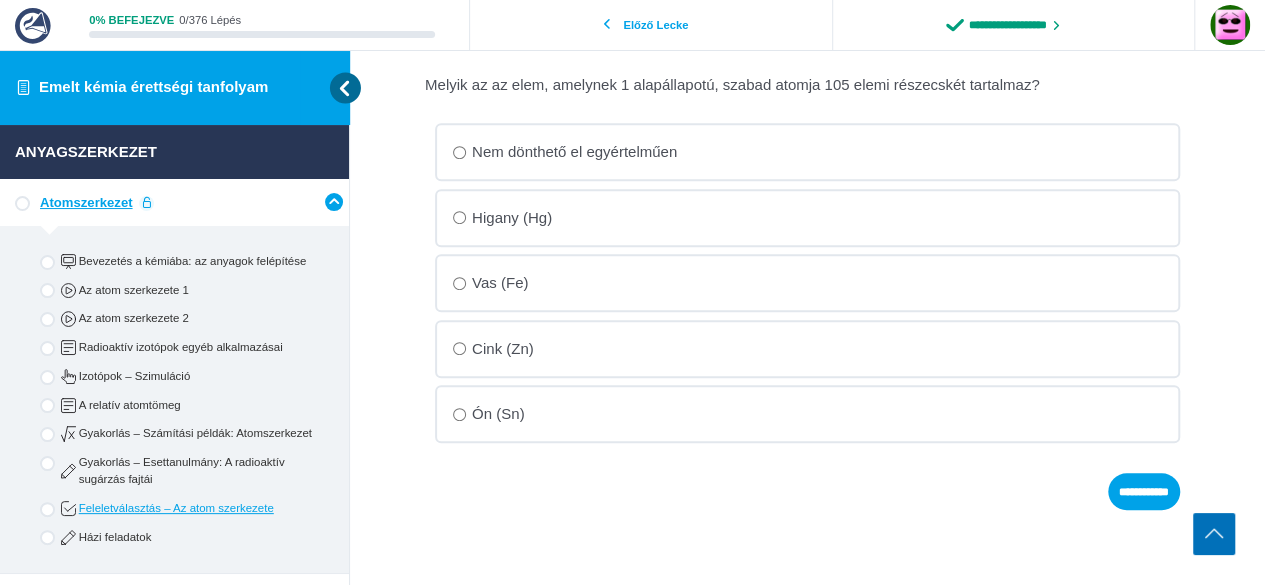 scroll, scrollTop: 388, scrollLeft: 0, axis: vertical 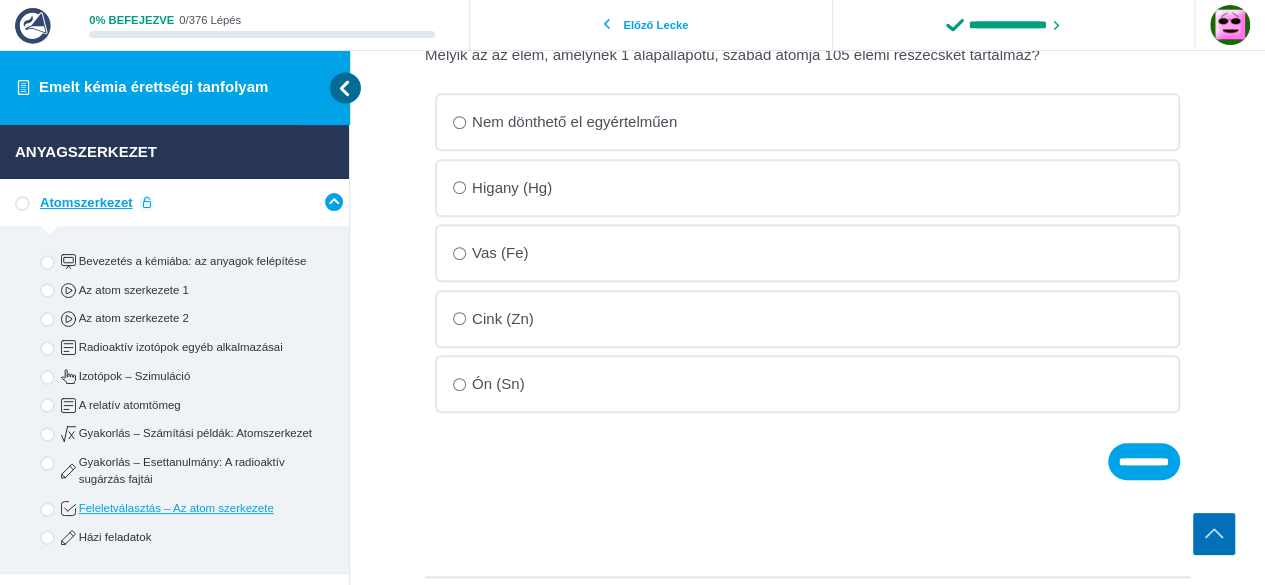 click on "Ón (Sn)" at bounding box center (0, 0) 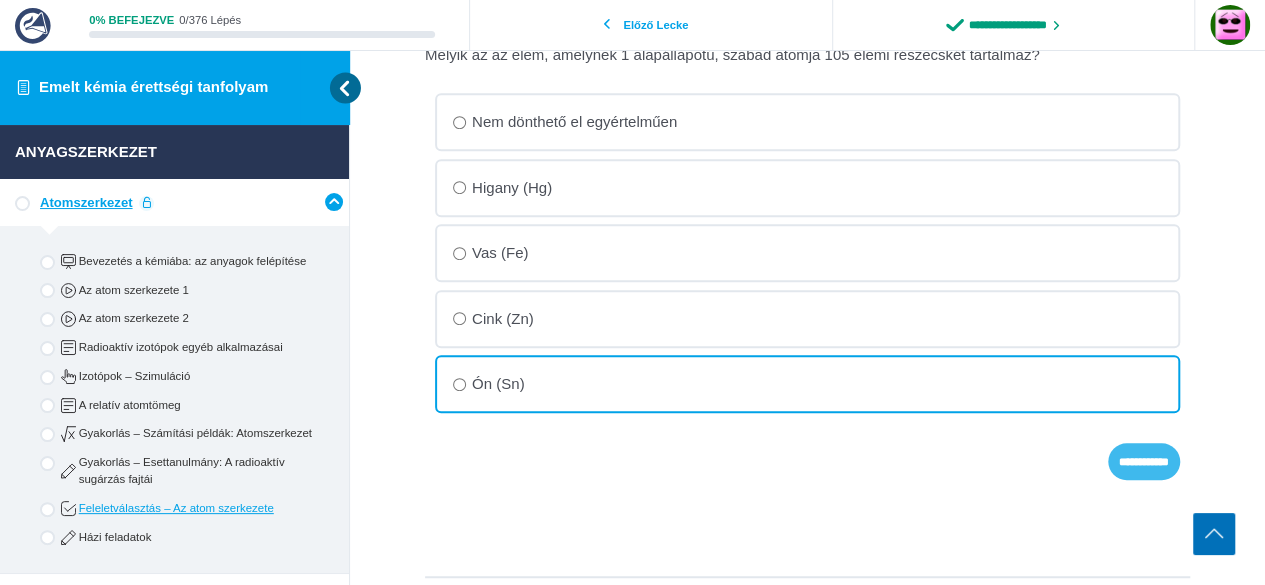 click on "**********" at bounding box center [0, 0] 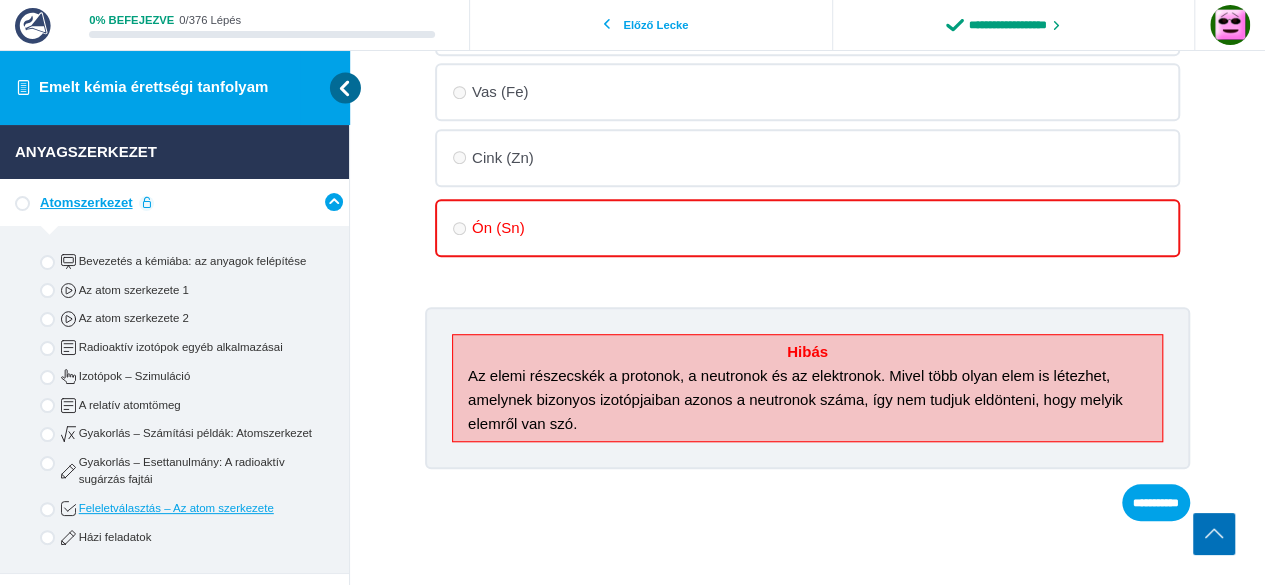 scroll, scrollTop: 554, scrollLeft: 0, axis: vertical 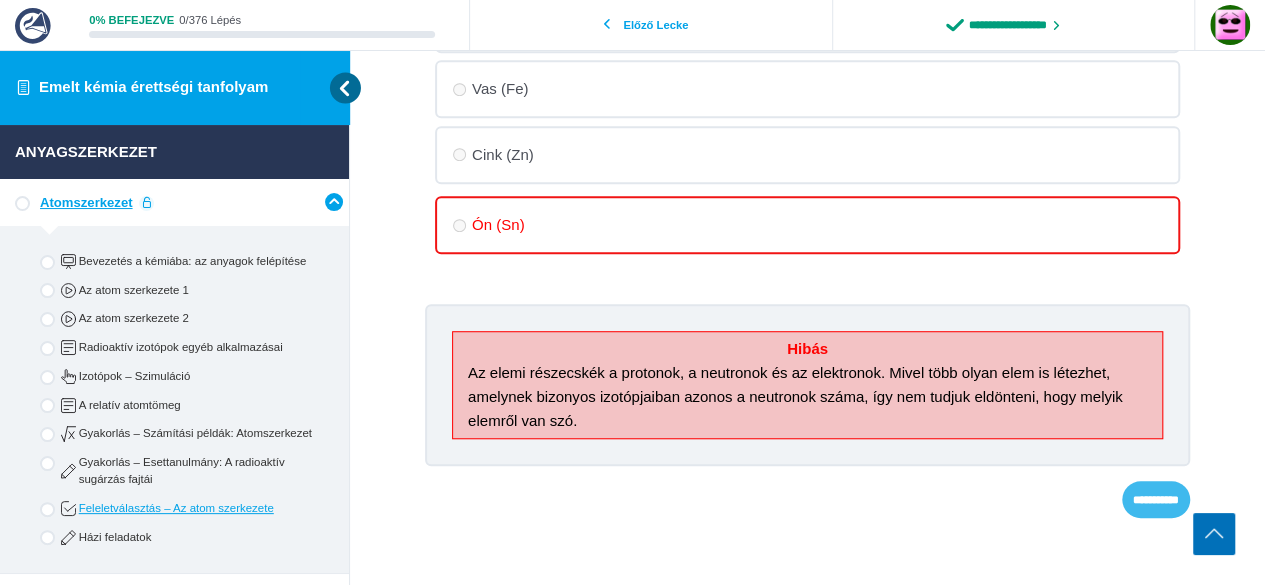 click on "**********" at bounding box center [0, 0] 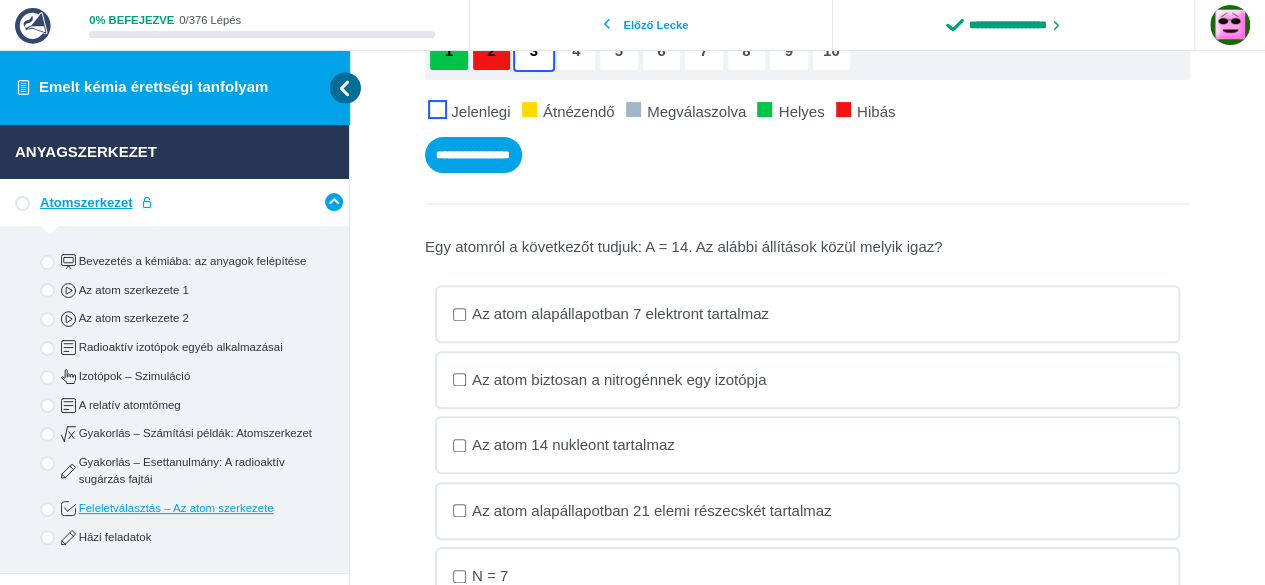 scroll, scrollTop: 0, scrollLeft: 0, axis: both 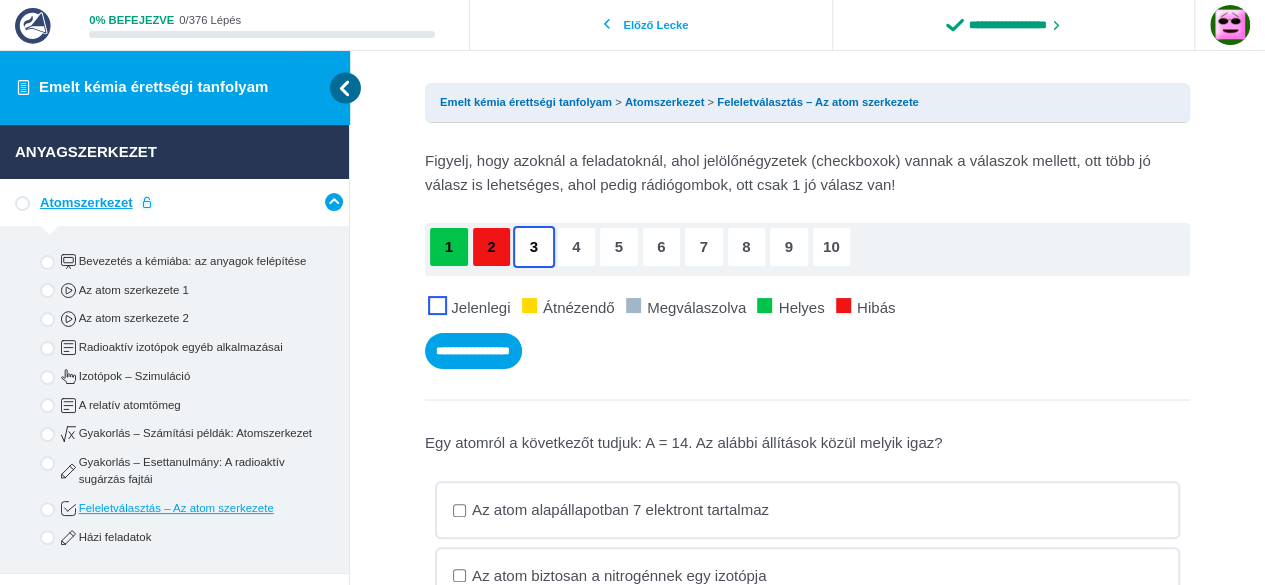 click on "2" at bounding box center (492, 247) 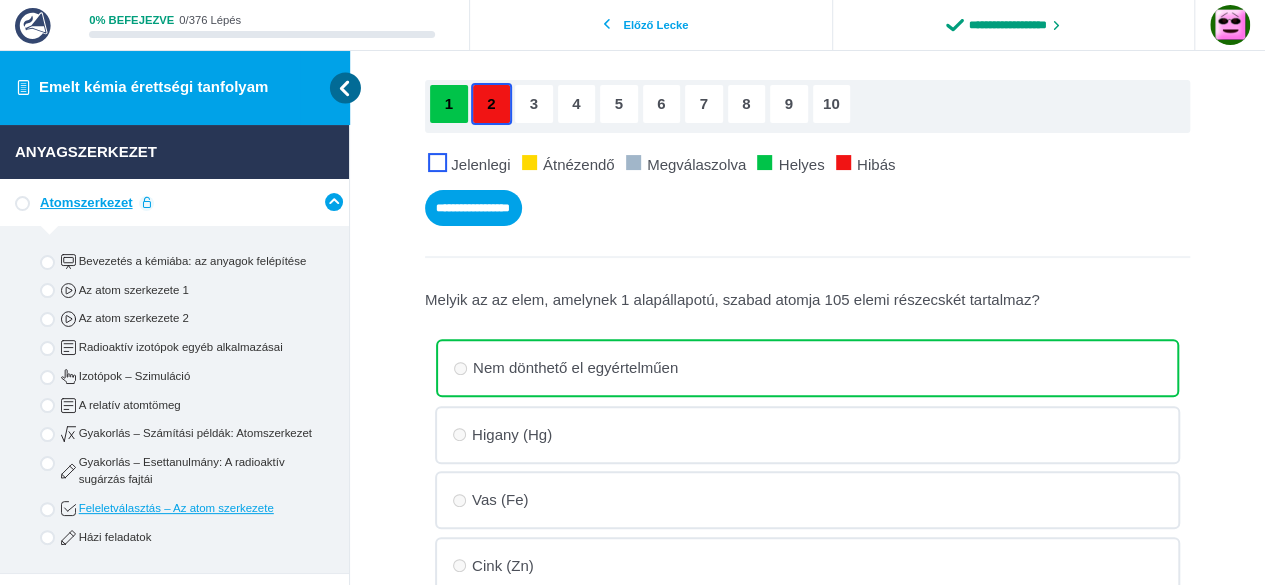 scroll, scrollTop: 200, scrollLeft: 0, axis: vertical 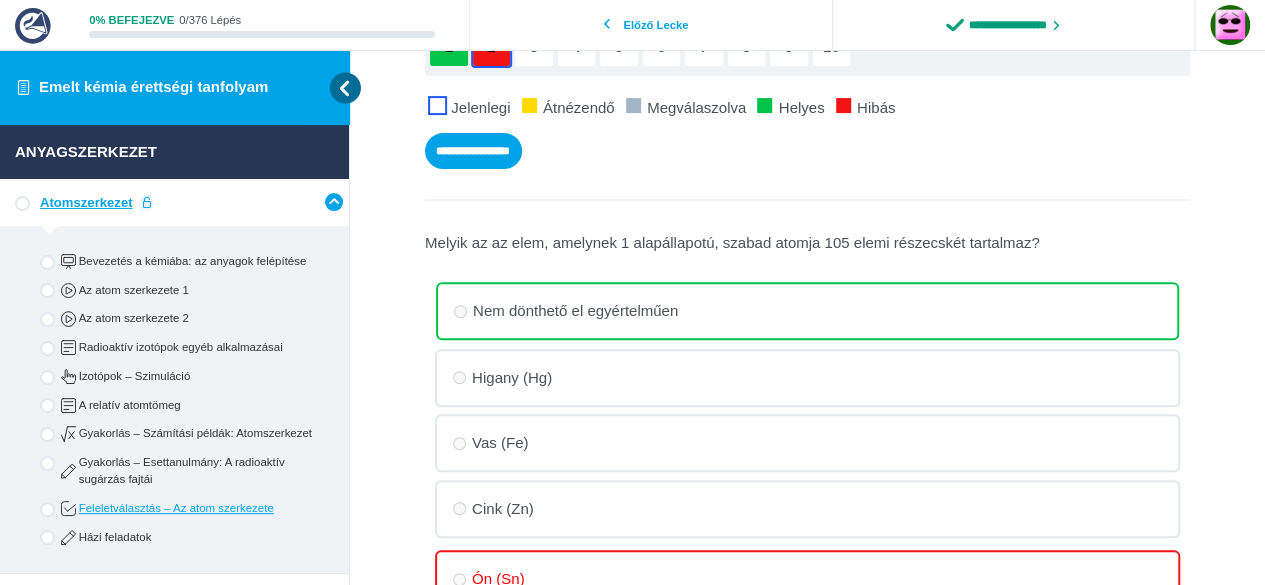 click on "Nem dönthető el egyértelműen" at bounding box center [807, 311] 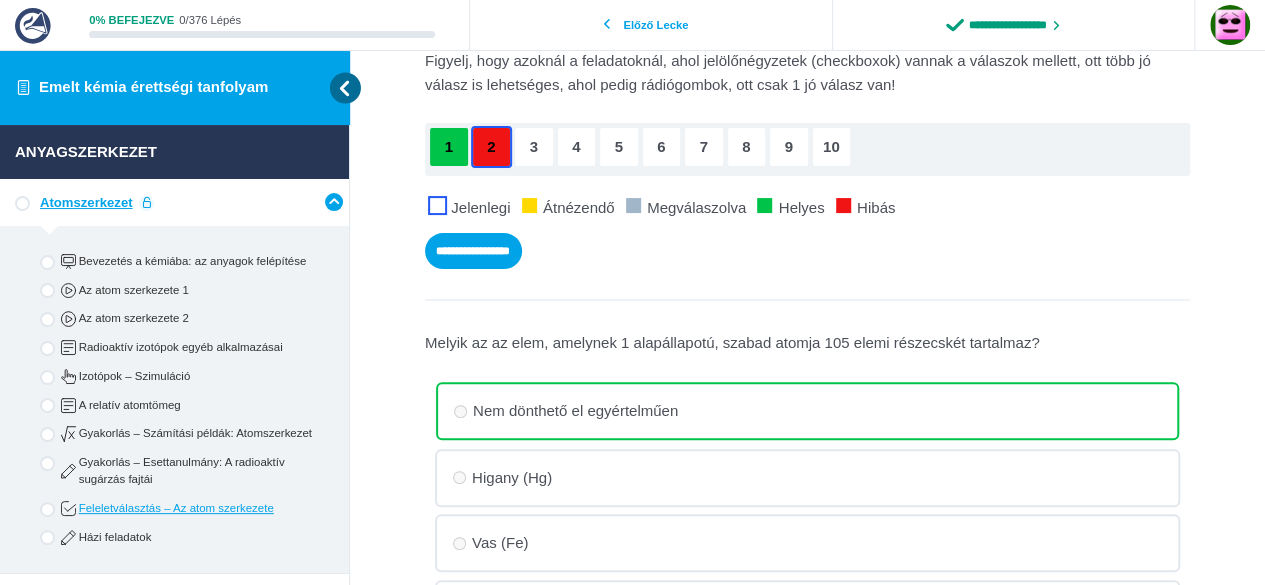 click on "3" at bounding box center [534, 147] 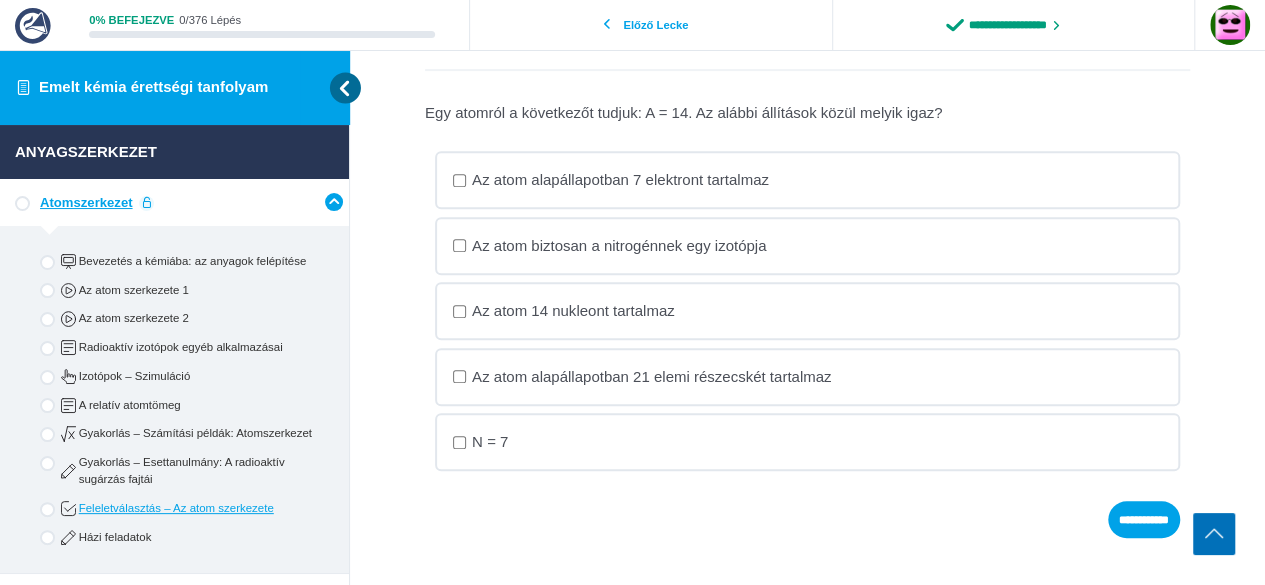 scroll, scrollTop: 300, scrollLeft: 0, axis: vertical 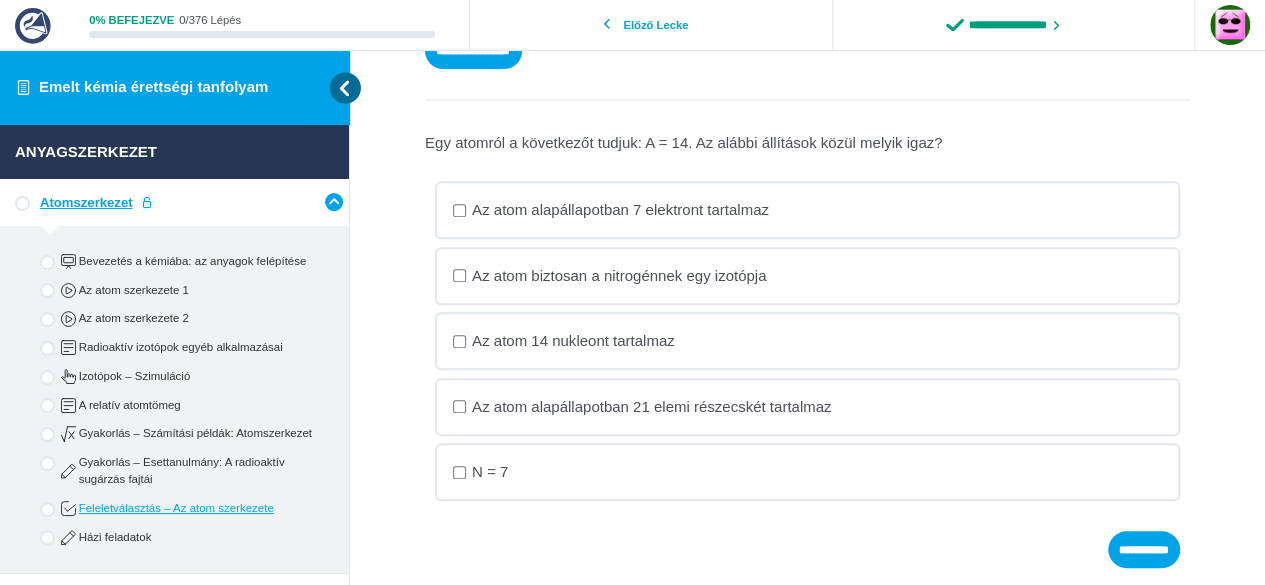 click on "Az atom 14 nukleont tartalmaz" at bounding box center (0, 0) 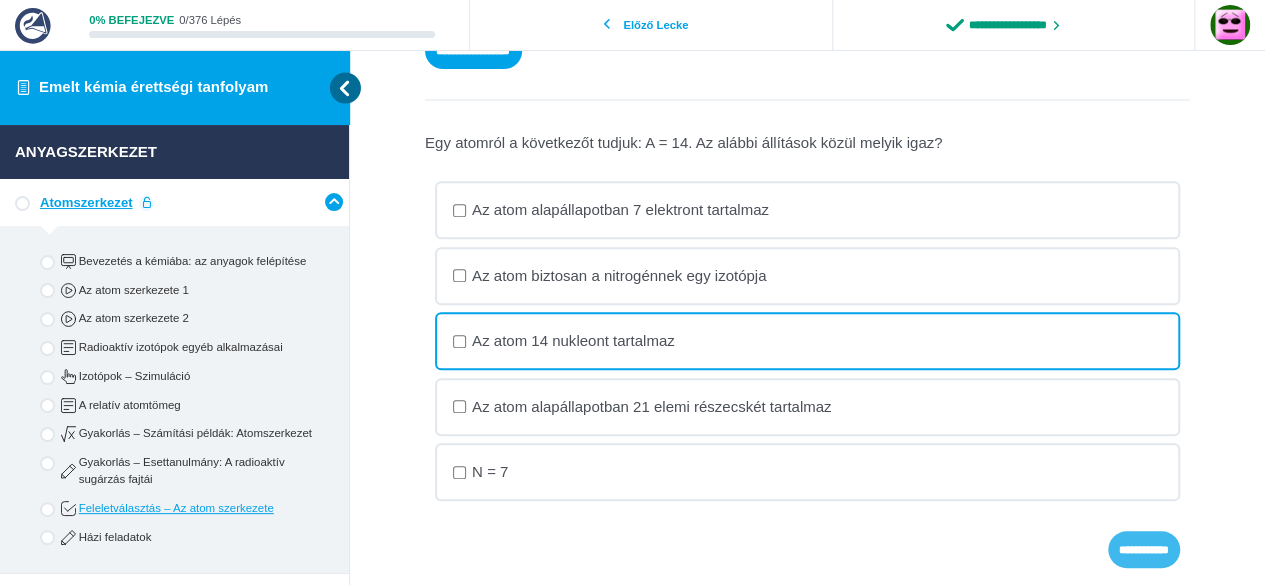 click on "**********" at bounding box center (0, 0) 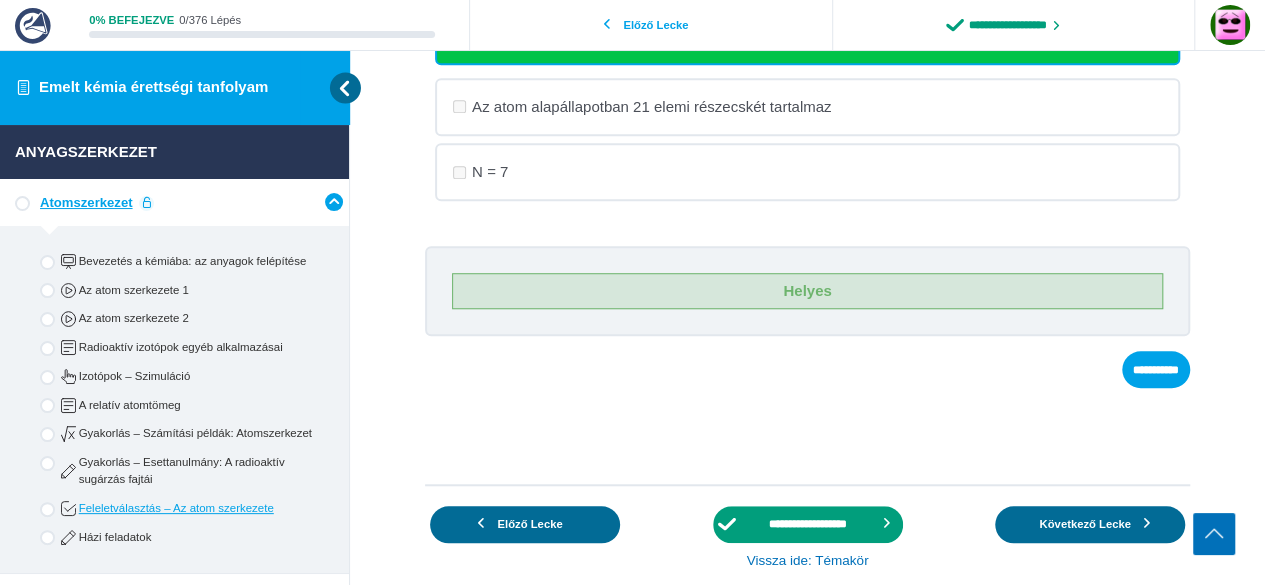 scroll, scrollTop: 653, scrollLeft: 0, axis: vertical 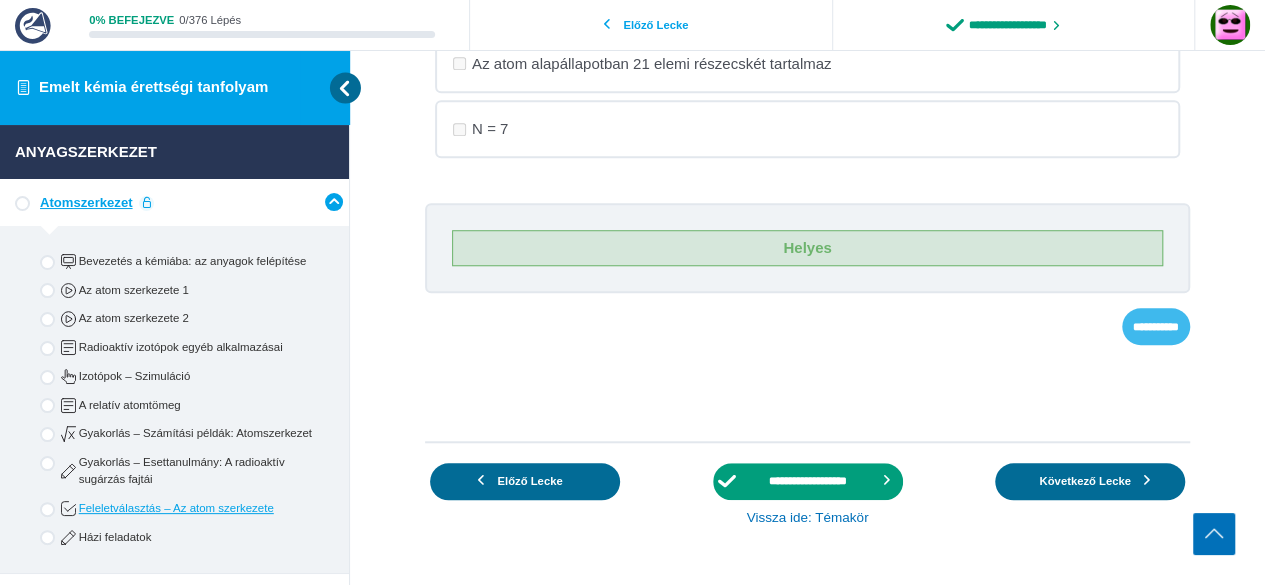 click on "**********" at bounding box center [0, 0] 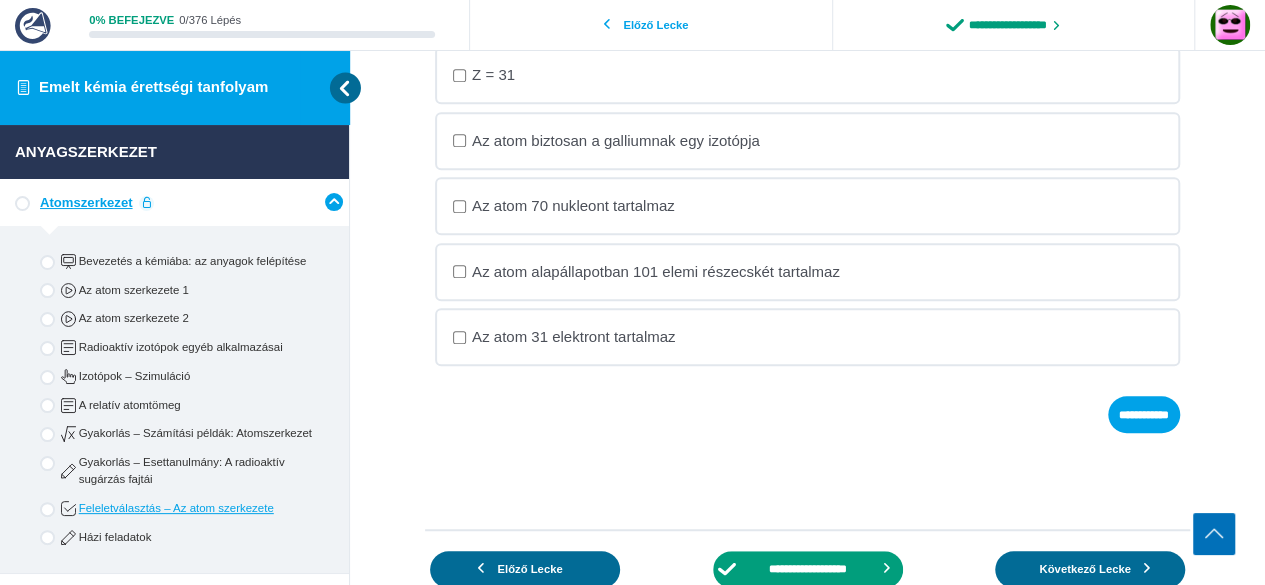 scroll, scrollTop: 330, scrollLeft: 0, axis: vertical 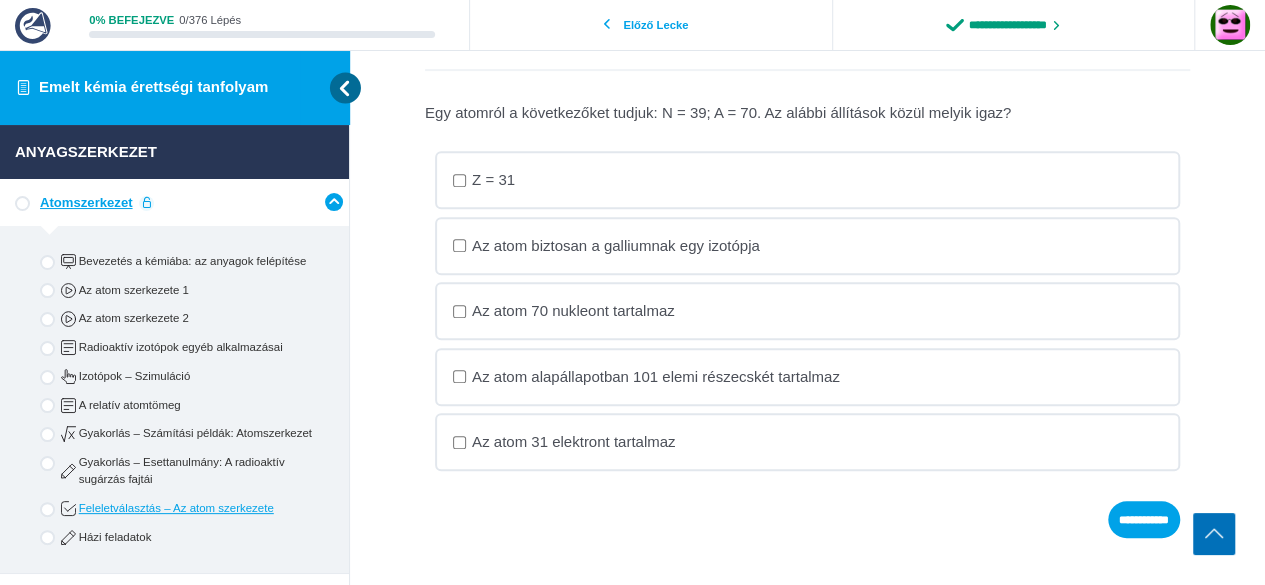 click on "Z = 31" at bounding box center [0, 0] 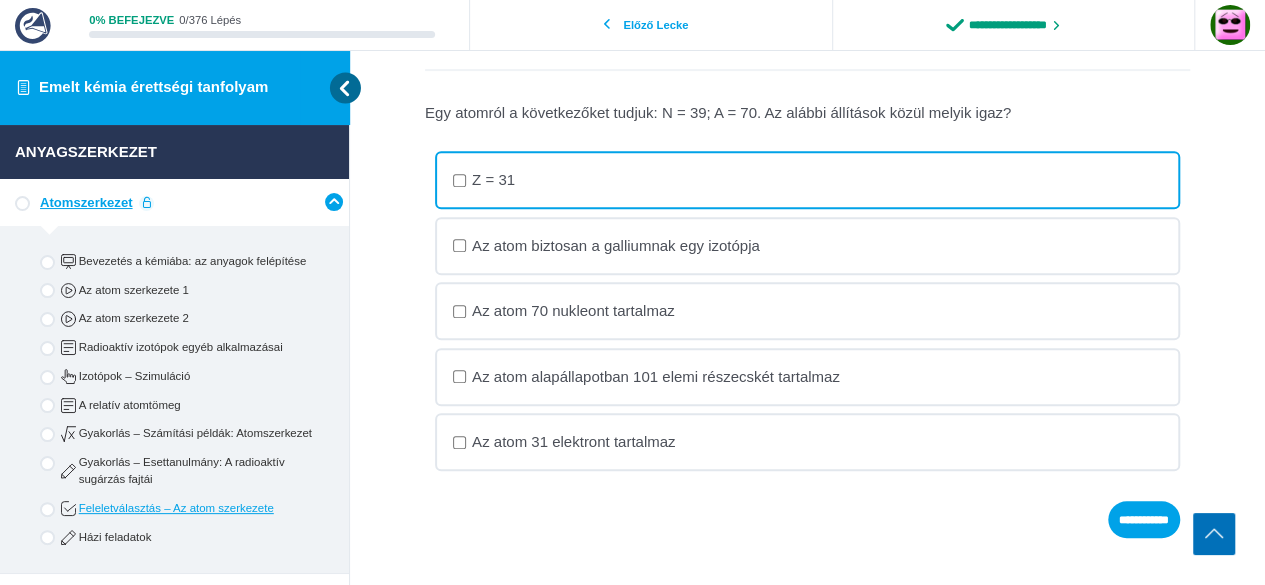 click on "Az atom 70 nukleont tartalmaz" at bounding box center [0, 0] 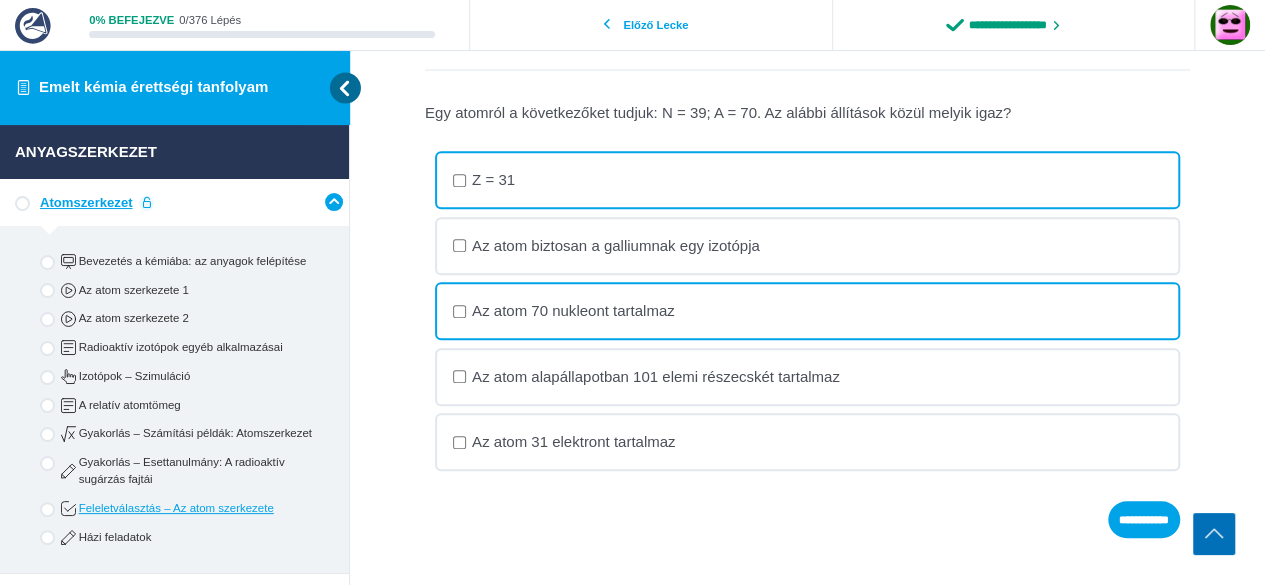 click on "Az atom biztosan a galliumnak egy izotópja" at bounding box center (0, 0) 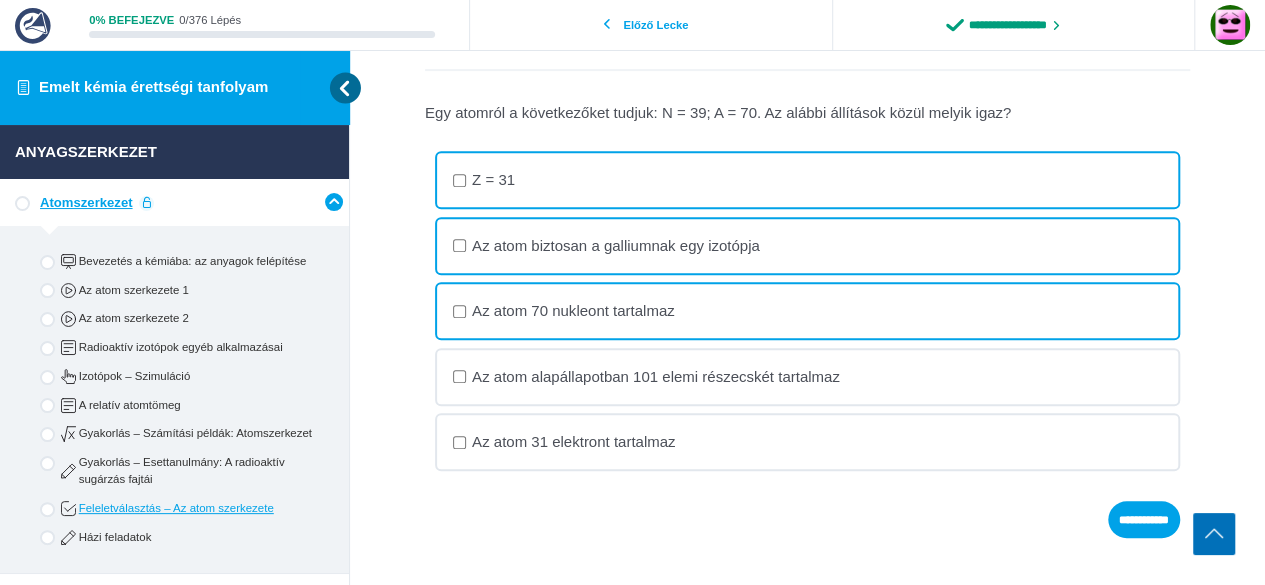 click on "Z = 31" at bounding box center [0, 0] 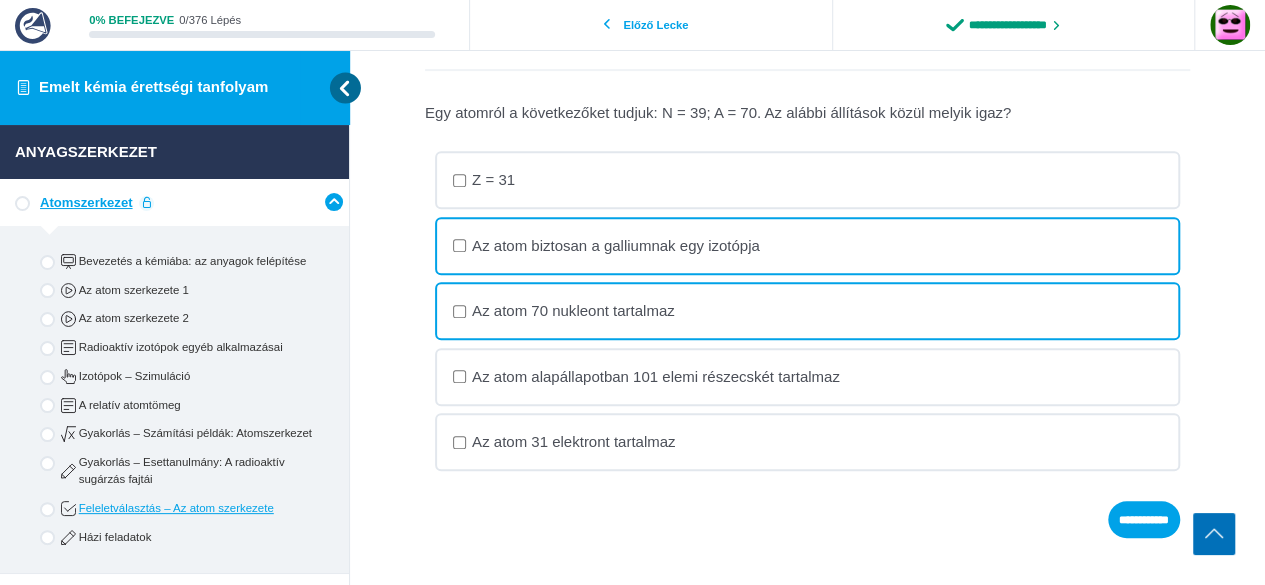 drag, startPoint x: 666, startPoint y: 237, endPoint x: 668, endPoint y: 249, distance: 12.165525 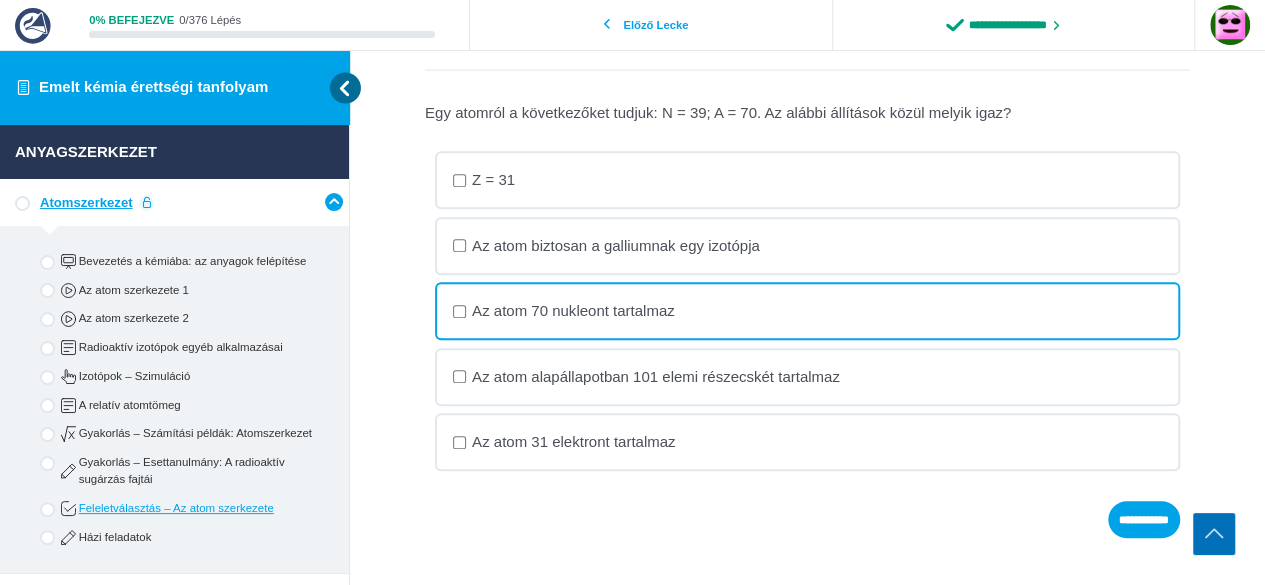 click on "Az atom 70 nukleont tartalmaz" at bounding box center (0, 0) 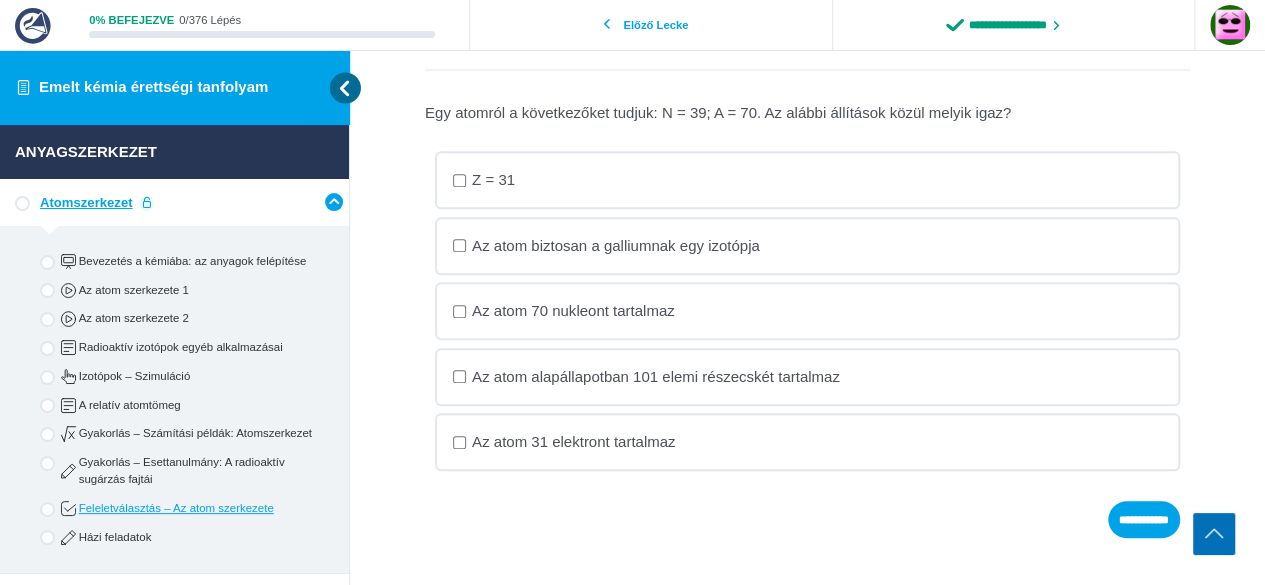 click on "**********" at bounding box center [807, 251] 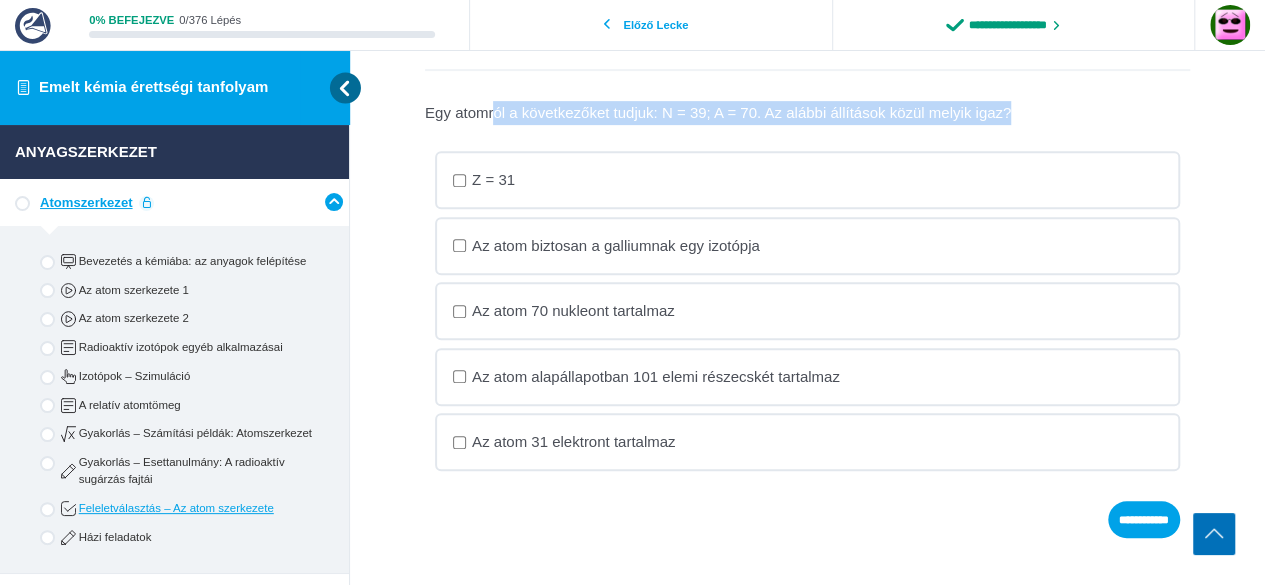 drag, startPoint x: 492, startPoint y: 116, endPoint x: 696, endPoint y: 126, distance: 204.24495 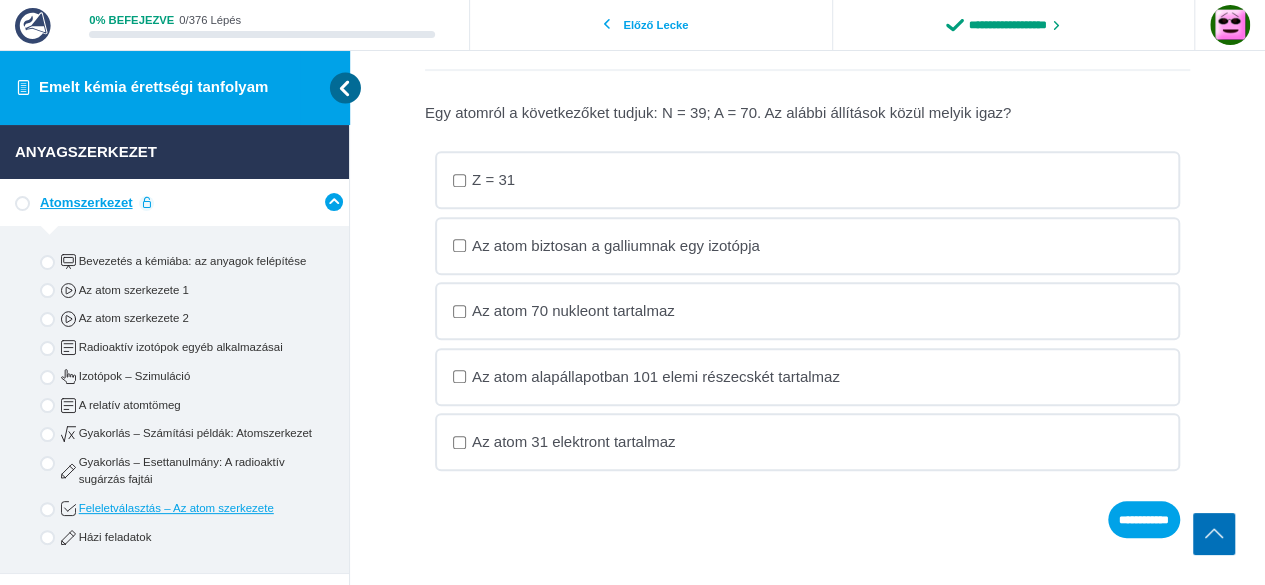 click on "Z = 31" at bounding box center [0, 0] 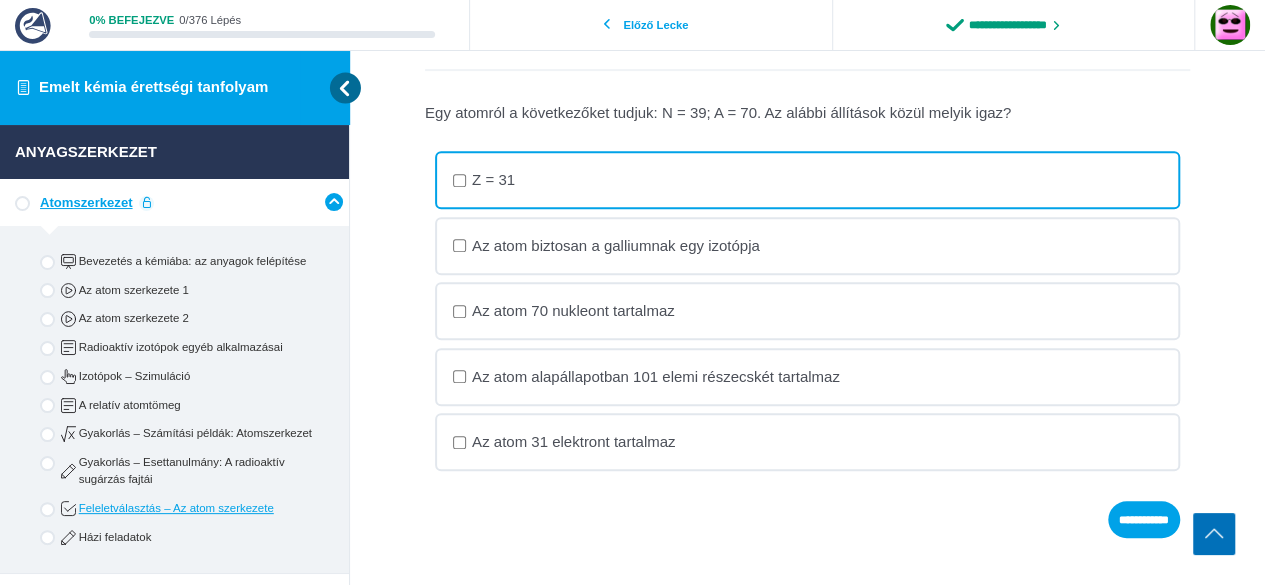 click on "Az atom biztosan a galliumnak egy izotópja" at bounding box center (0, 0) 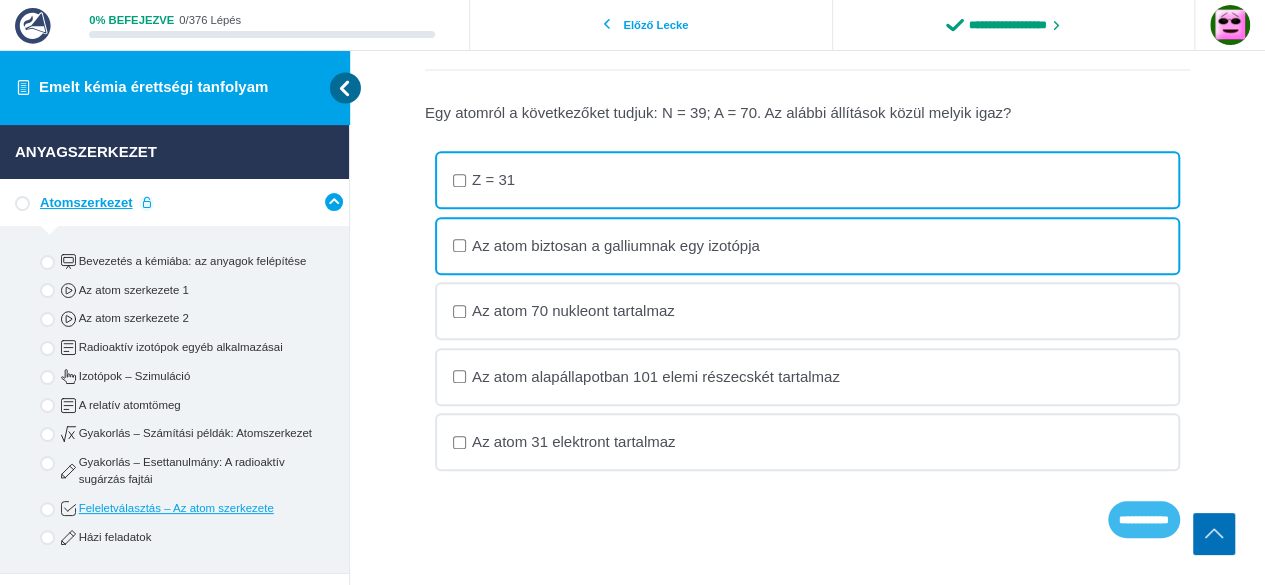click on "**********" at bounding box center (0, 0) 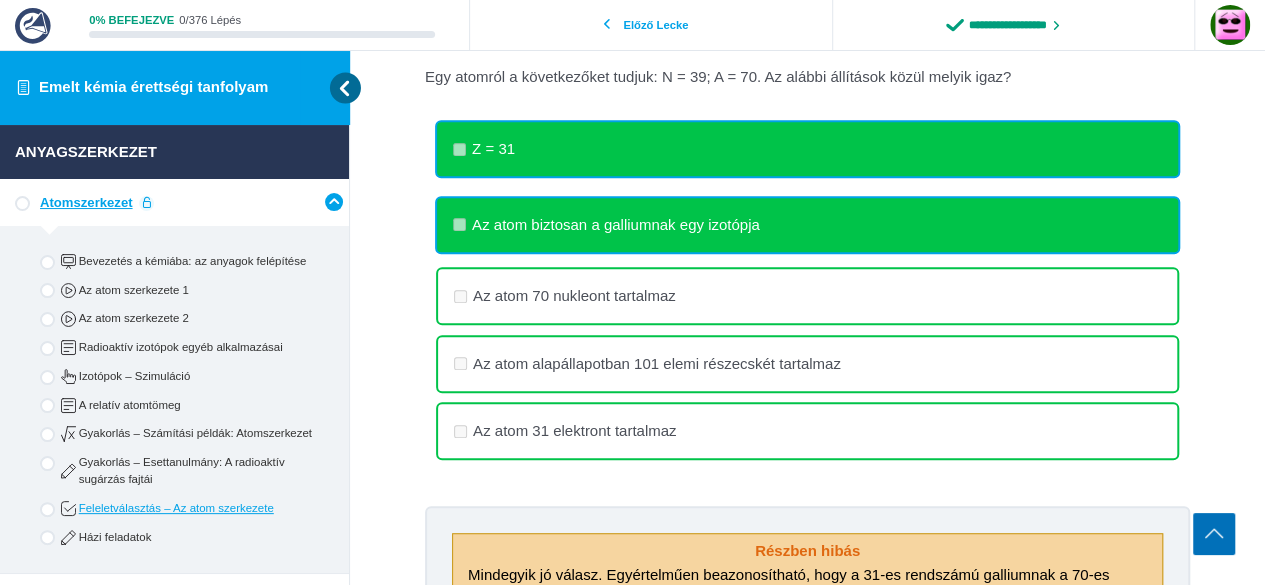 scroll, scrollTop: 360, scrollLeft: 0, axis: vertical 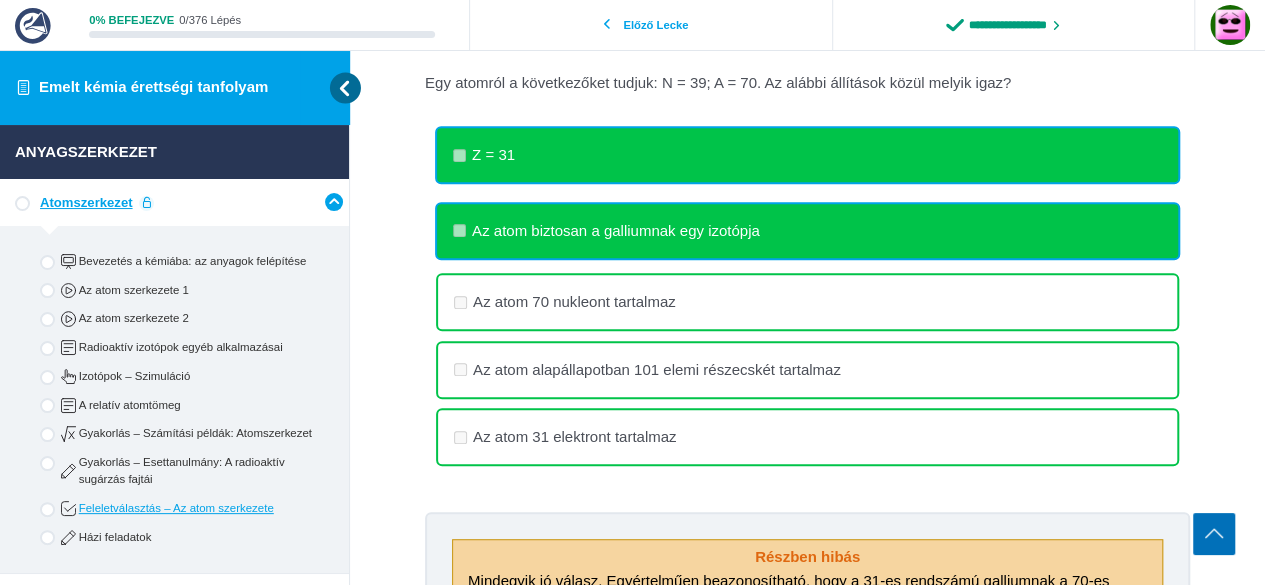 click on "Az atom 70 nukleont tartalmaz" at bounding box center [0, 0] 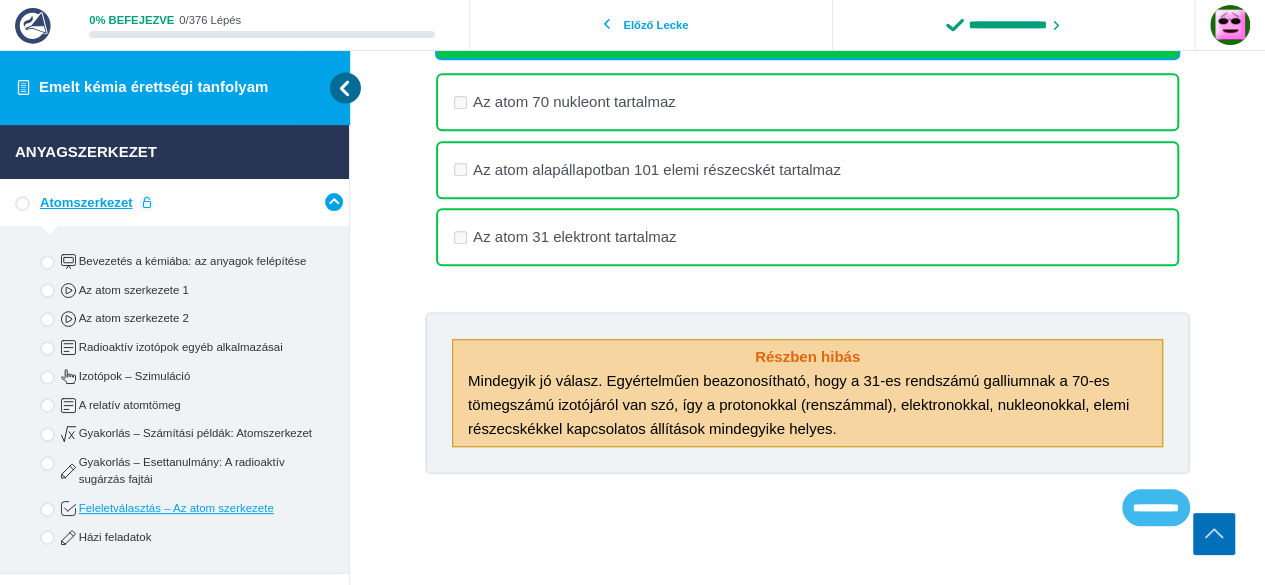 click on "**********" at bounding box center (0, 0) 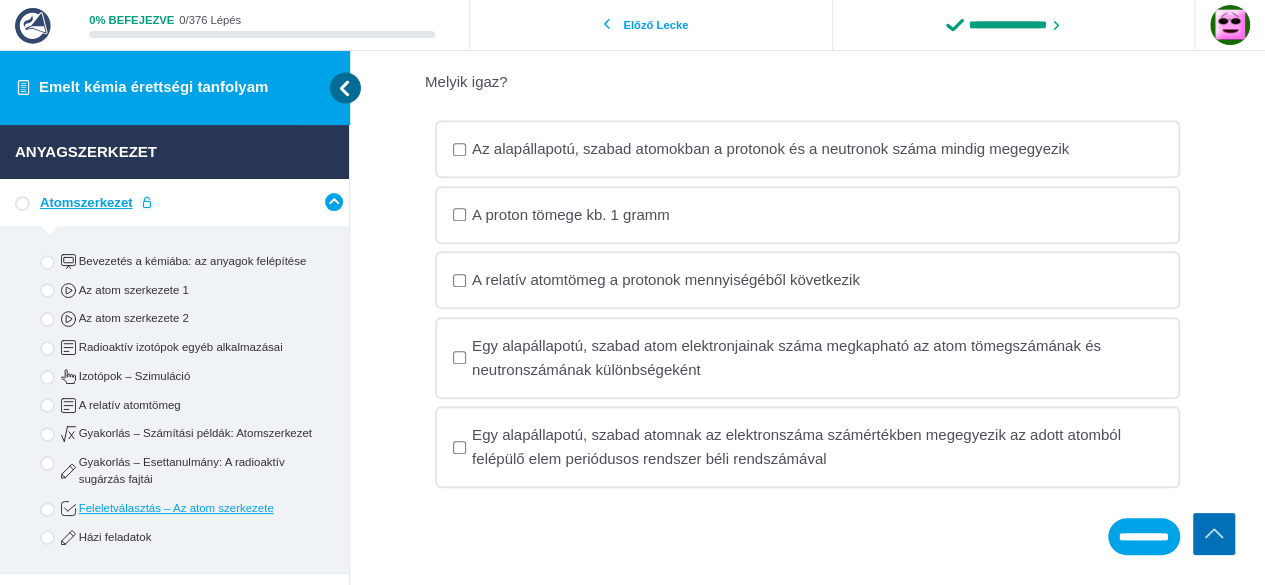 scroll, scrollTop: 330, scrollLeft: 0, axis: vertical 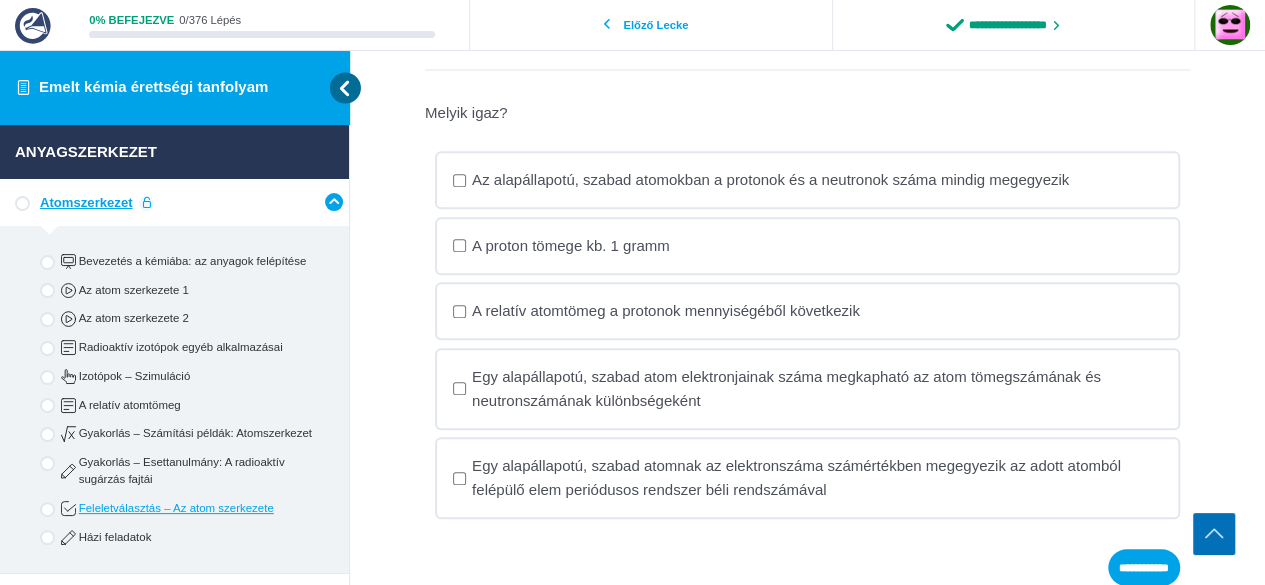 click on "**********" at bounding box center [807, 275] 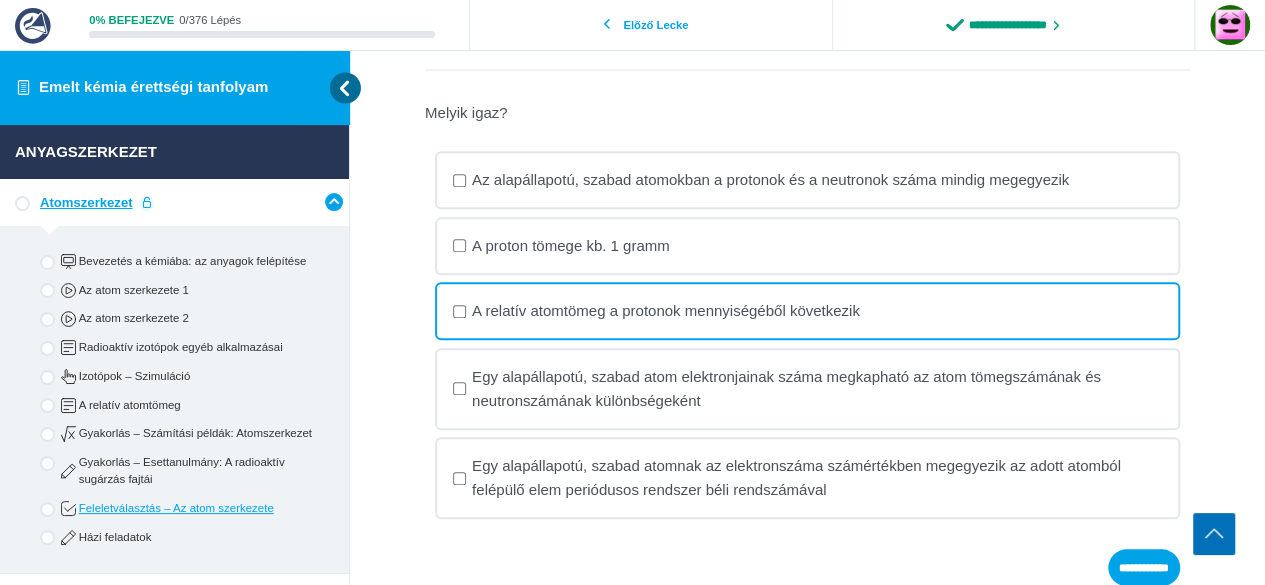 click on "Az alapállapotú, szabad atomokban a protonok és a neutronok száma mindig megegyezik" at bounding box center [0, 0] 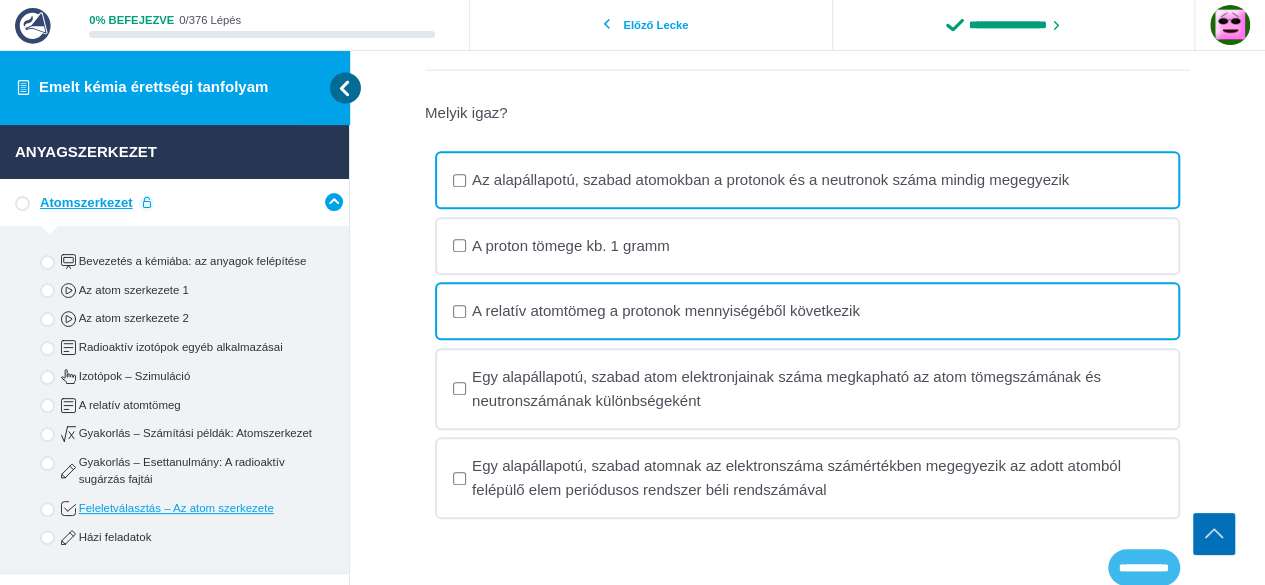 click on "**********" at bounding box center [0, 0] 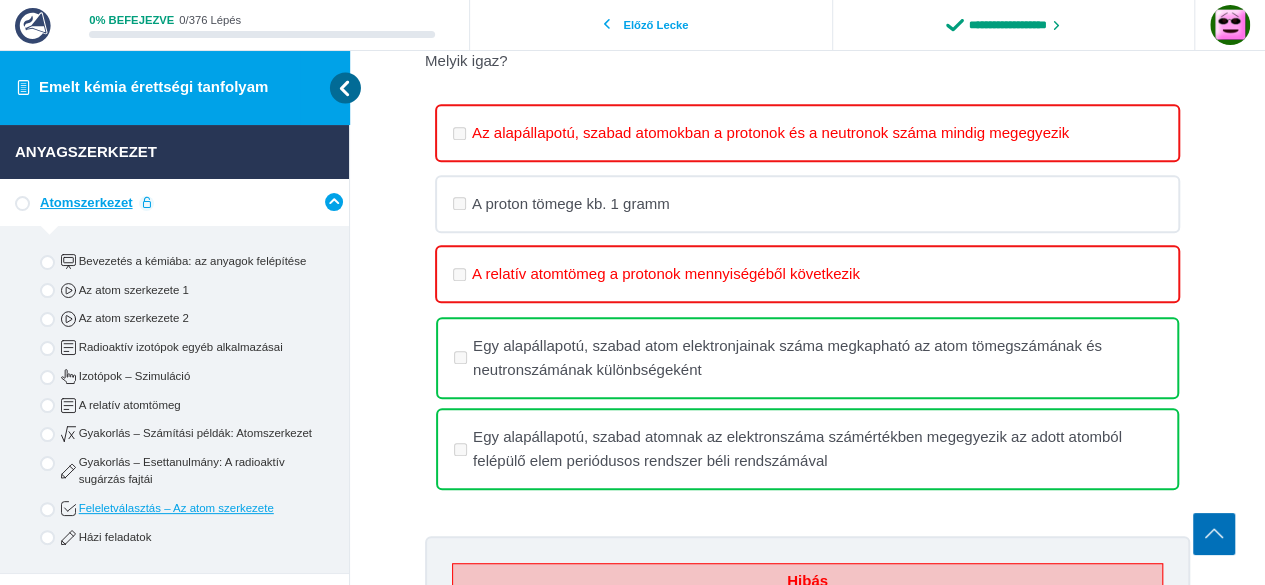 scroll, scrollTop: 383, scrollLeft: 0, axis: vertical 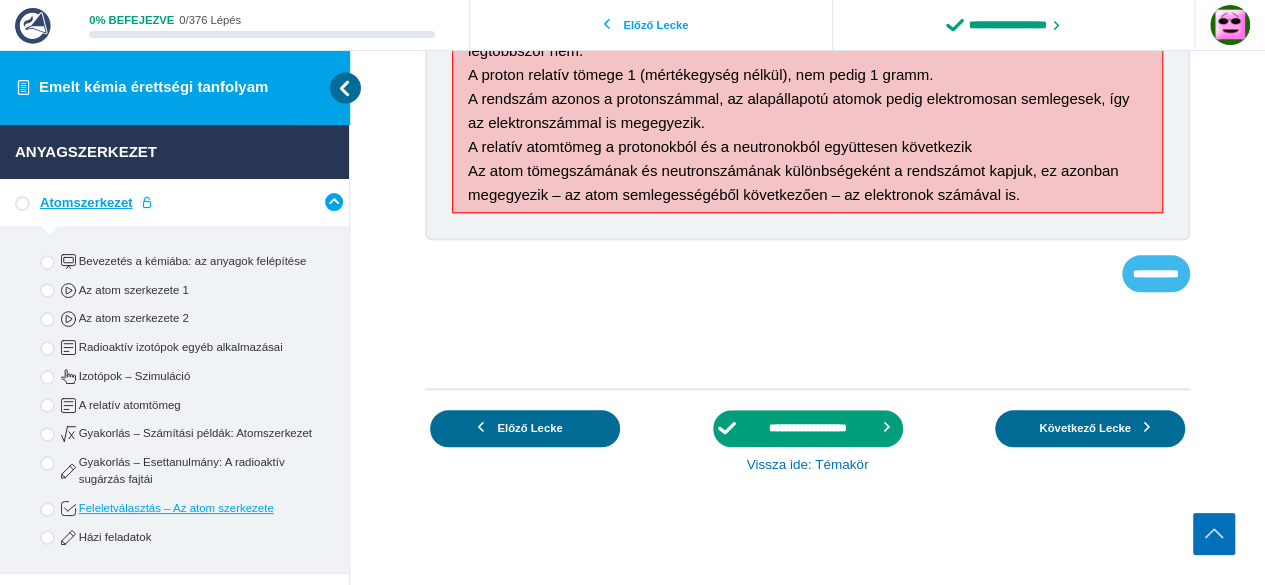 click on "**********" at bounding box center [0, 0] 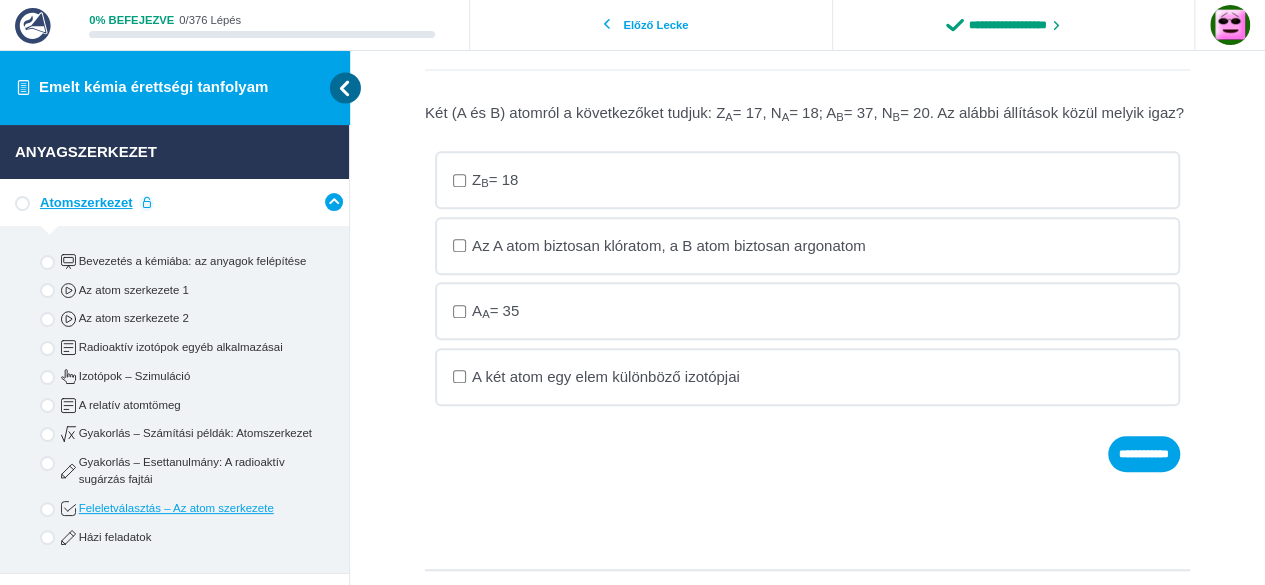 scroll, scrollTop: 230, scrollLeft: 0, axis: vertical 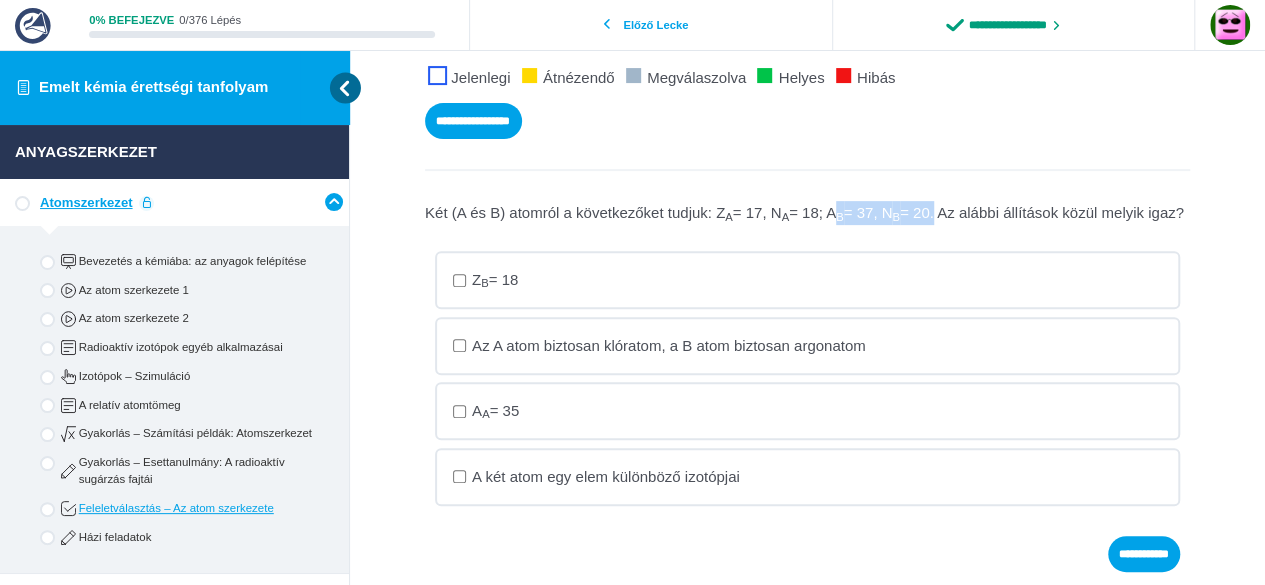 drag, startPoint x: 837, startPoint y: 210, endPoint x: 943, endPoint y: 203, distance: 106.23088 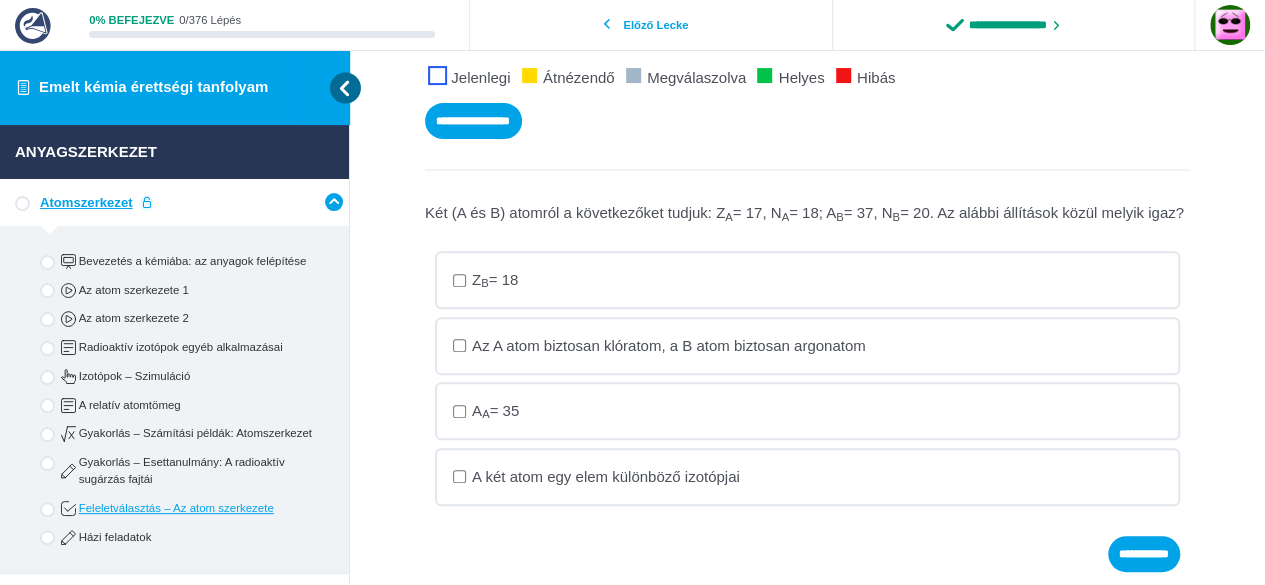 click on "A A  = 35" at bounding box center [0, 0] 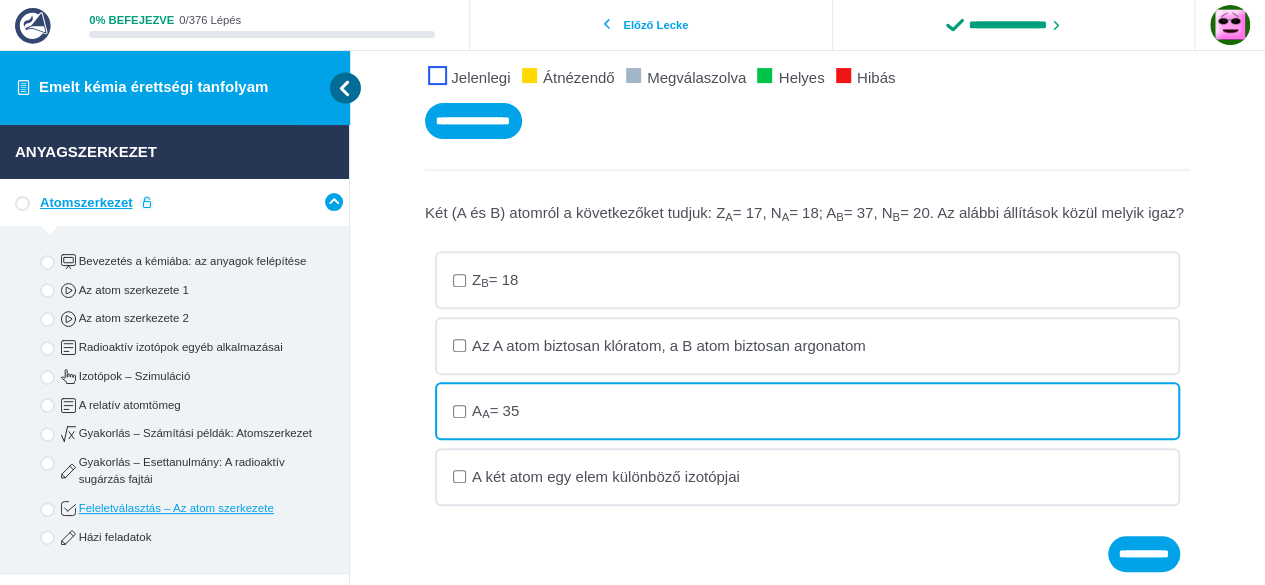 click on "Az A atom biztosan klóratom, a B atom biztosan argonatom" at bounding box center [0, 0] 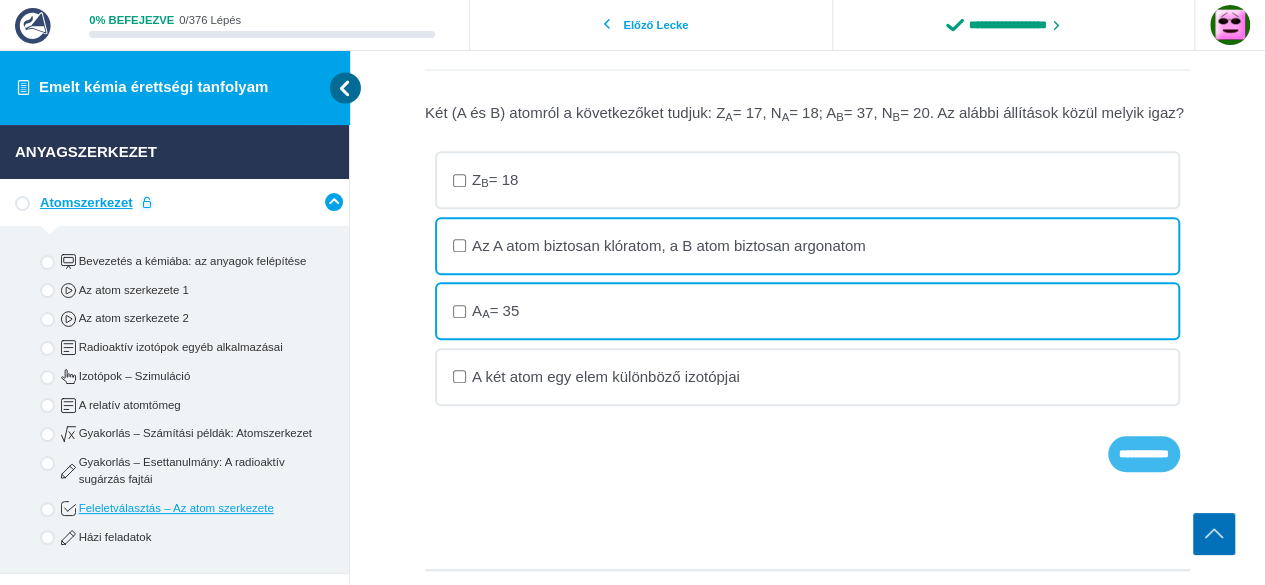 click on "**********" at bounding box center [0, 0] 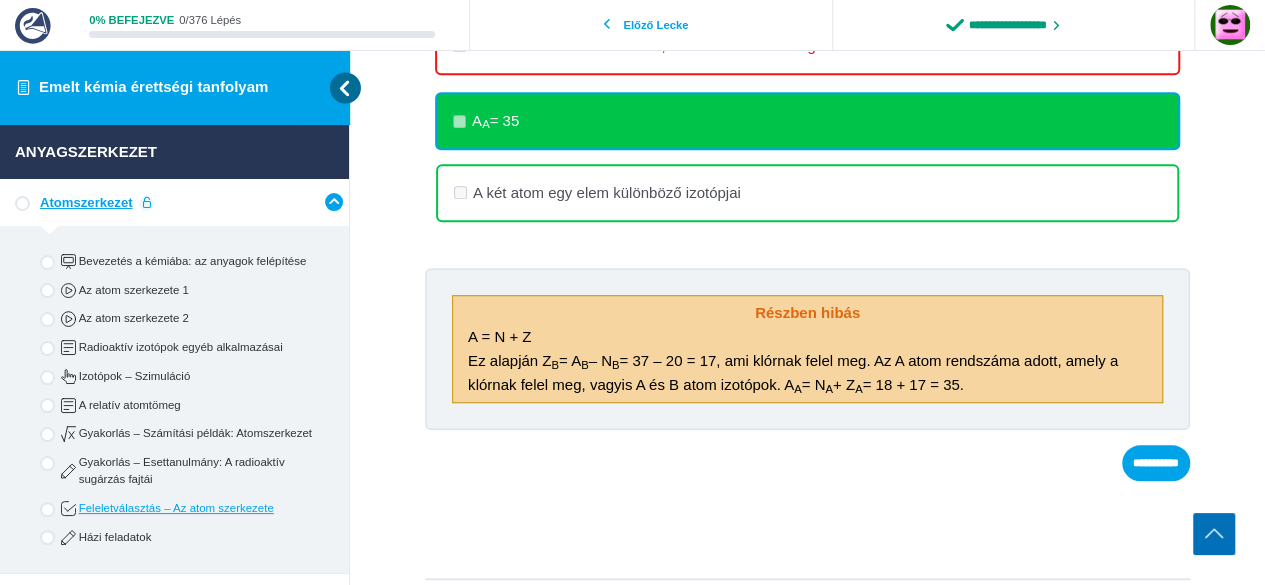 scroll, scrollTop: 650, scrollLeft: 0, axis: vertical 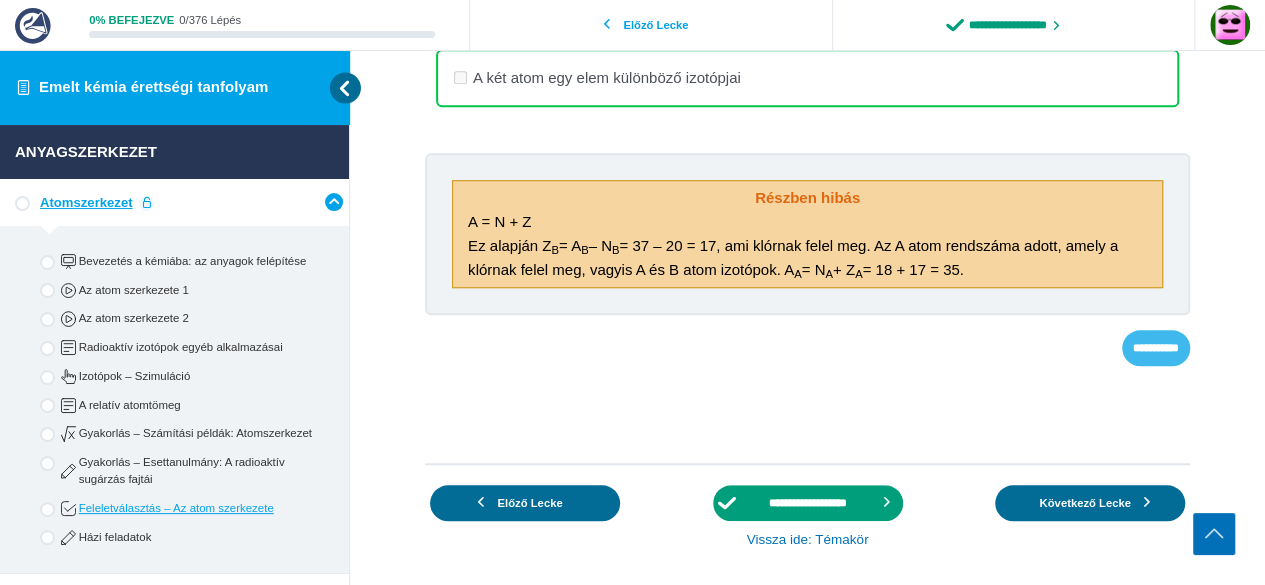 click on "**********" at bounding box center (0, 0) 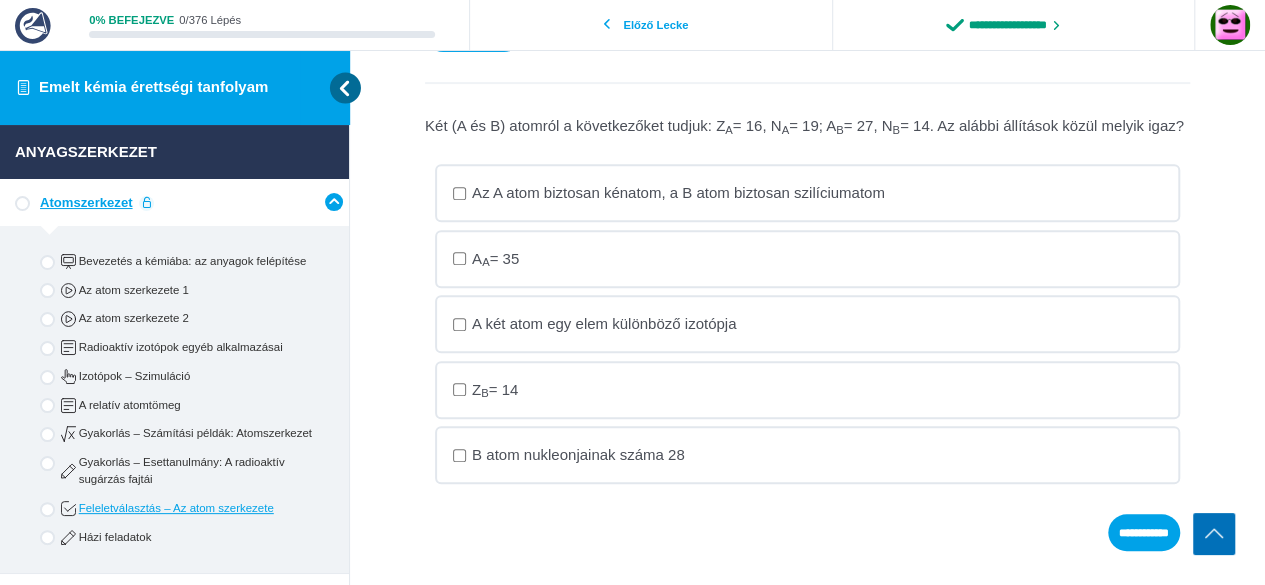 scroll, scrollTop: 300, scrollLeft: 0, axis: vertical 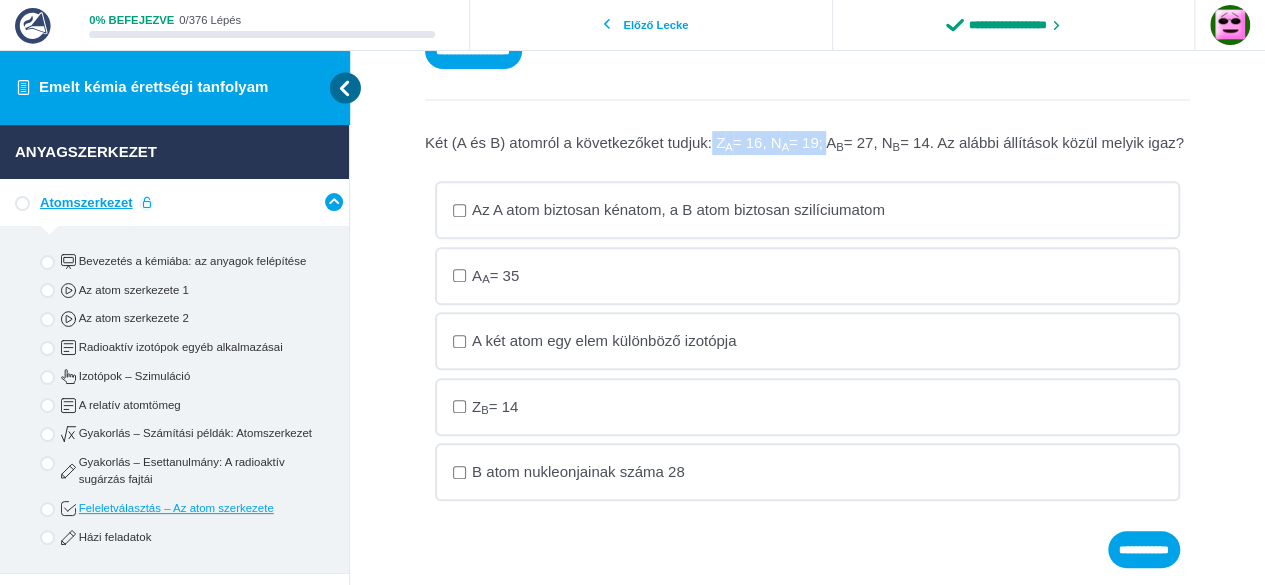 drag, startPoint x: 710, startPoint y: 143, endPoint x: 831, endPoint y: 150, distance: 121.20231 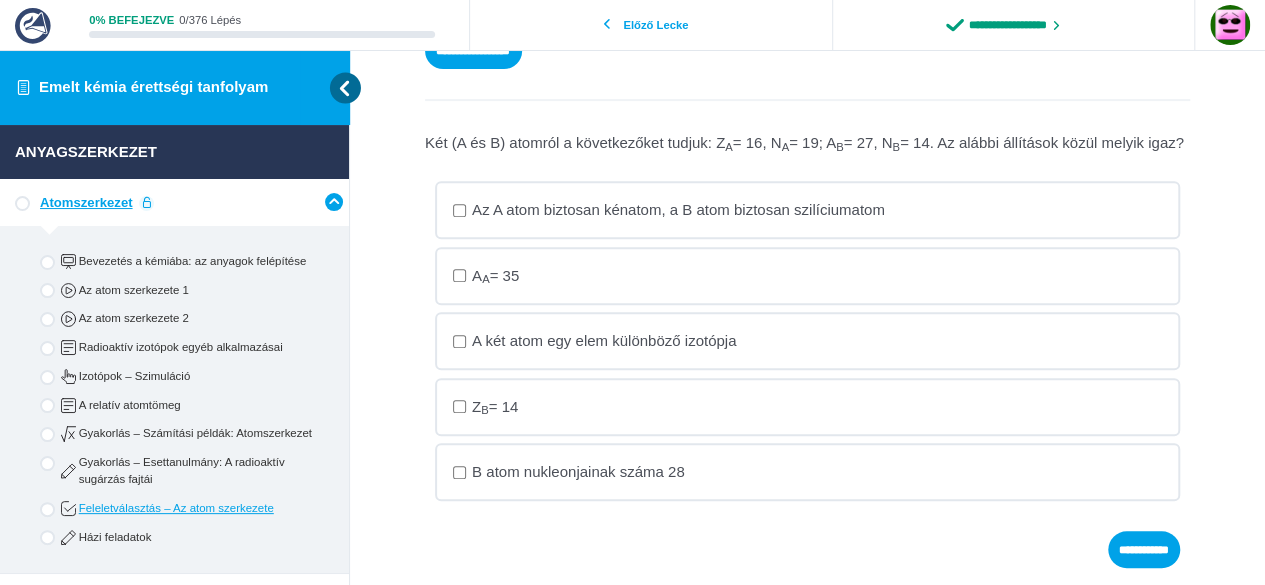 click on "A A  = 35" at bounding box center (0, 0) 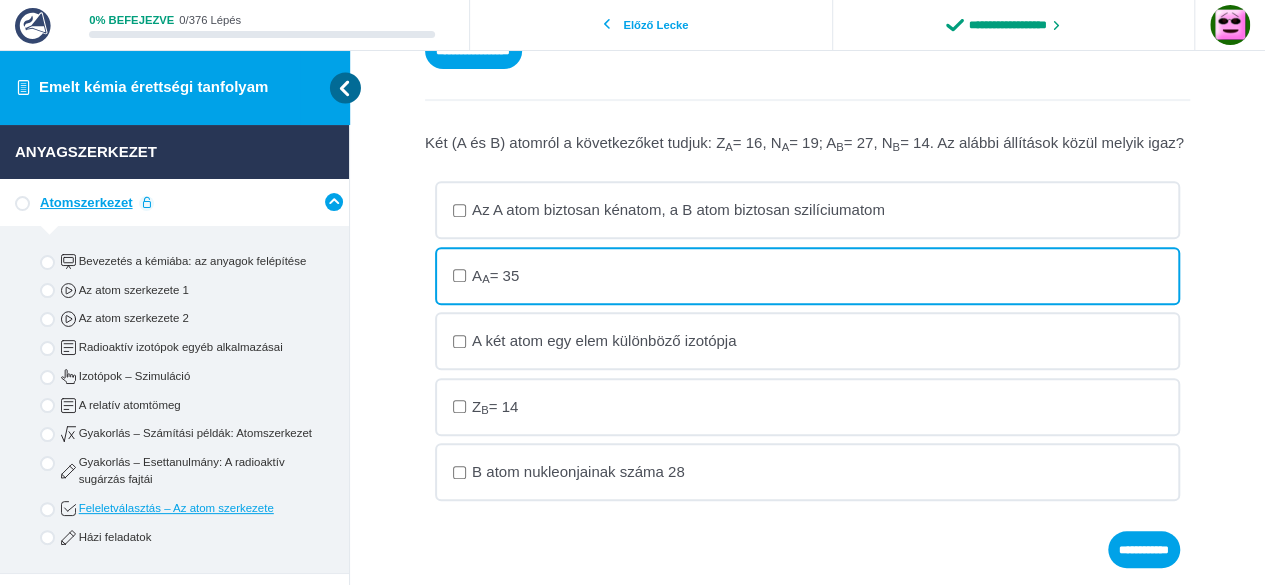 click on "A két atom egy elem különböző izotópja" at bounding box center (0, 0) 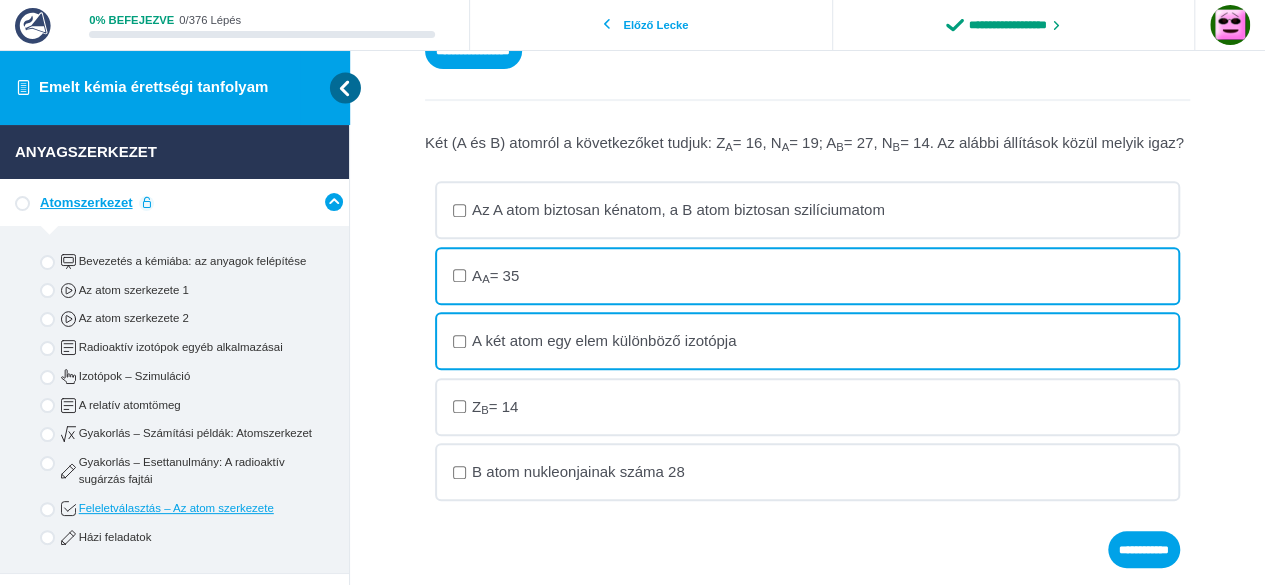click on "A két atom egy elem különböző izotópja" at bounding box center (0, 0) 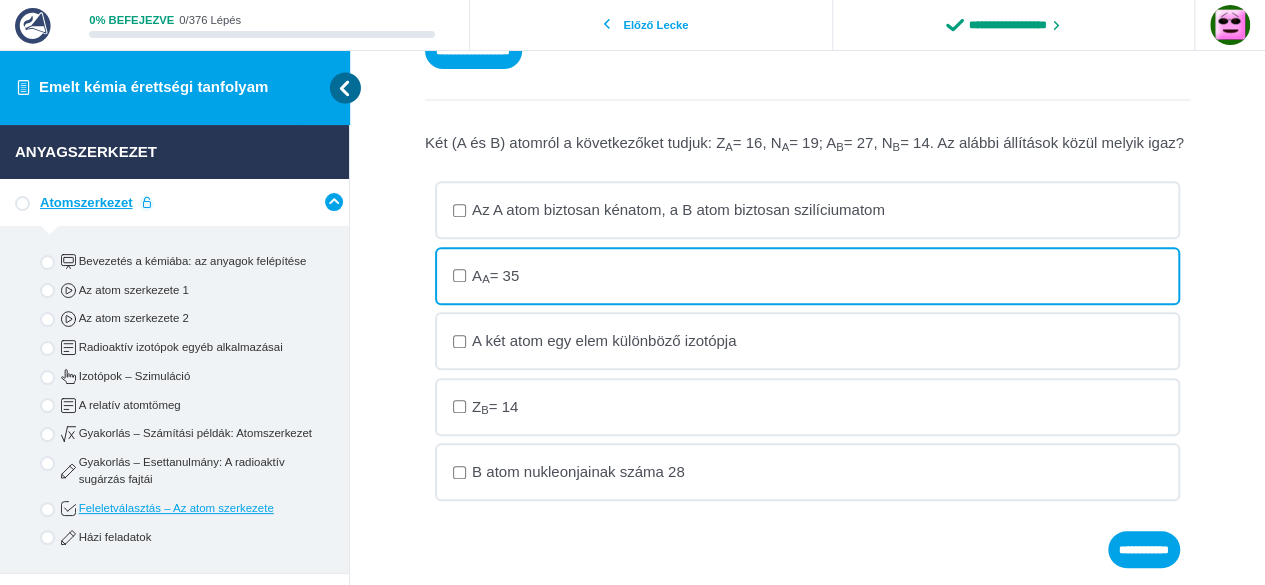 click on "A két atom egy elem különböző izotópja" at bounding box center [0, 0] 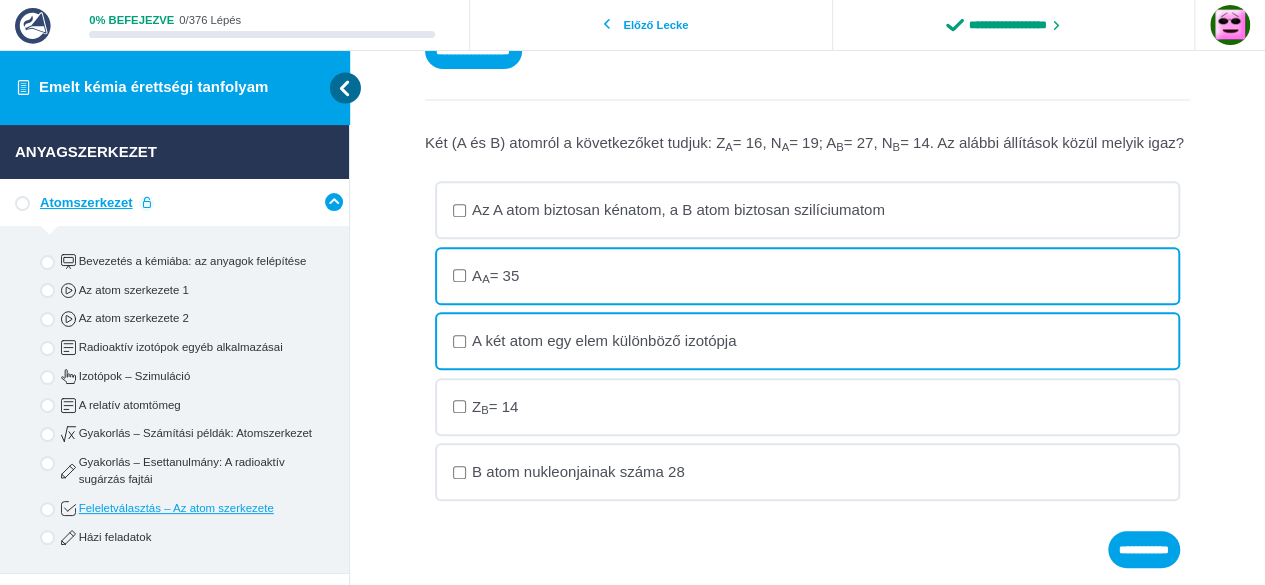 click on "A két atom egy elem különböző izotópja" at bounding box center (0, 0) 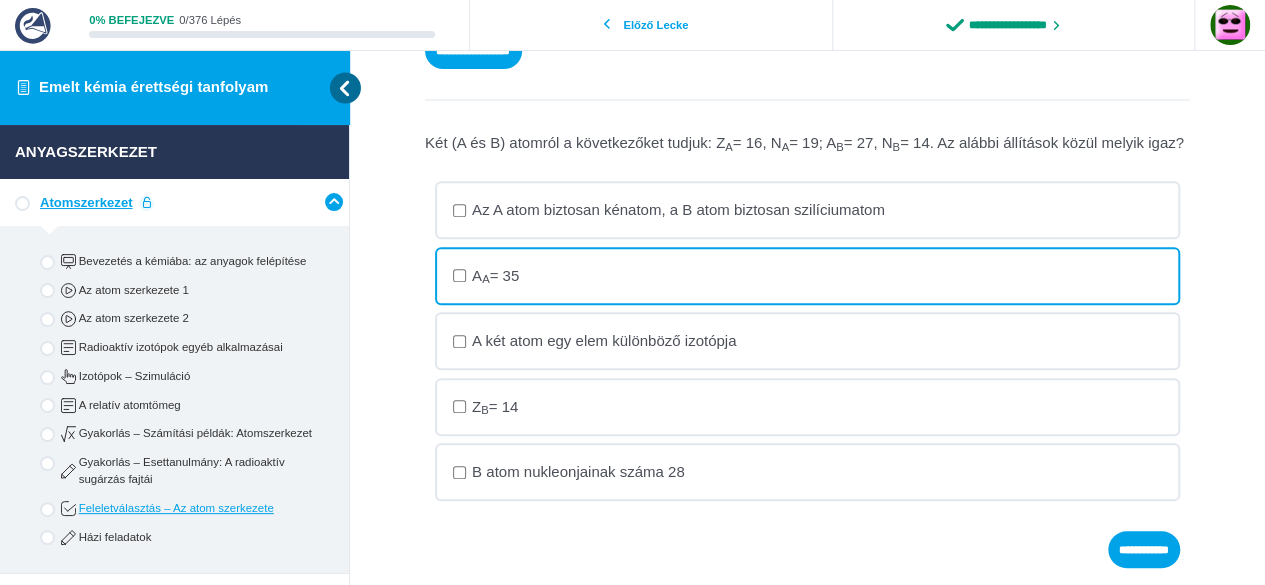 click on "**********" at bounding box center (807, 281) 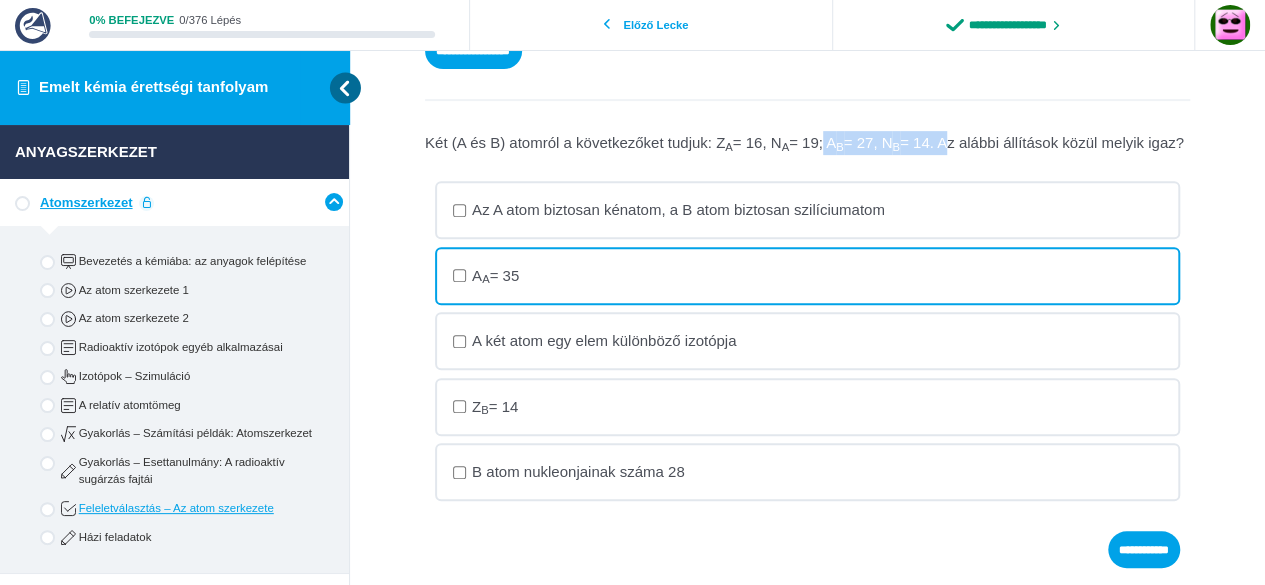 drag, startPoint x: 828, startPoint y: 139, endPoint x: 953, endPoint y: 135, distance: 125.06398 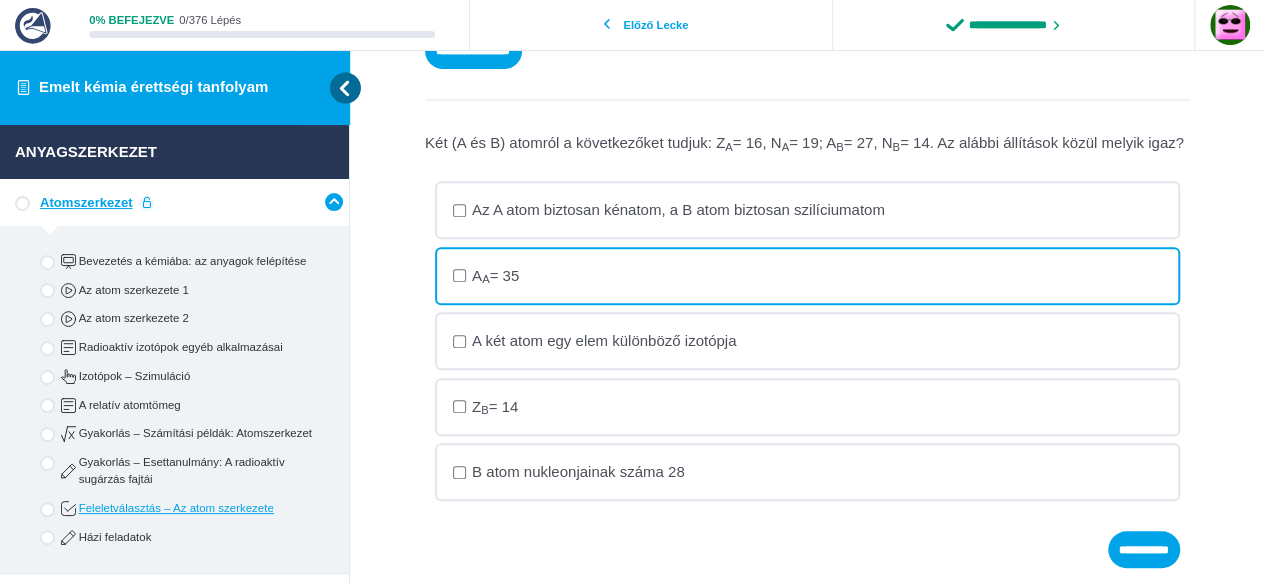 click on "A két atom egy elem különböző izotópja" at bounding box center (0, 0) 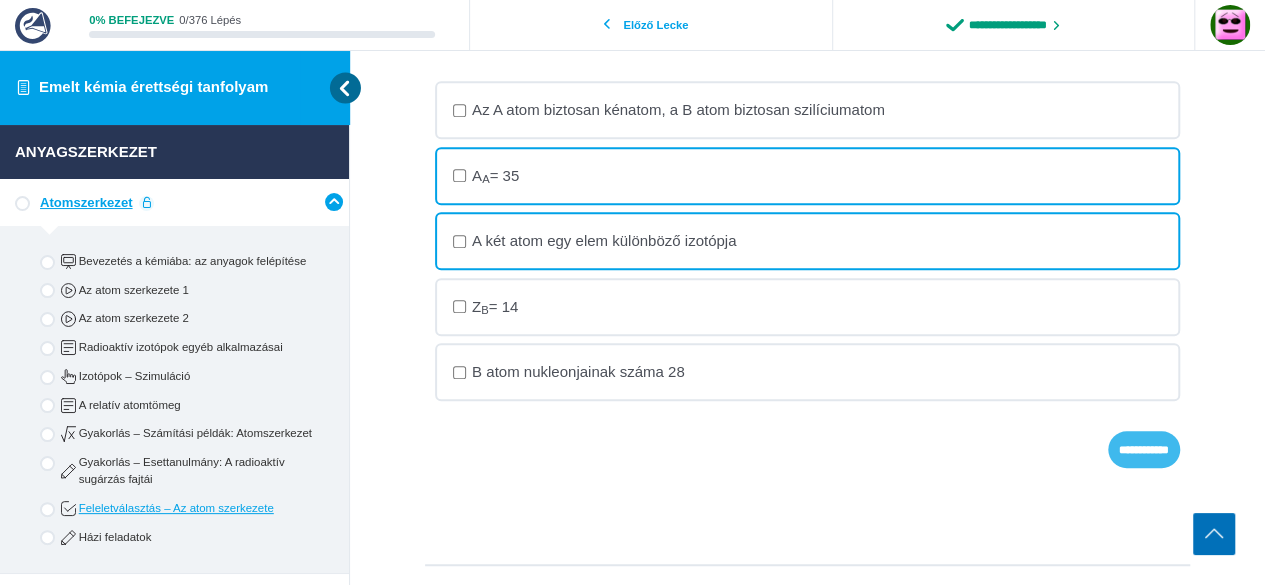 click on "**********" at bounding box center [0, 0] 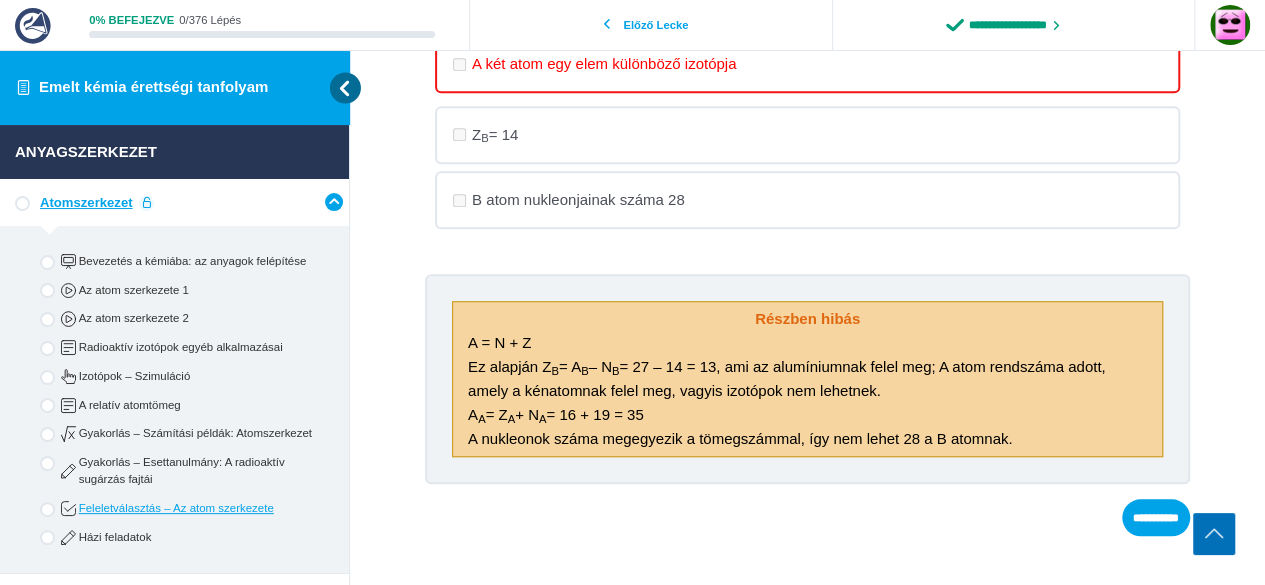 scroll, scrollTop: 782, scrollLeft: 0, axis: vertical 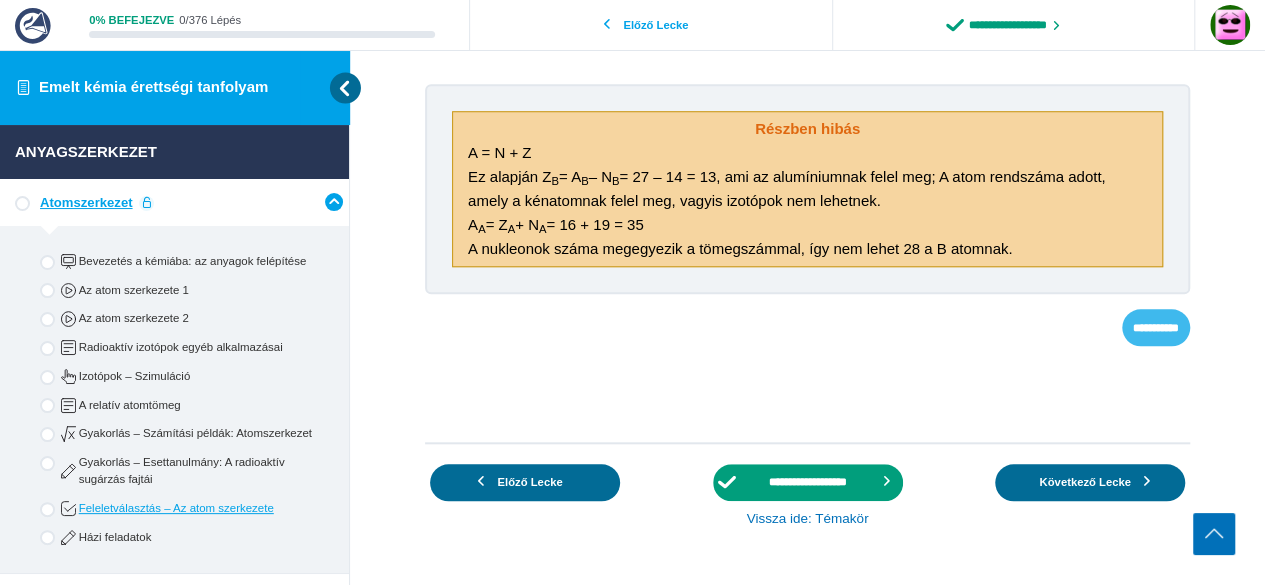 click on "**********" at bounding box center [0, 0] 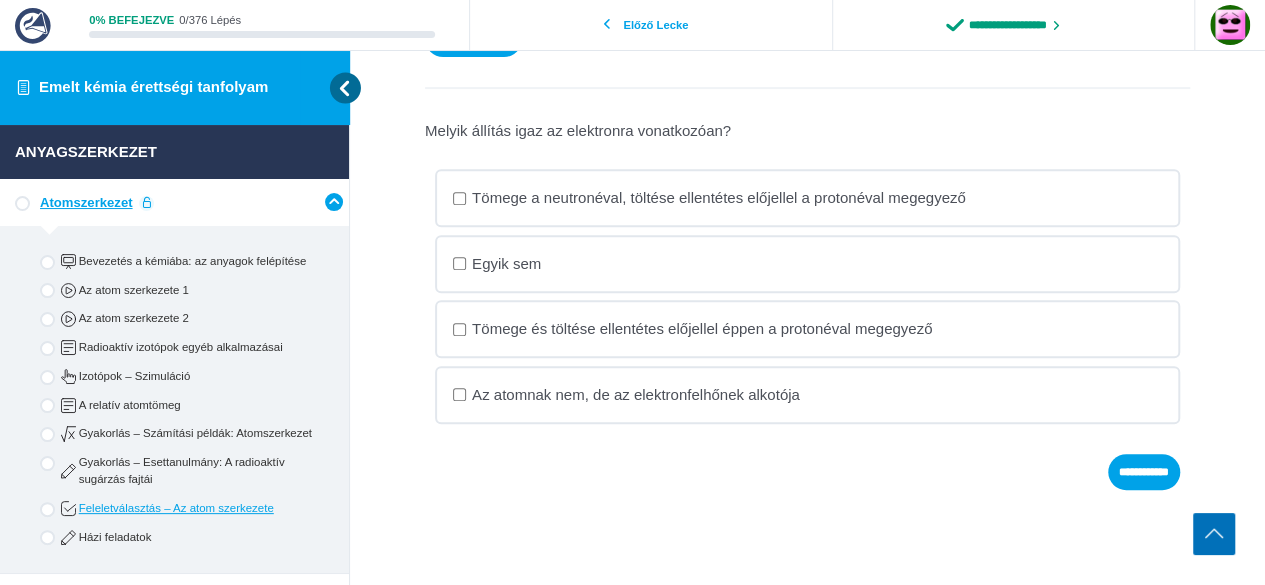 scroll, scrollTop: 330, scrollLeft: 0, axis: vertical 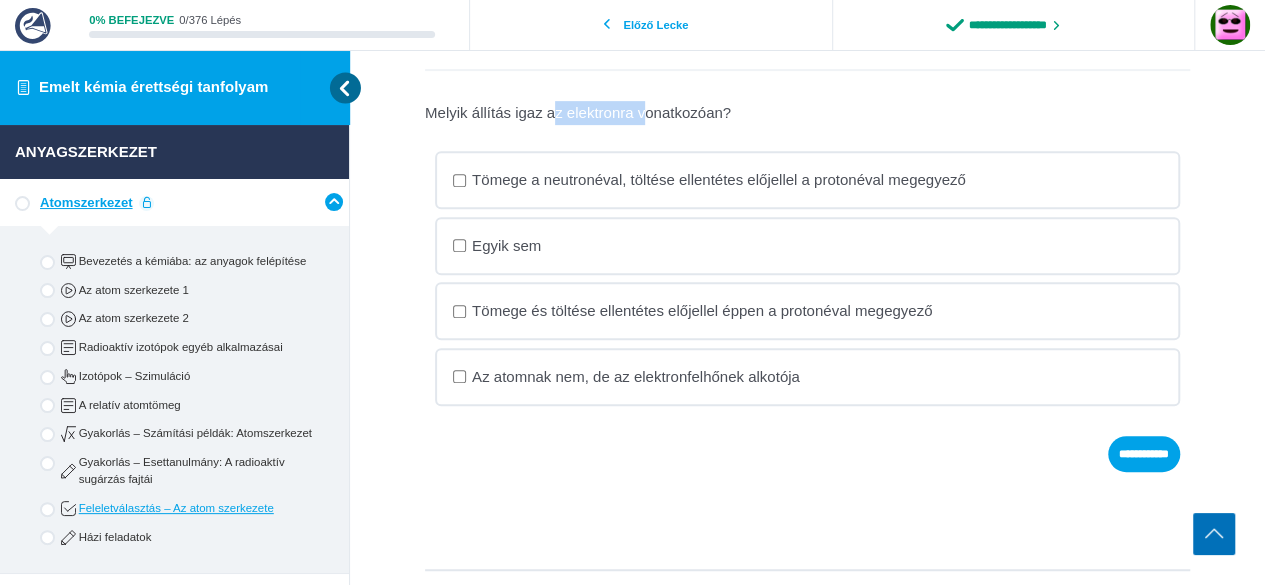drag, startPoint x: 566, startPoint y: 103, endPoint x: 648, endPoint y: 103, distance: 82 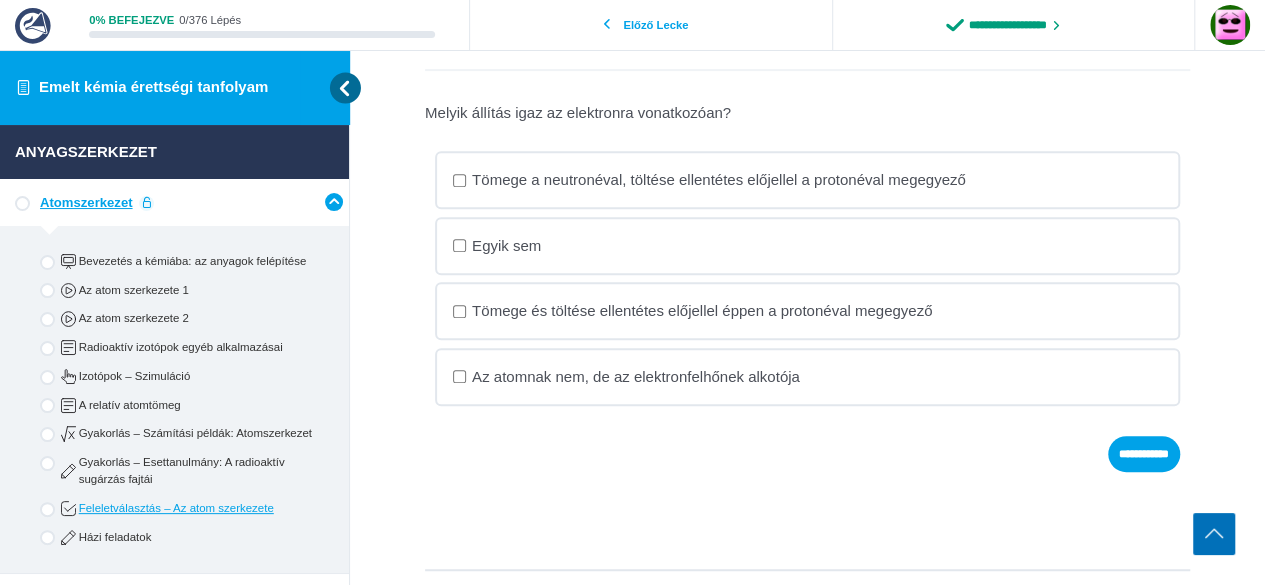 click on "Az atomnak nem, de az elektronfelhőnek alkotója" at bounding box center (0, 0) 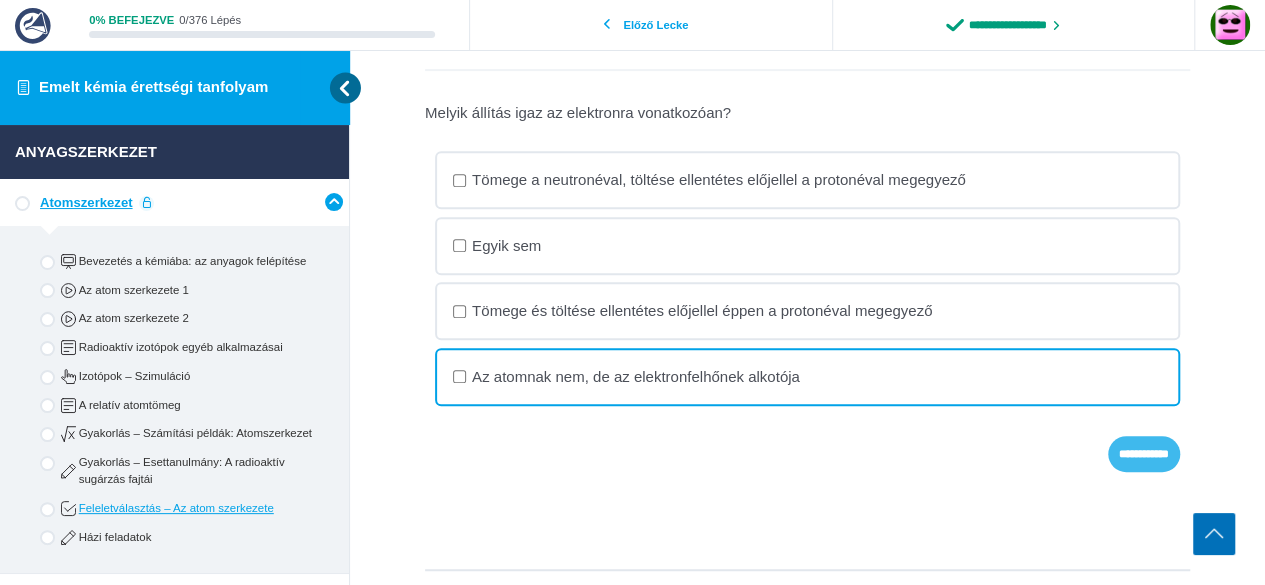 click on "**********" at bounding box center [0, 0] 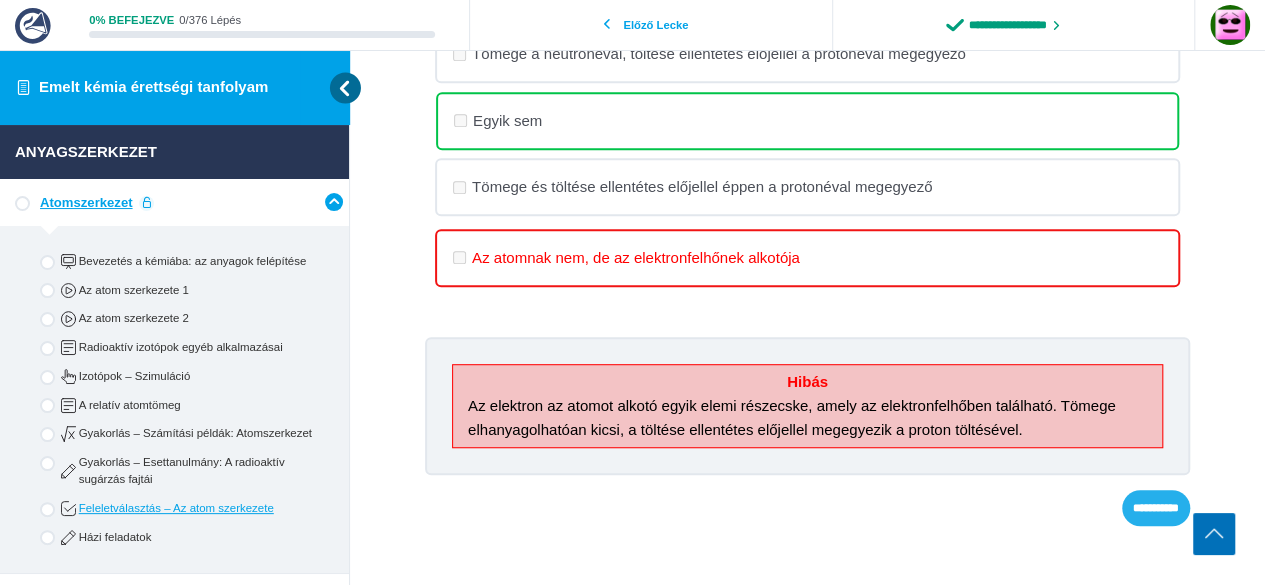 scroll, scrollTop: 521, scrollLeft: 0, axis: vertical 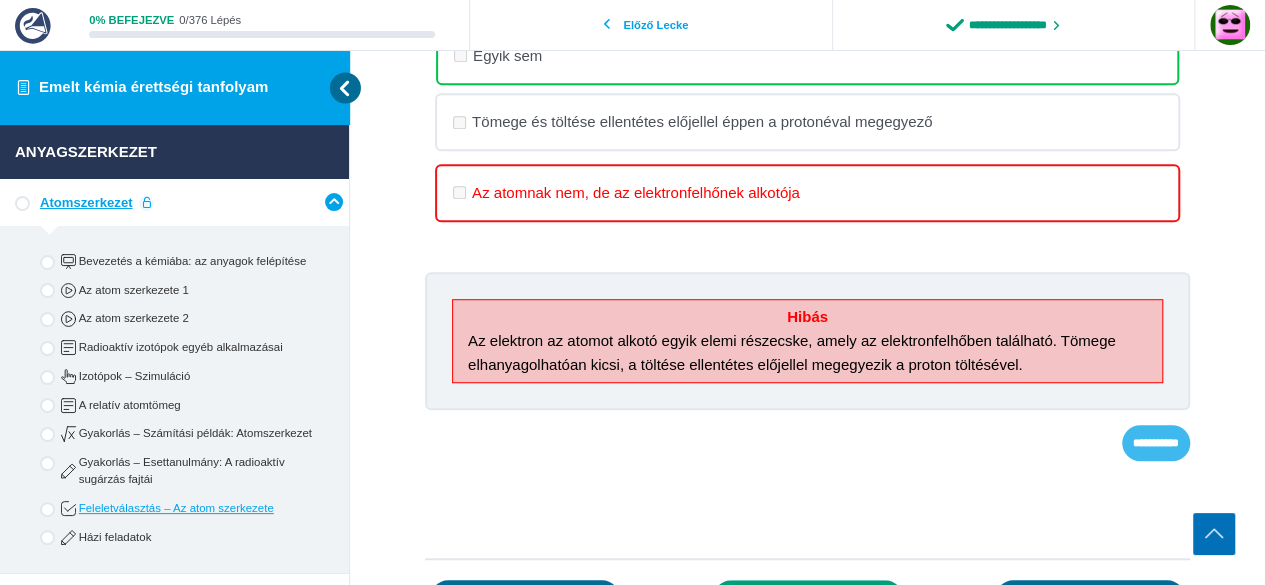 click on "**********" at bounding box center [0, 0] 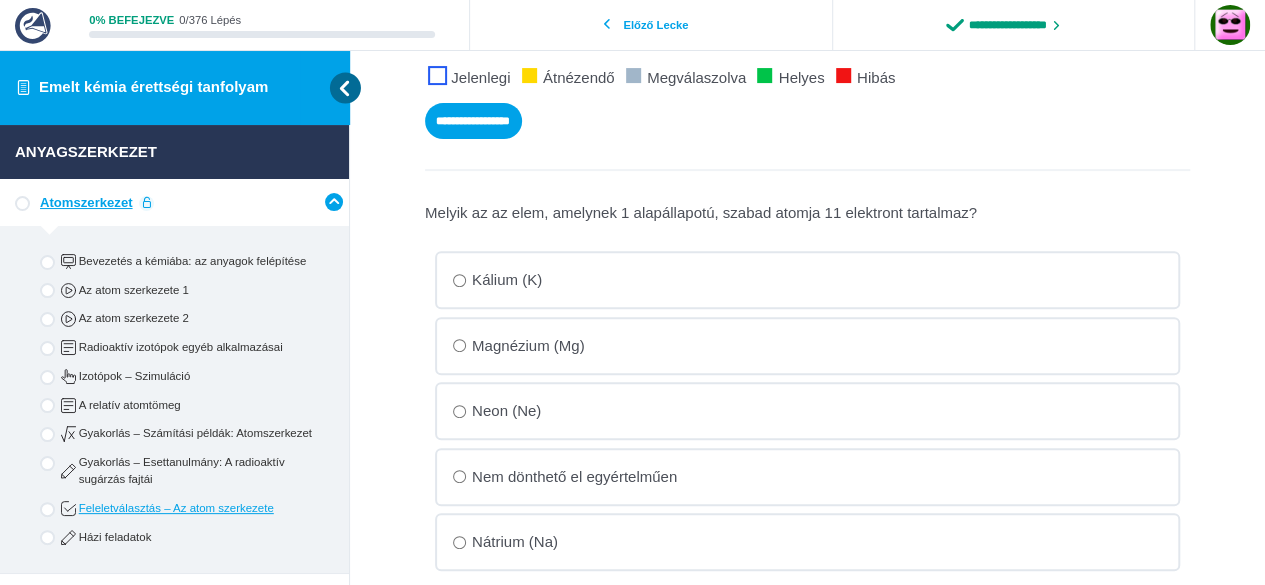 scroll, scrollTop: 330, scrollLeft: 0, axis: vertical 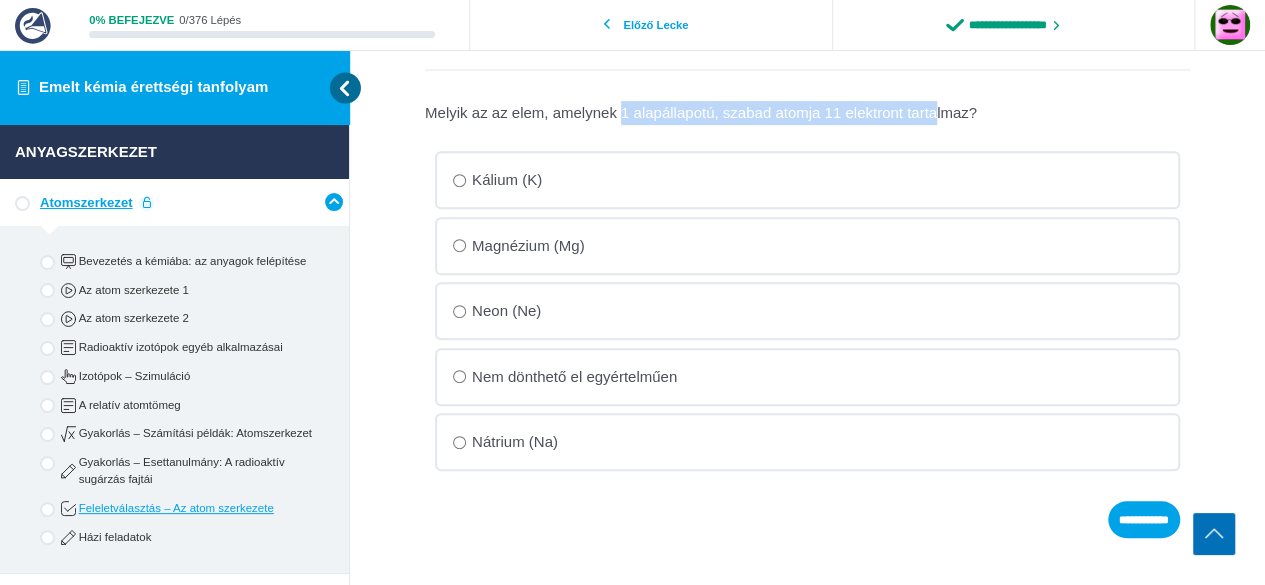 drag, startPoint x: 622, startPoint y: 105, endPoint x: 940, endPoint y: 105, distance: 318 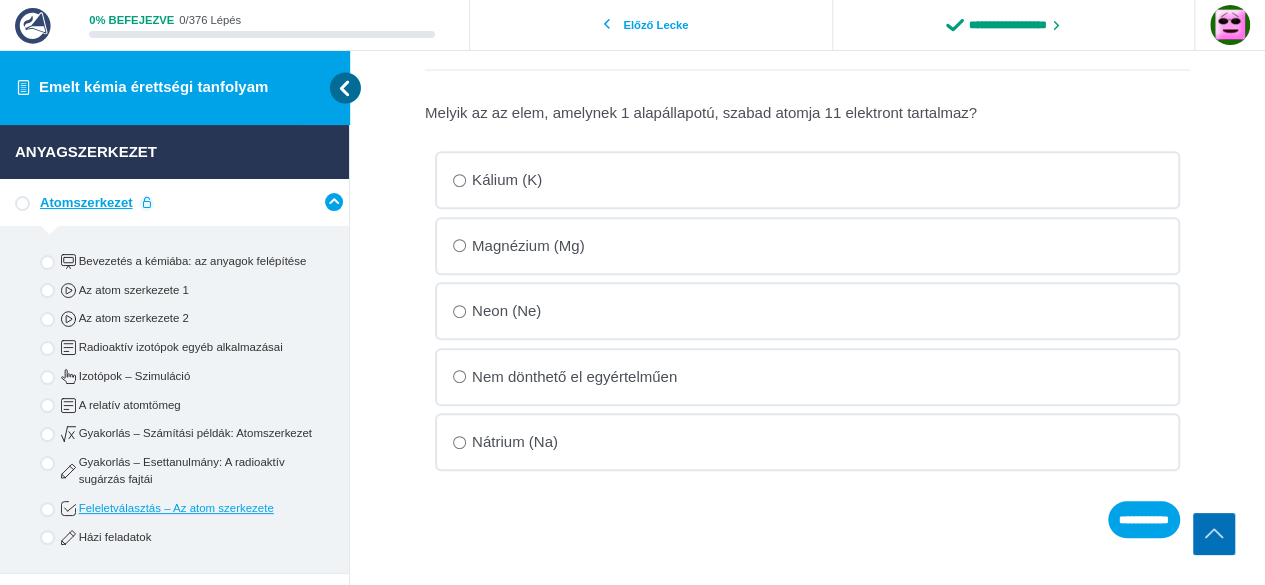 click on "Melyik az az elem, amelynek 1 alapállapotú, szabad atomja 11 elektront tartalmaz?" at bounding box center (0, 0) 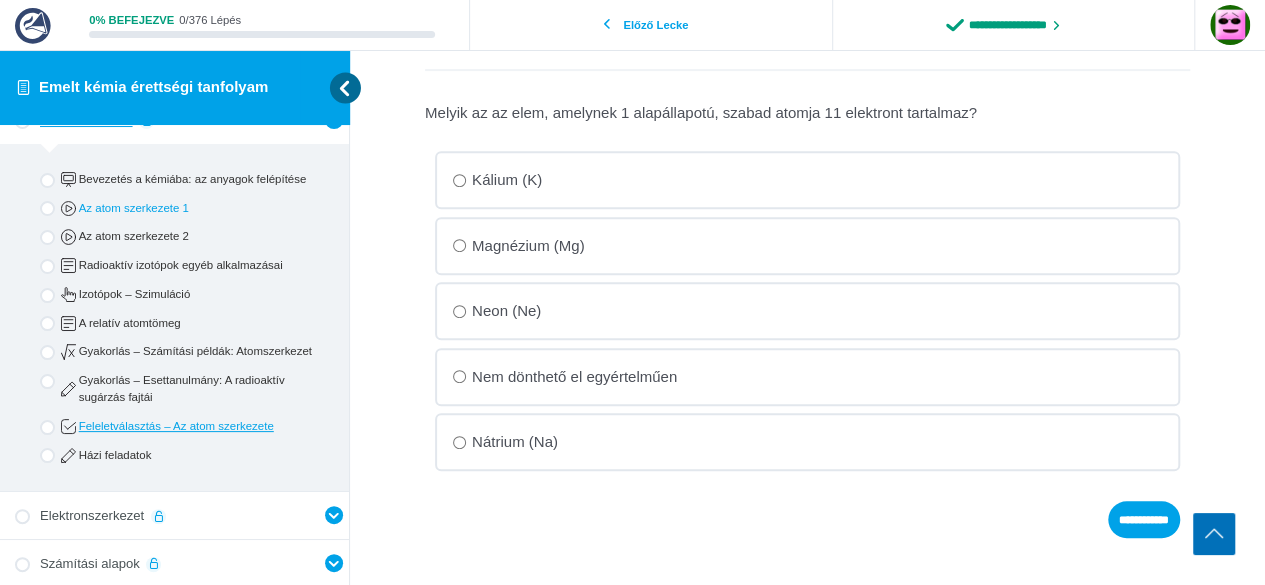 scroll, scrollTop: 100, scrollLeft: 0, axis: vertical 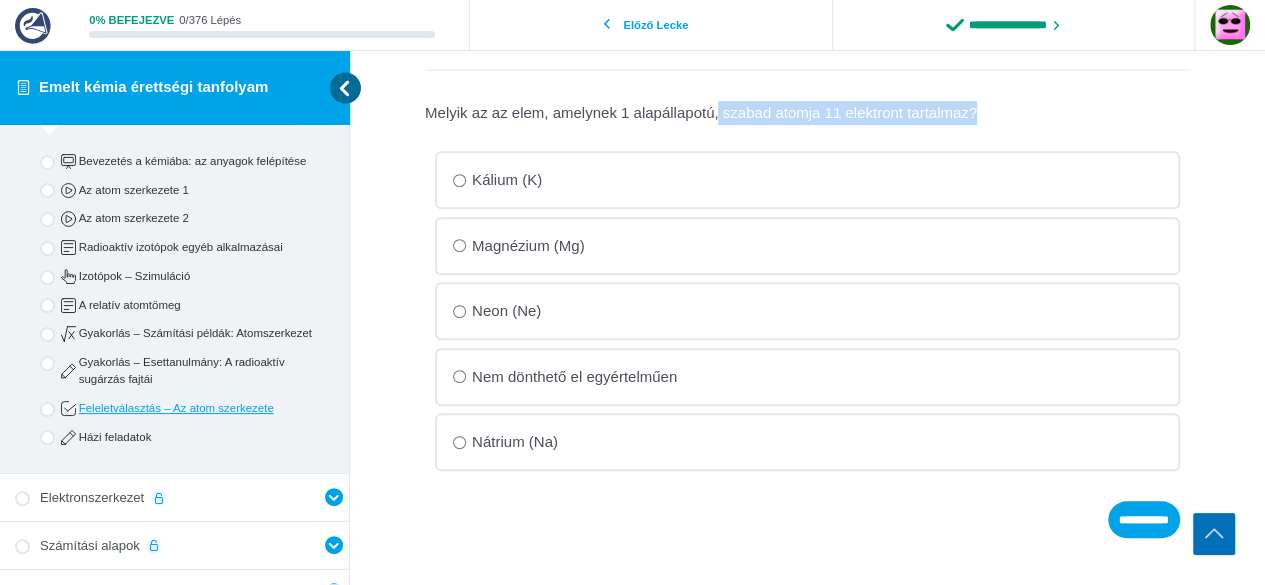 drag, startPoint x: 880, startPoint y: 113, endPoint x: 1049, endPoint y: 110, distance: 169.02663 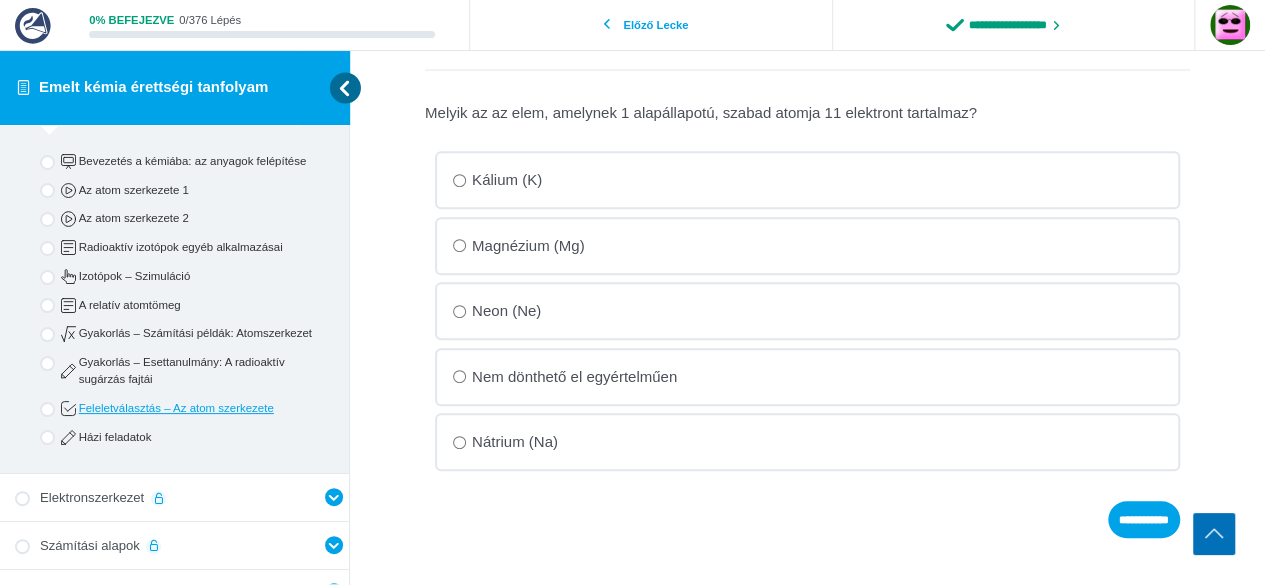 click on "Nem dönthető el egyértelműen" at bounding box center [0, 0] 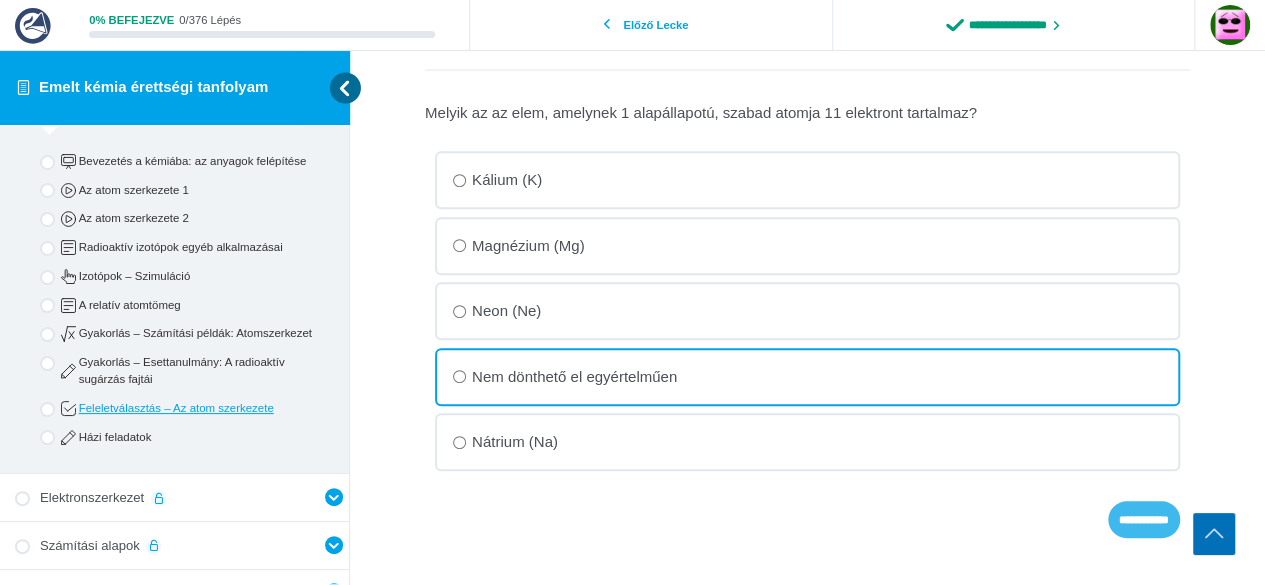 click on "**********" at bounding box center [0, 0] 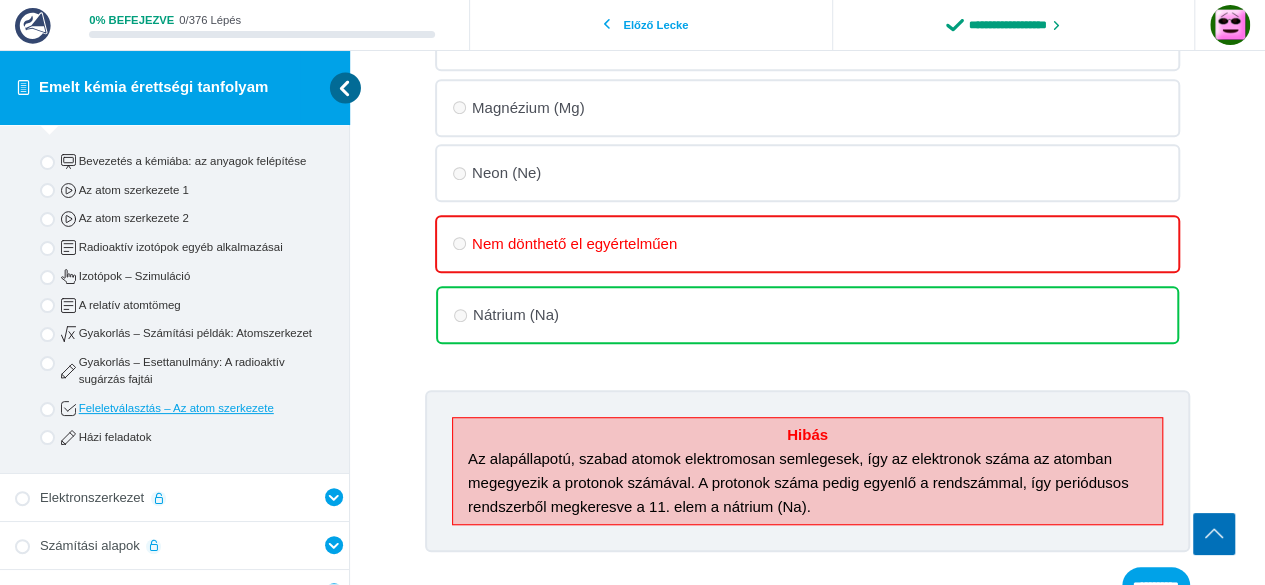 scroll, scrollTop: 554, scrollLeft: 0, axis: vertical 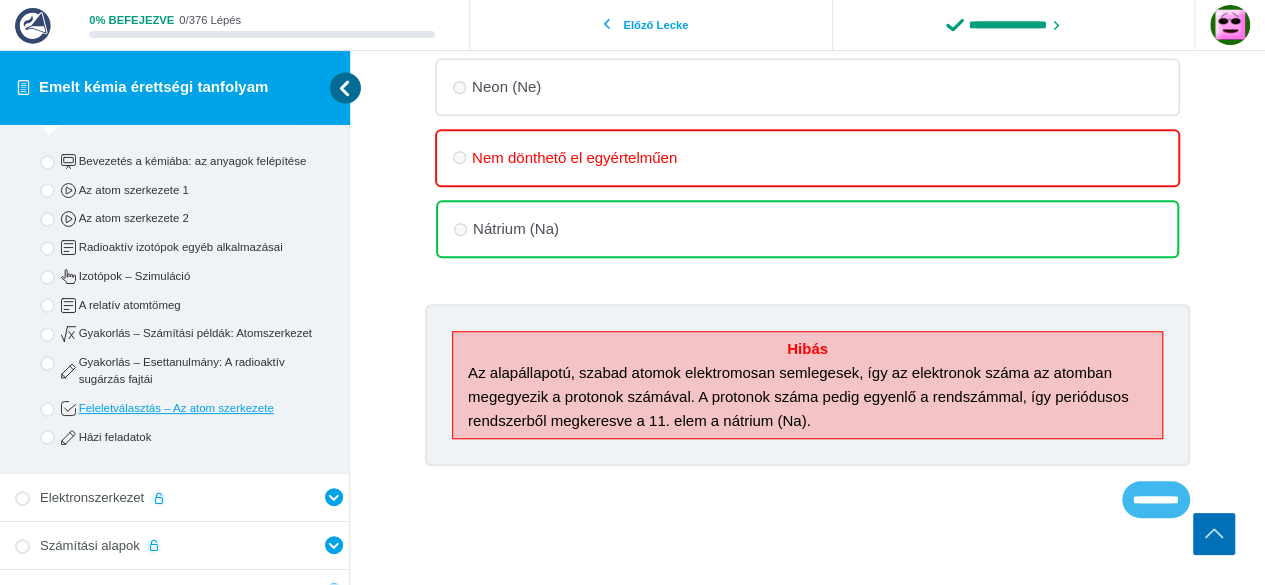 click on "**********" at bounding box center (0, 0) 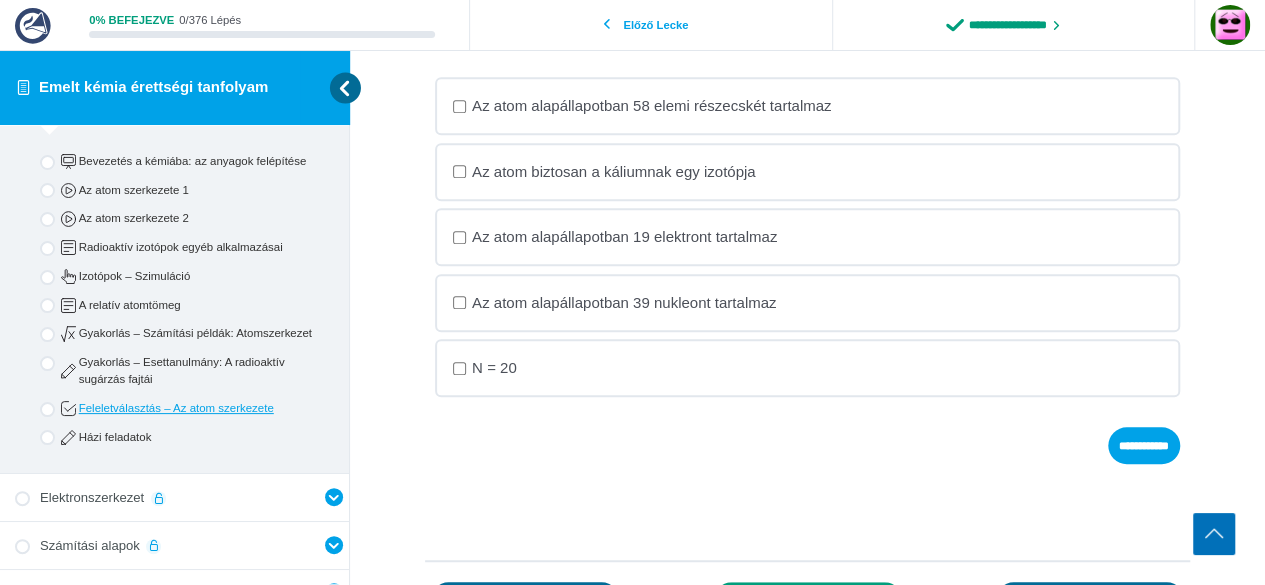 scroll, scrollTop: 330, scrollLeft: 0, axis: vertical 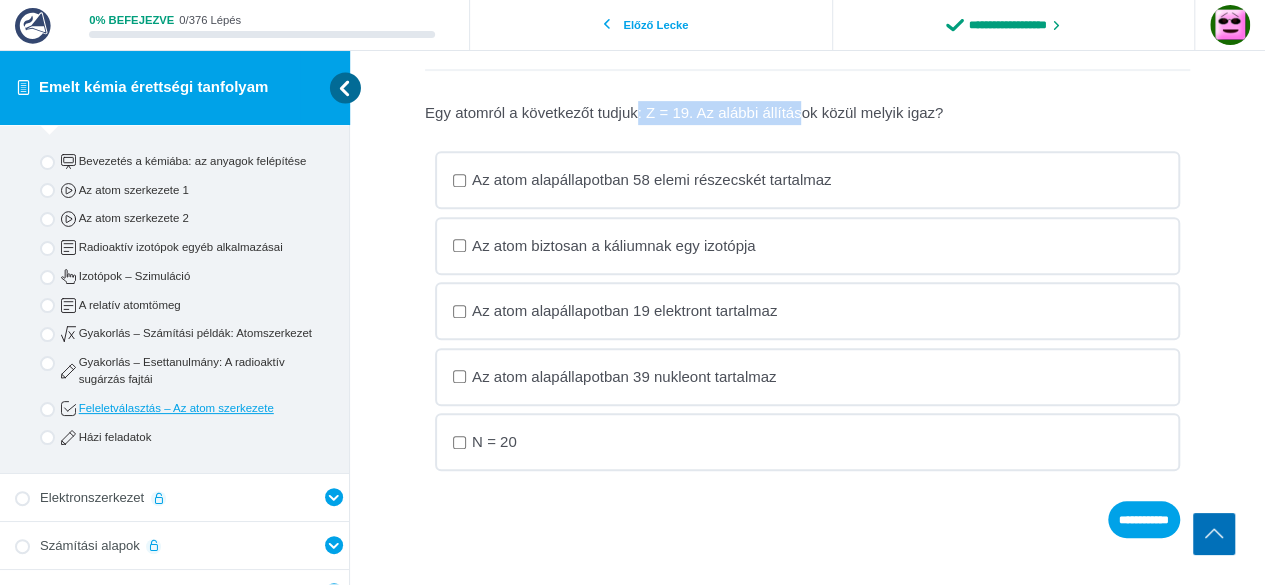 drag, startPoint x: 639, startPoint y: 97, endPoint x: 846, endPoint y: 97, distance: 207 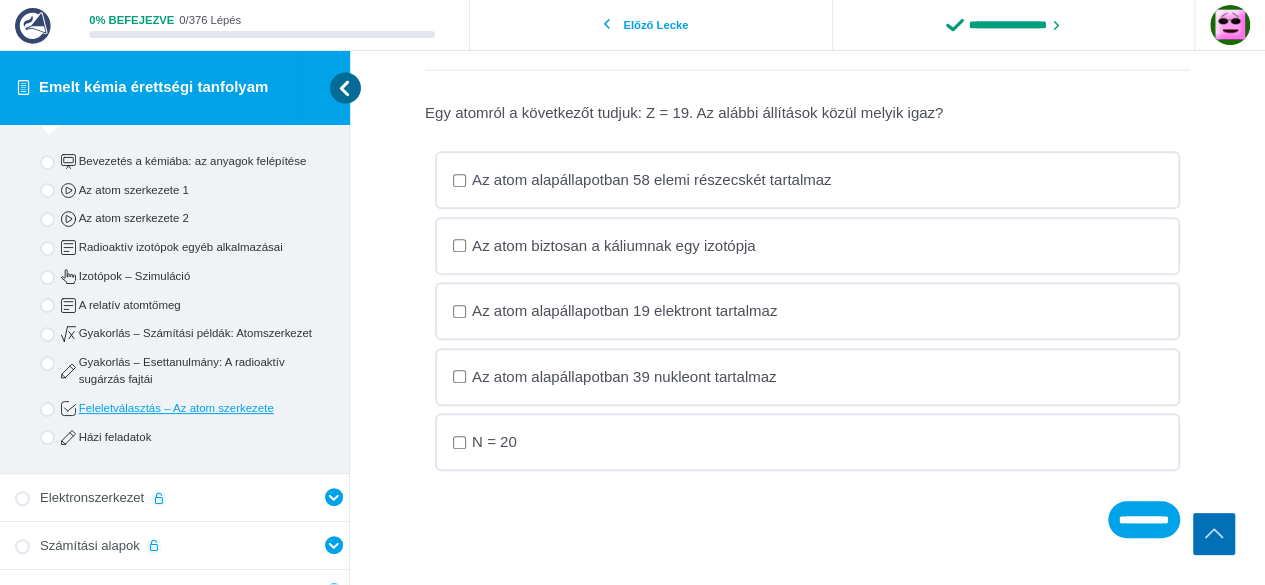 click on "**********" at bounding box center [807, 181] 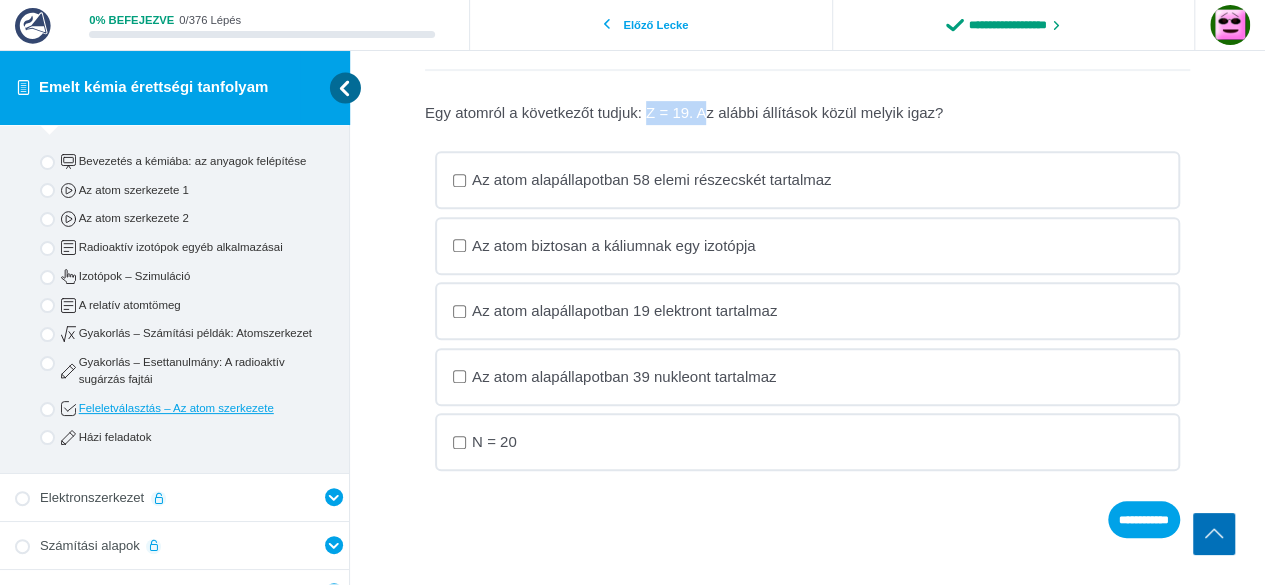 drag, startPoint x: 647, startPoint y: 103, endPoint x: 705, endPoint y: 109, distance: 58.30952 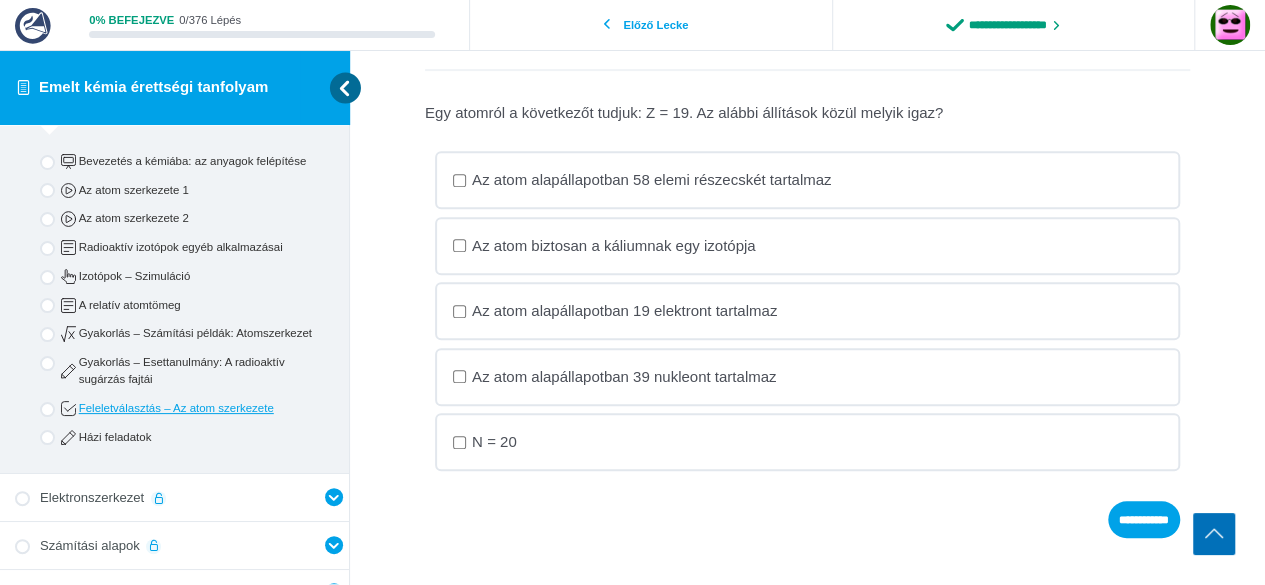 click on "Egy atomról a következőt tudjuk: Z = 19. Az alábbi állítások közül melyik igaz?" at bounding box center (0, 0) 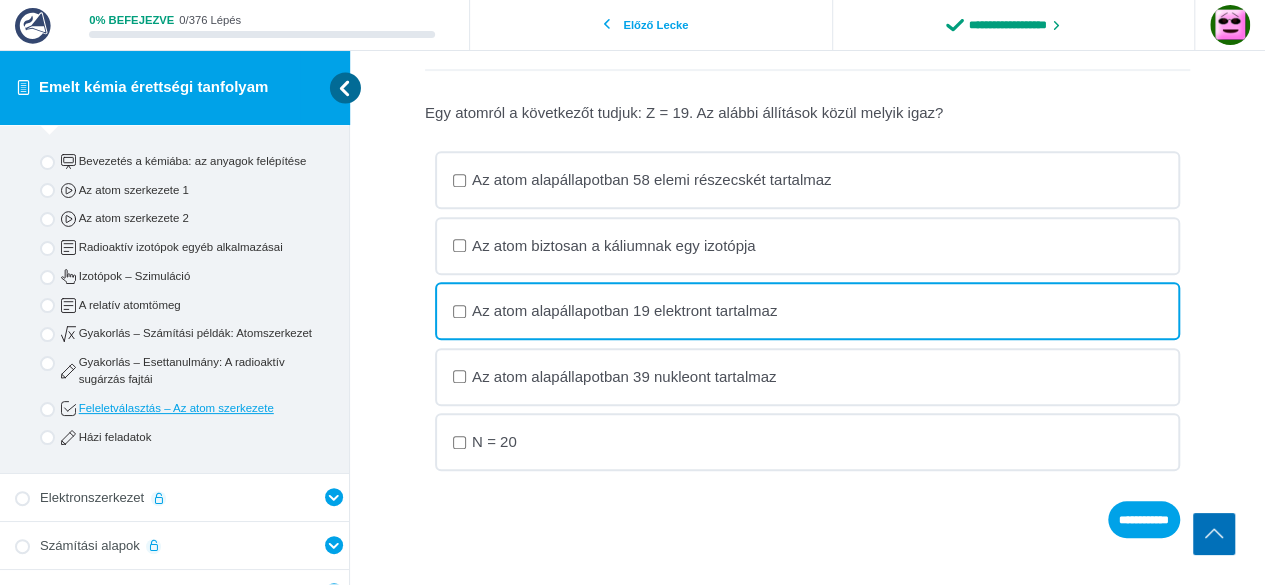 click on "Az atom biztosan a káliumnak egy izotópja" at bounding box center [0, 0] 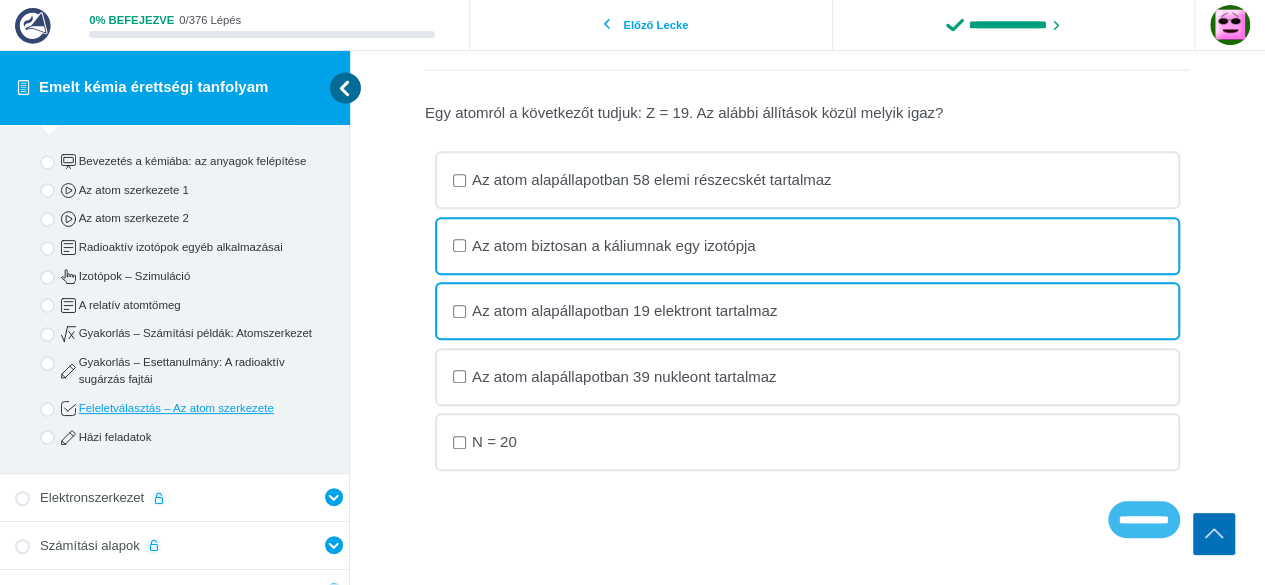 click on "**********" at bounding box center (0, 0) 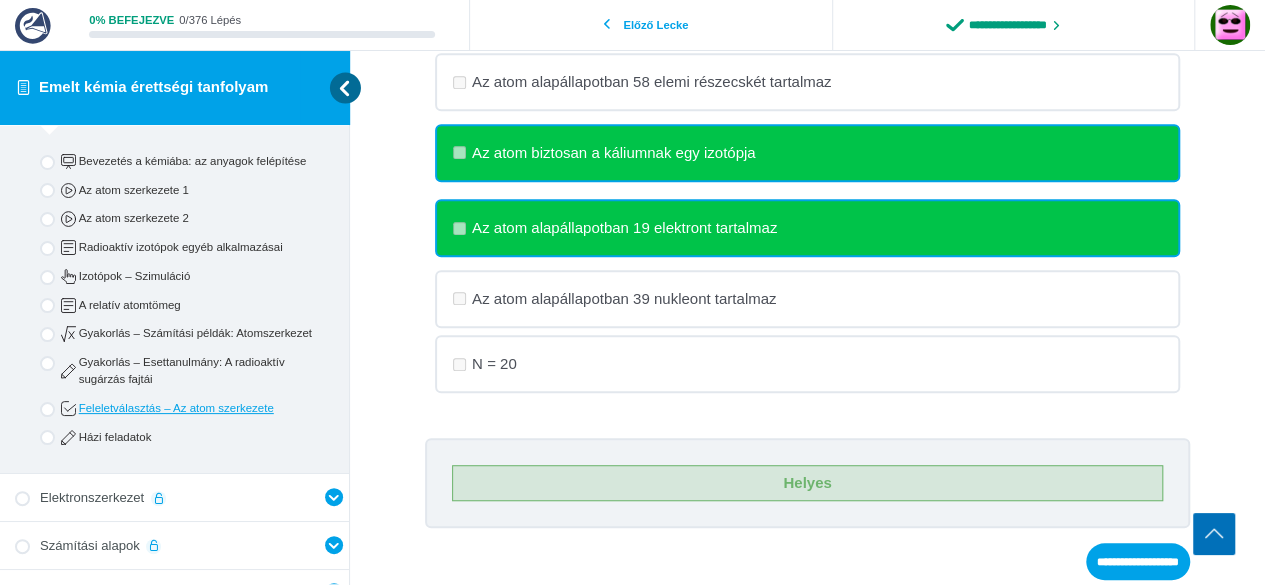 scroll, scrollTop: 458, scrollLeft: 0, axis: vertical 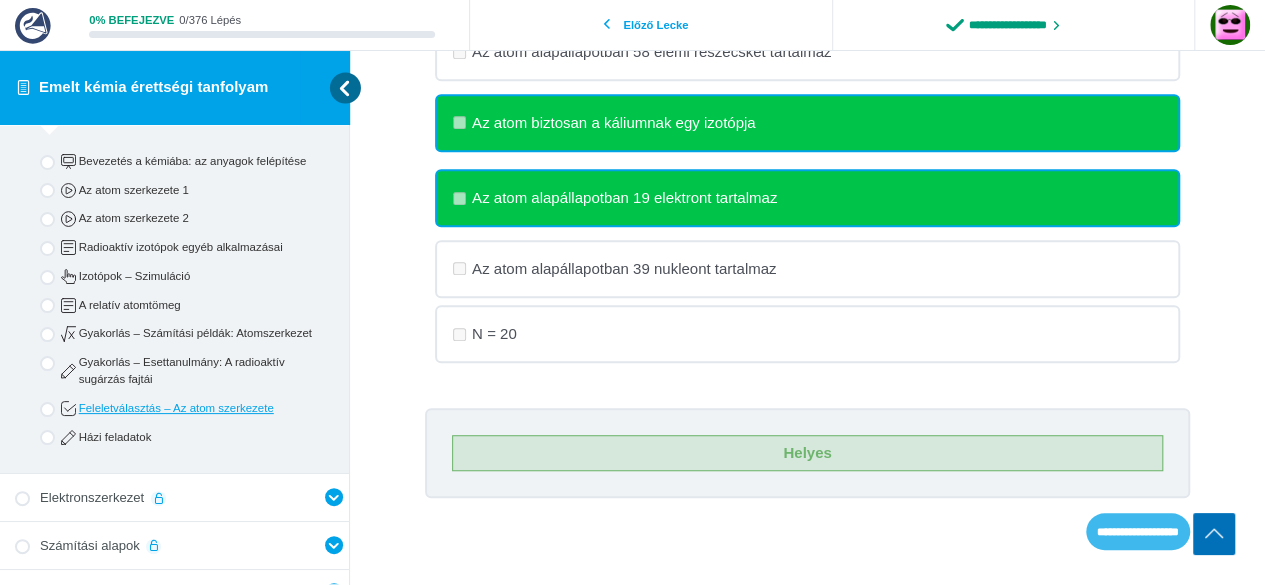 click on "**********" at bounding box center (0, 0) 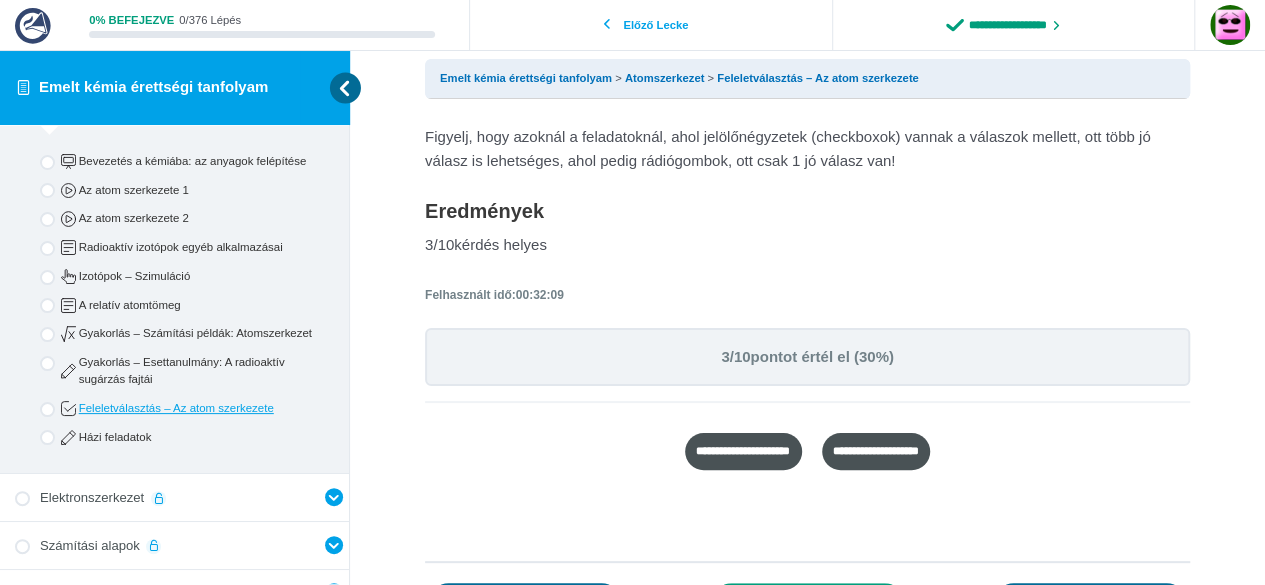 scroll, scrollTop: 110, scrollLeft: 0, axis: vertical 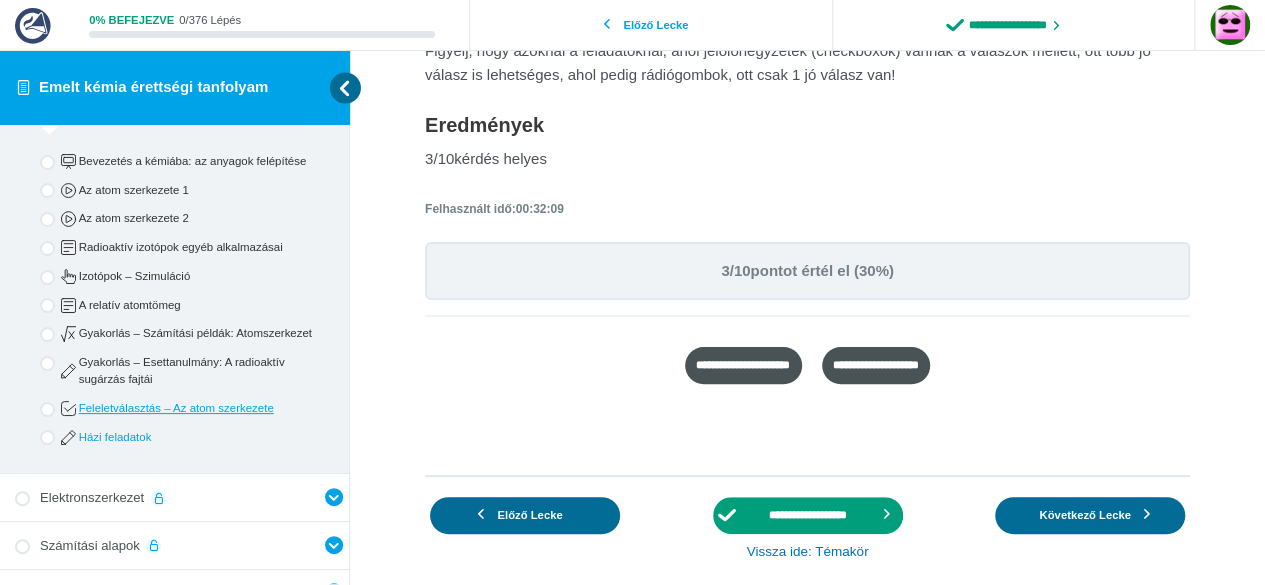 click on "Házi feladatok" at bounding box center [191, 437] 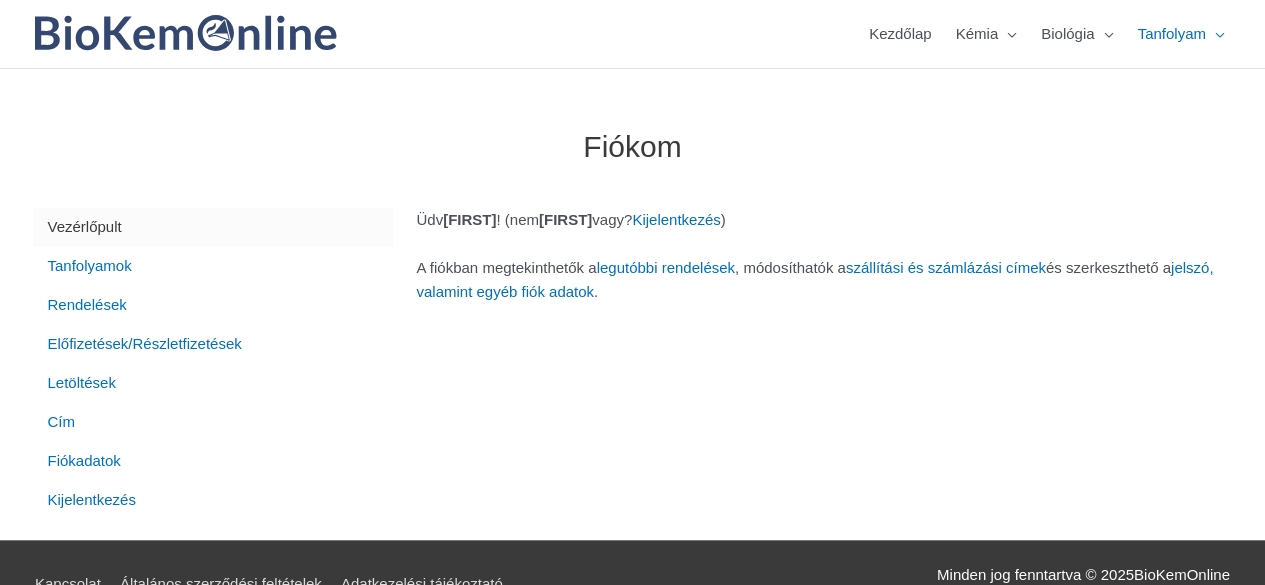 scroll, scrollTop: 0, scrollLeft: 0, axis: both 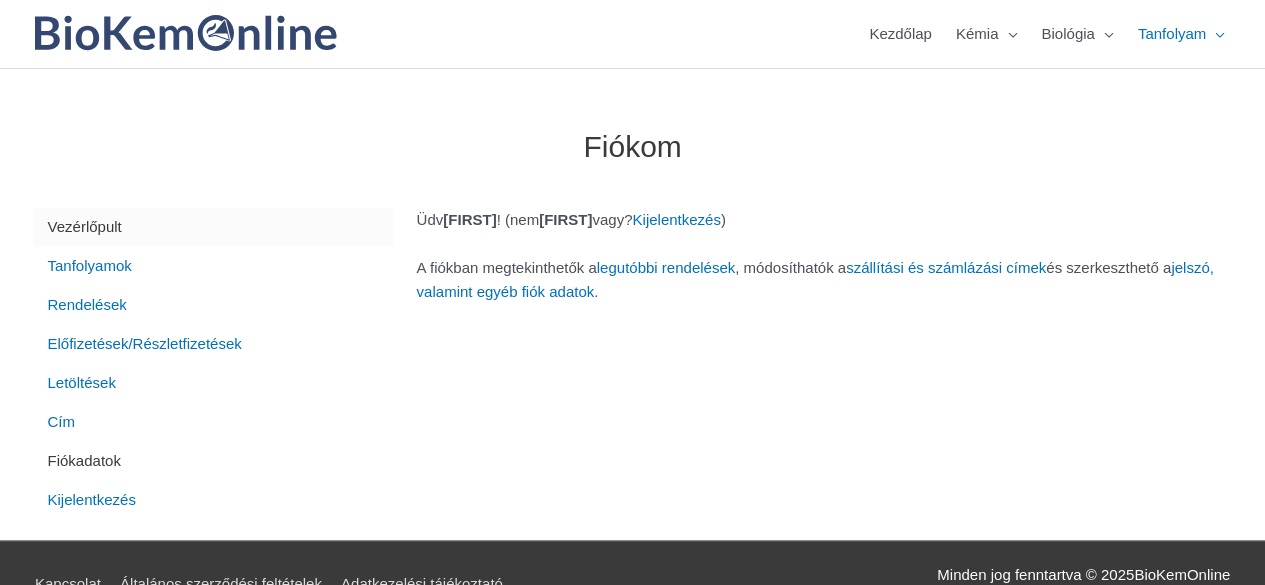 click on "Fiókadatok" at bounding box center [213, 461] 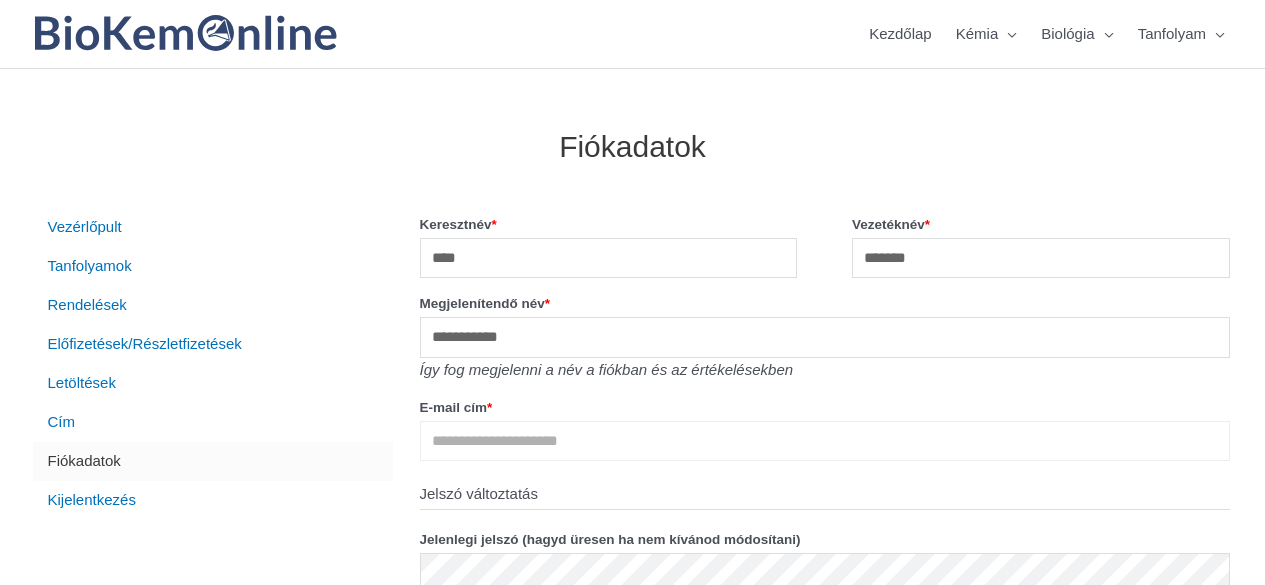 scroll, scrollTop: 0, scrollLeft: 0, axis: both 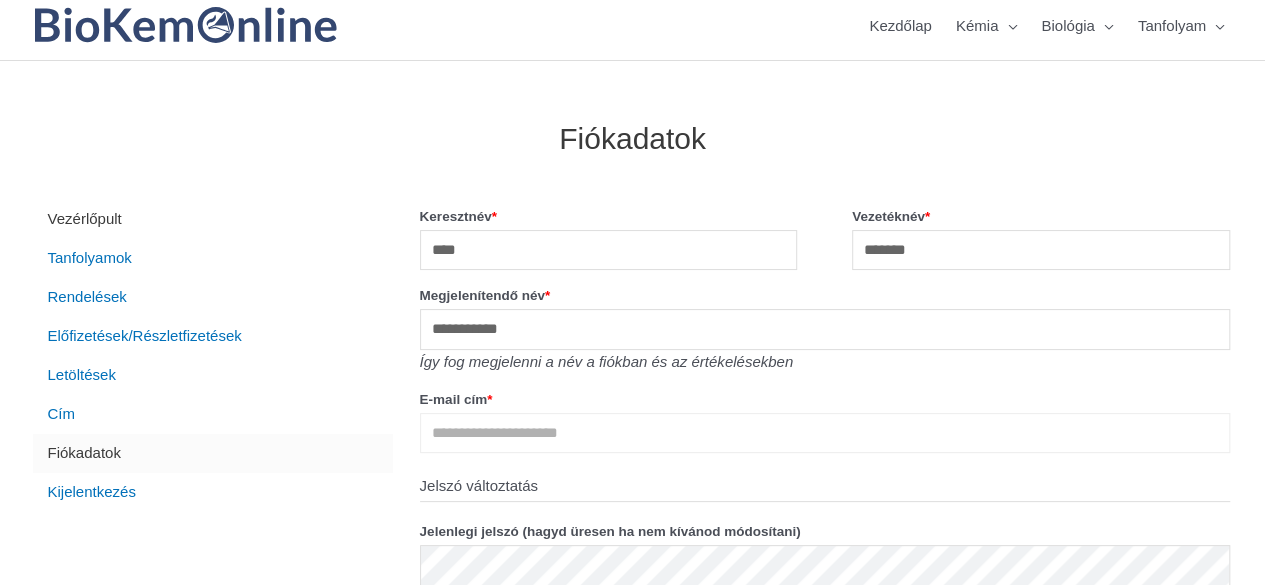 click on "Vezérlőpult" at bounding box center (213, 219) 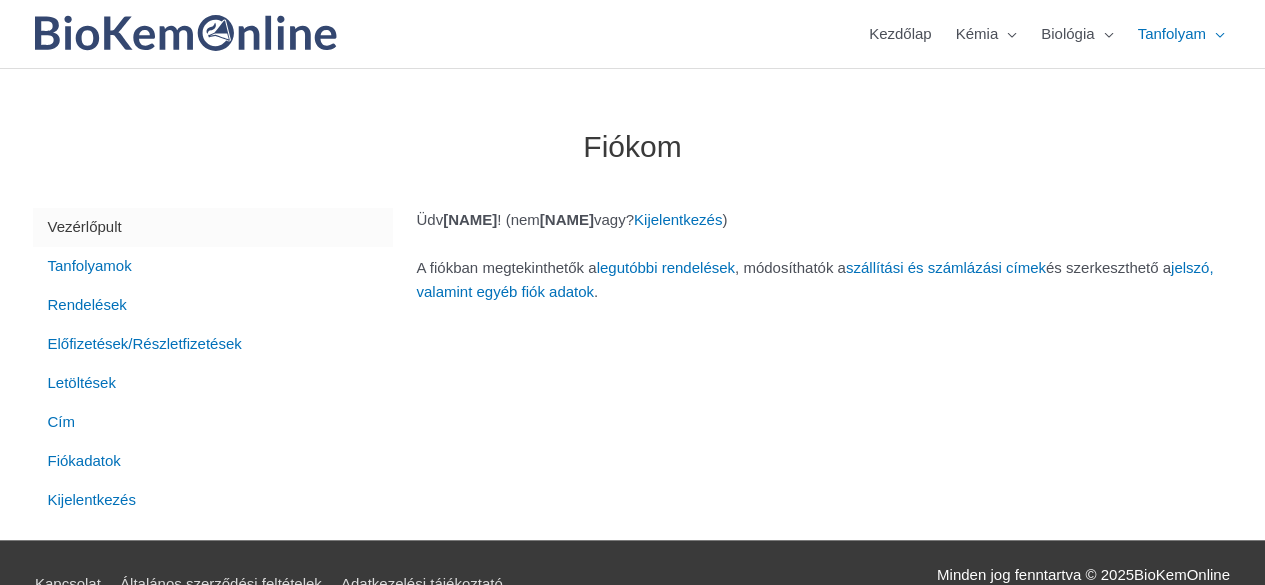 scroll, scrollTop: 0, scrollLeft: 0, axis: both 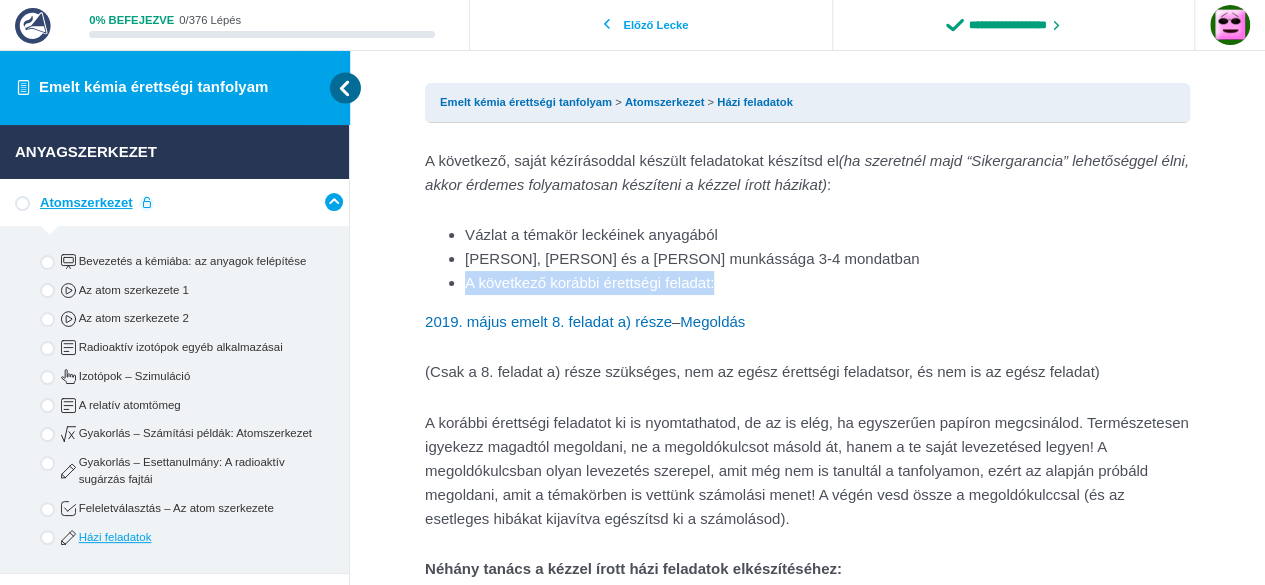 drag, startPoint x: 466, startPoint y: 277, endPoint x: 762, endPoint y: 280, distance: 296.0152 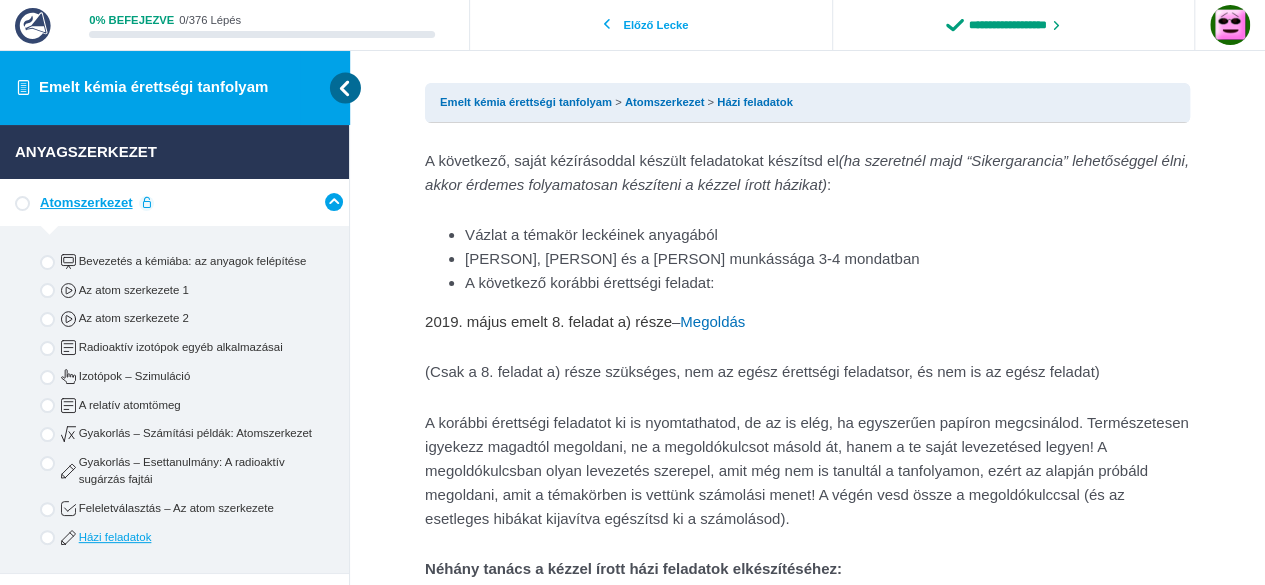 click on "2019. május emelt 8. feladat a) része" at bounding box center [548, 321] 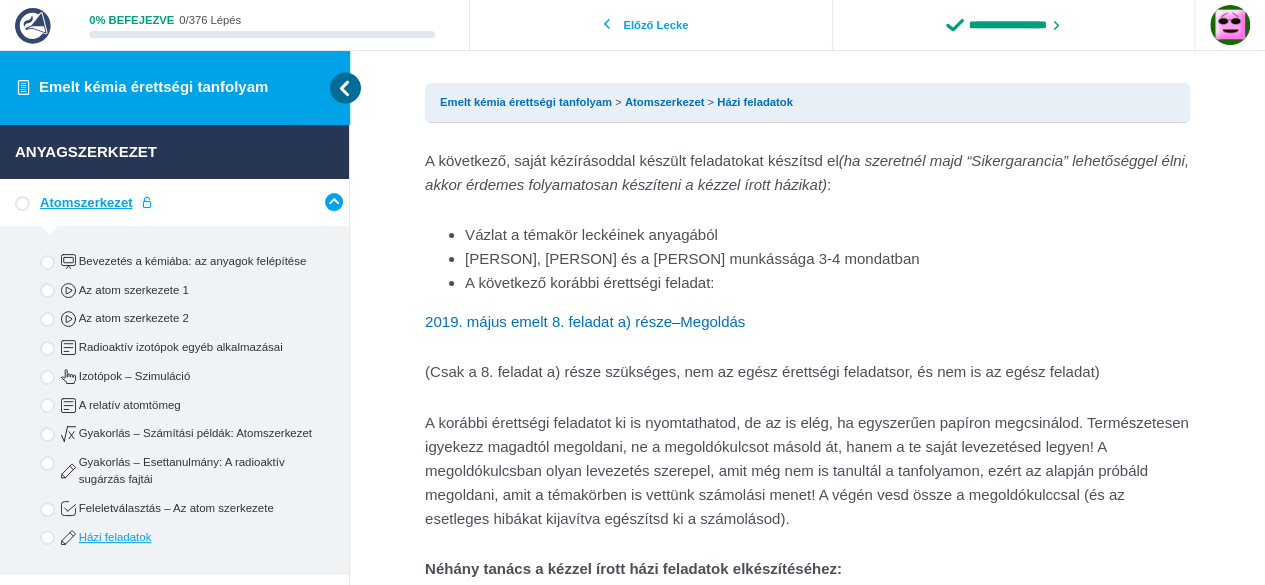 click on "A következő, saját kézírásoddal készült feladatokat készítsd el  (ha szeretnél majd “Sikergarancia” lehetőséggel élni, akkor érdemes folyamatosan készíteni a kézzel írott házikat) :
Vázlat a témakör leckéinek anyagából Hevesy György, Berzelius és a Curie házaspár munkássága 3-4 mondatban A következő korábbi érettségi feladat:
2019. május emelt 8. feladat a) része  –  Megoldás
(Csak a 8. feladat a) része szükséges, nem az egész érettségi feladatsor, és nem is az egész feladat)
Néhány tanács a kézzel írott házi feladatok elkészítéséhez:
Mivel előfordulhat, hogy apróbb javításokat kell majd végezned idővel, a könnyű javítás érdekében a vázlatok megírásához ceruza/rotring használata javasolt, illetve színes ceruzák a kiemelésekhez, rajzokhoz stb.
Vásárlás (2025. decemberig tartó hozzáférés)
79.900 Ft 3×29.900 Ft  a tanfolyam ára.
." at bounding box center [807, 1264] 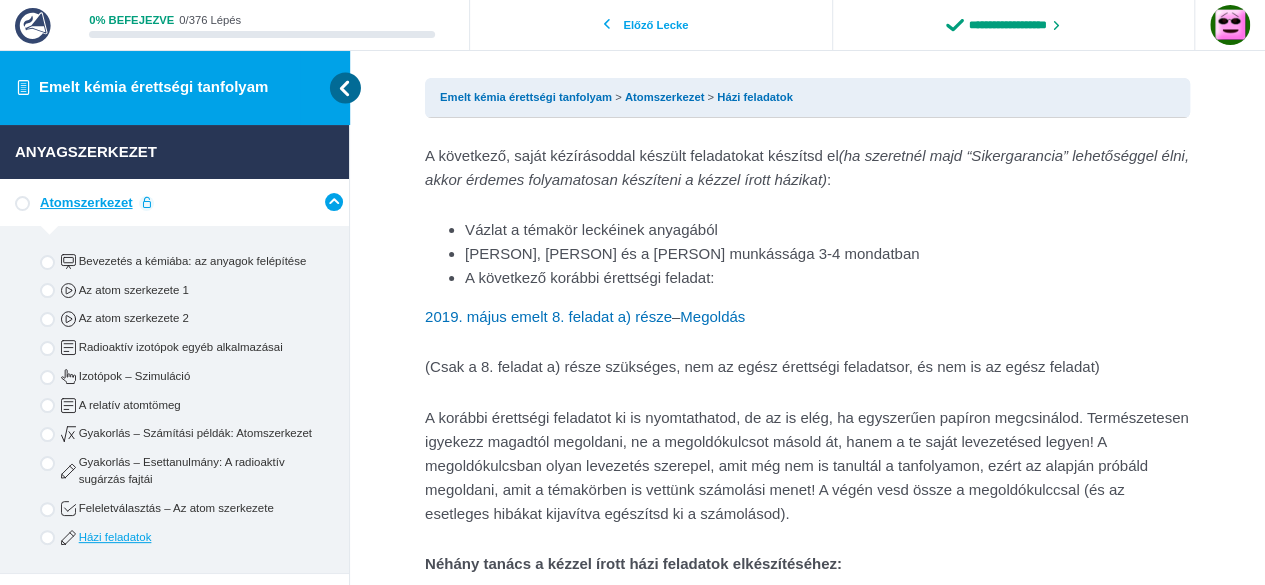scroll, scrollTop: 0, scrollLeft: 0, axis: both 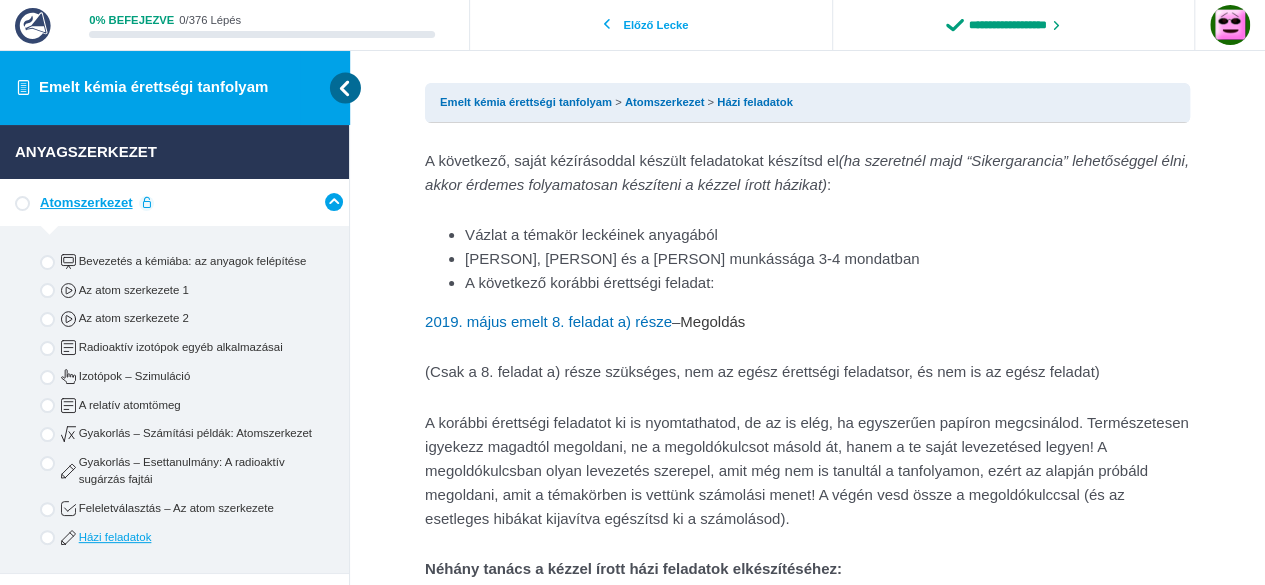 click on "Megoldás" at bounding box center [712, 321] 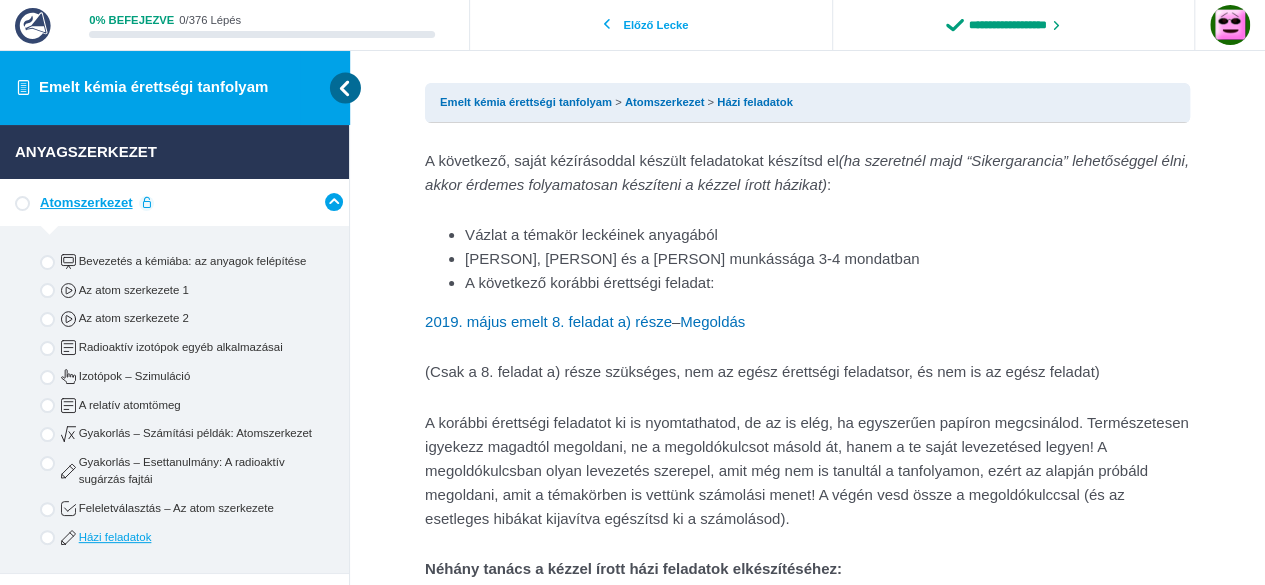 click on "2019. május emelt 8. feladat a) része  –  Megoldás" at bounding box center (807, 322) 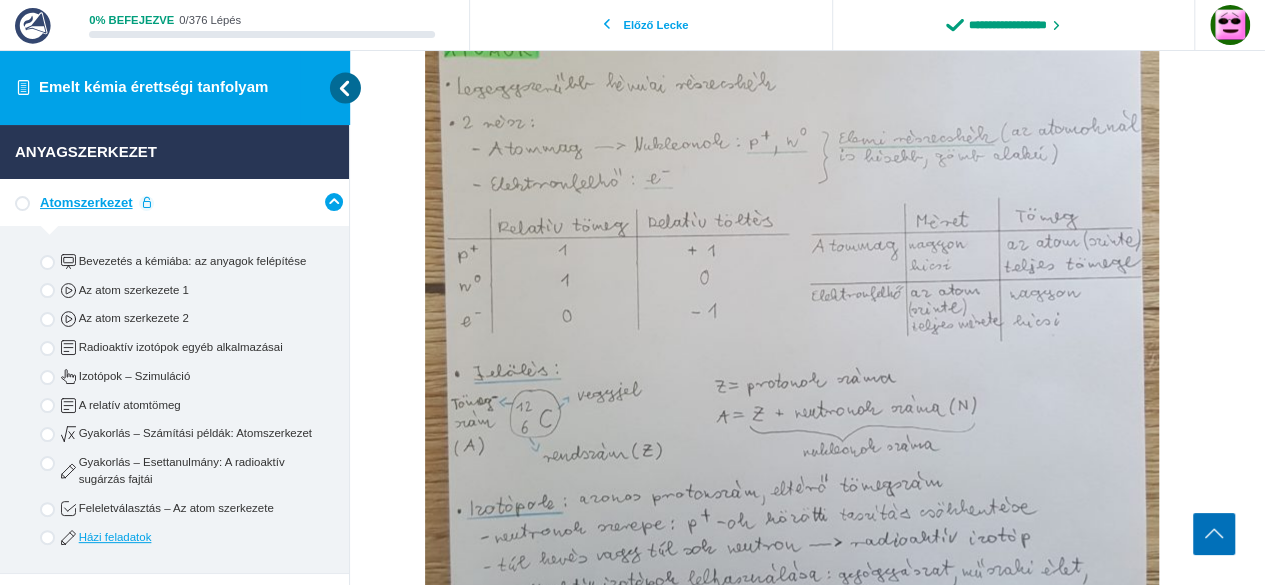 scroll, scrollTop: 500, scrollLeft: 0, axis: vertical 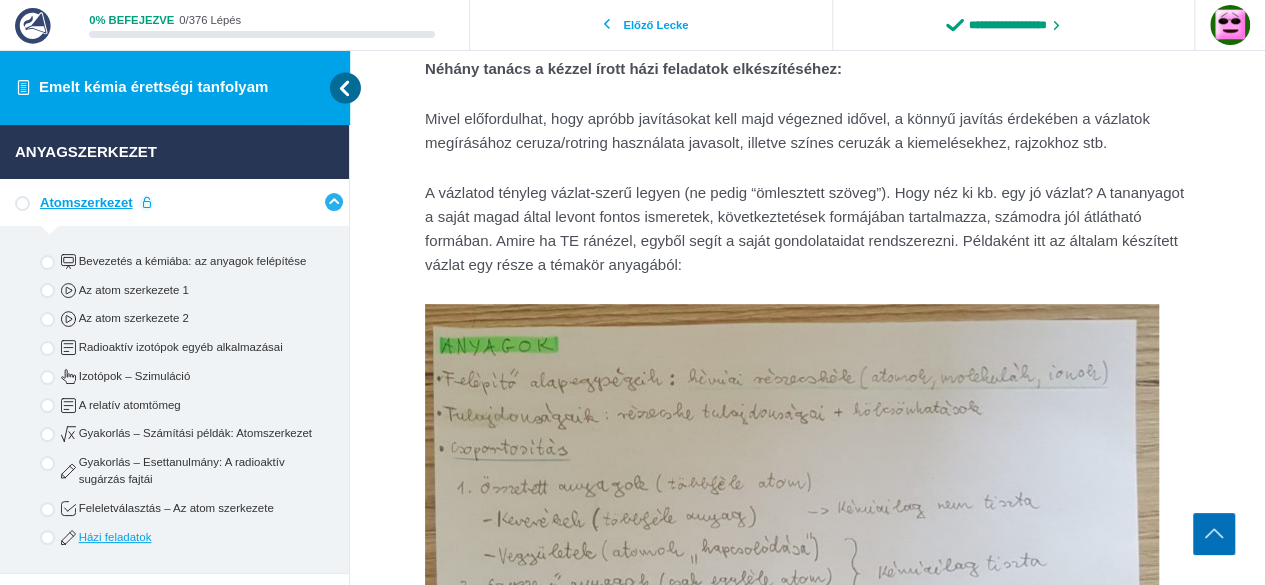 click at bounding box center [334, 202] 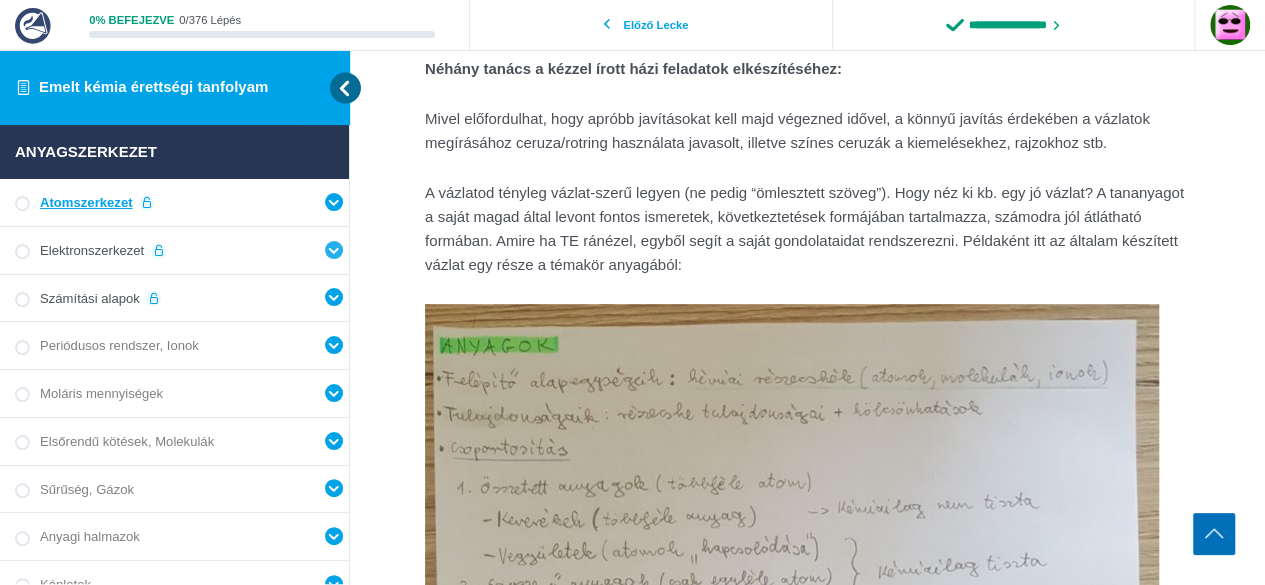 click at bounding box center (334, 250) 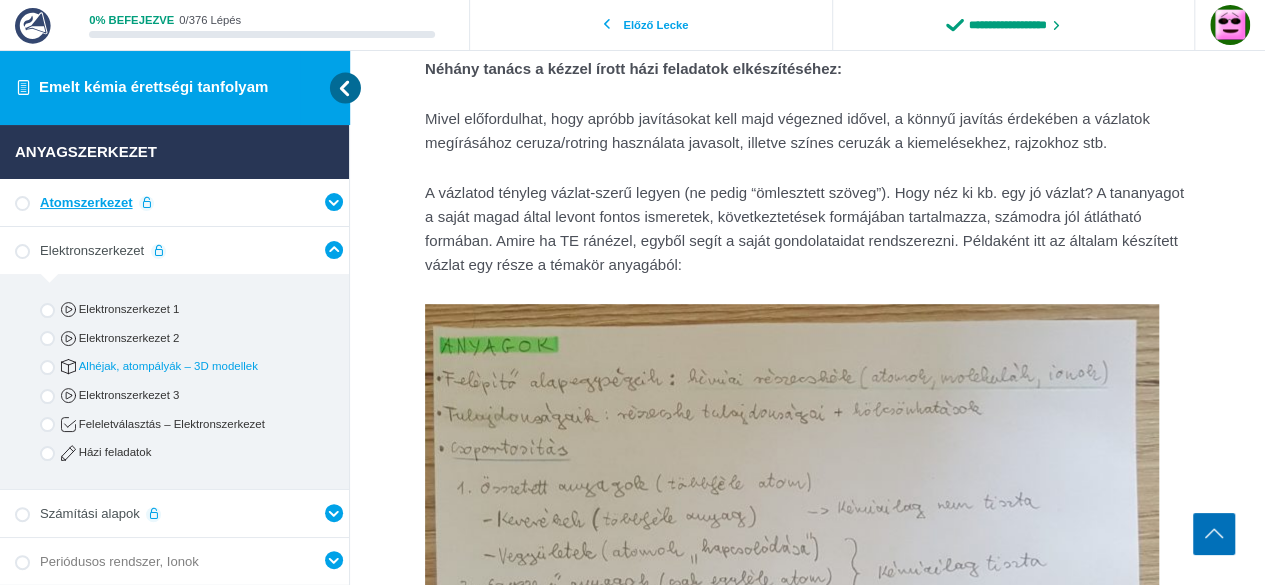click on "Alhéjak, atompályák – 3D modellek" at bounding box center [191, 366] 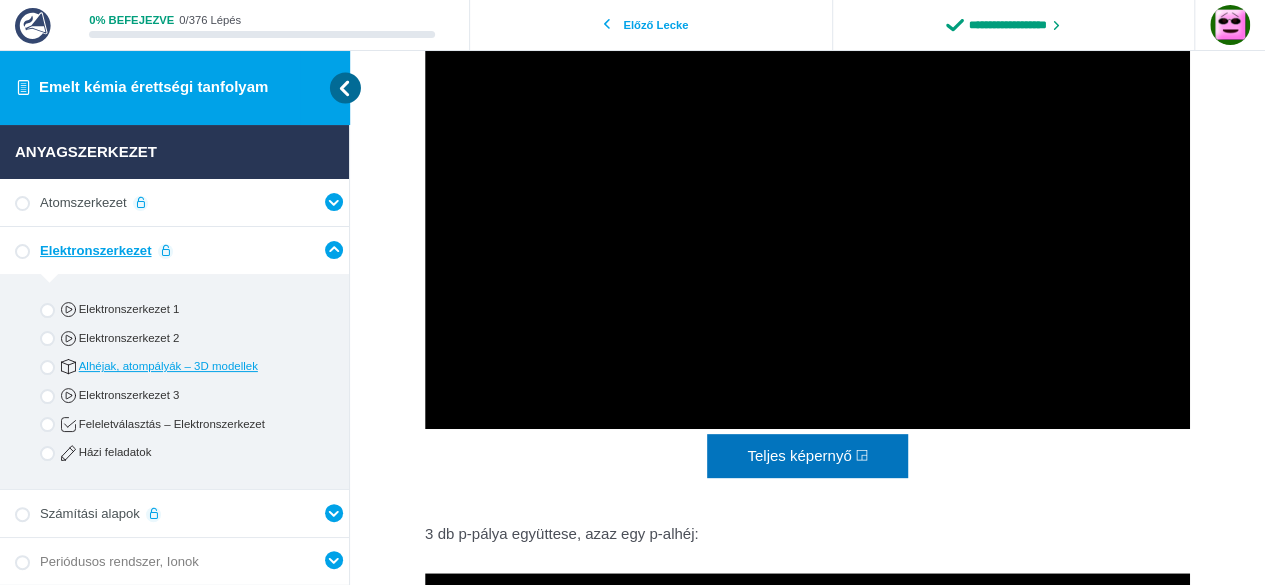 scroll, scrollTop: 200, scrollLeft: 0, axis: vertical 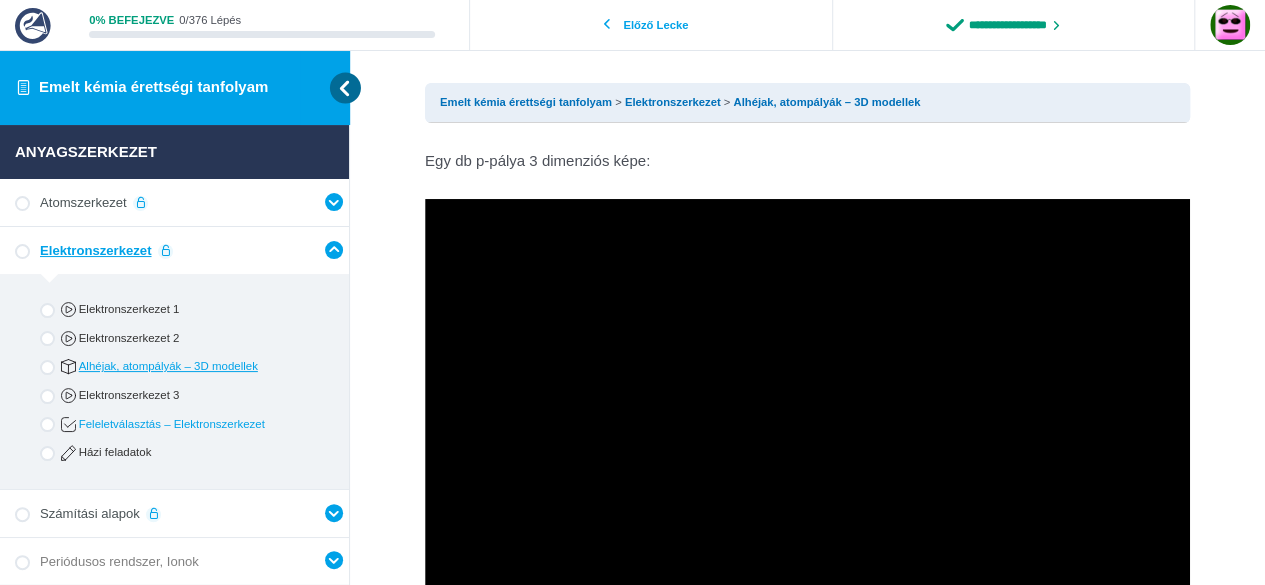 click on "Feleletválasztás – Elektronszerkezet" at bounding box center (191, 424) 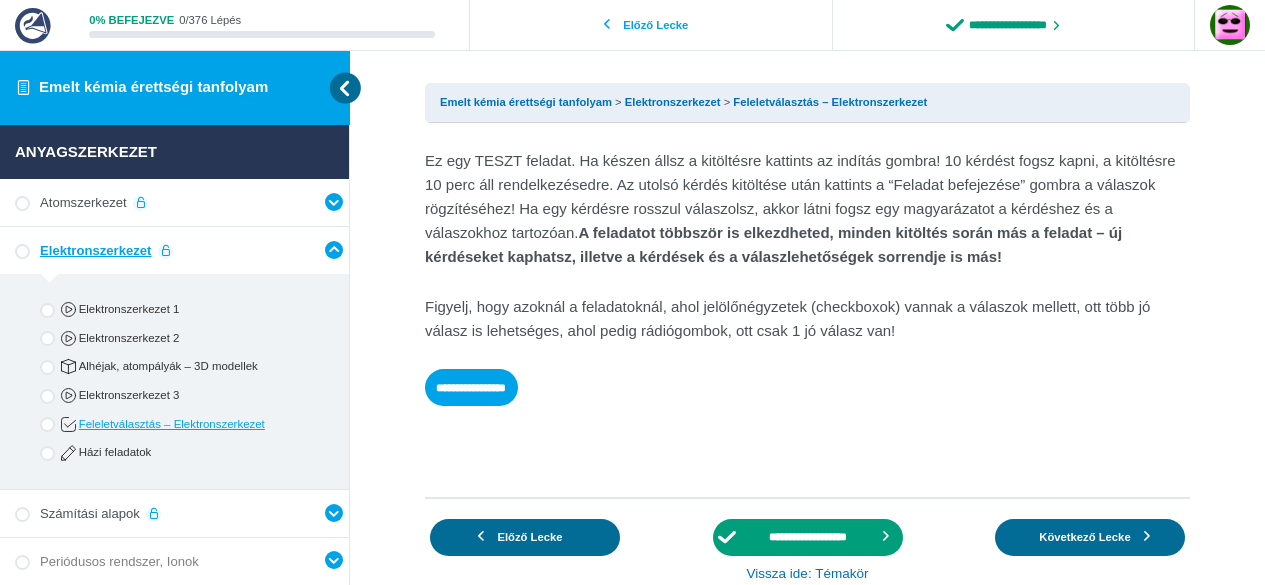 scroll, scrollTop: 0, scrollLeft: 0, axis: both 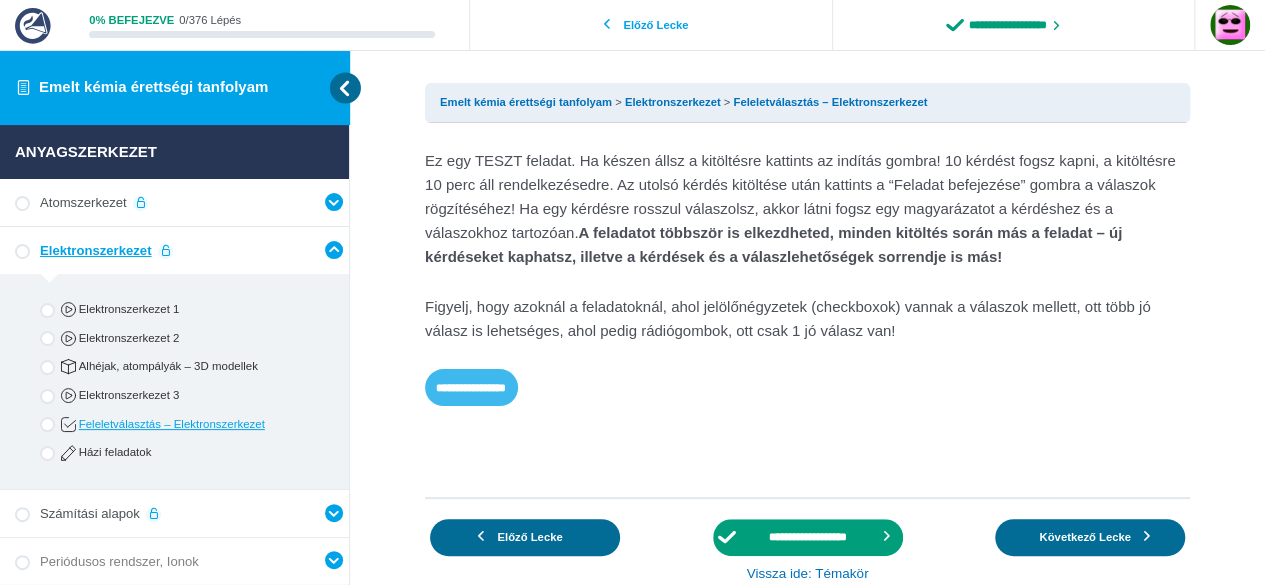 click on "**********" at bounding box center (471, 387) 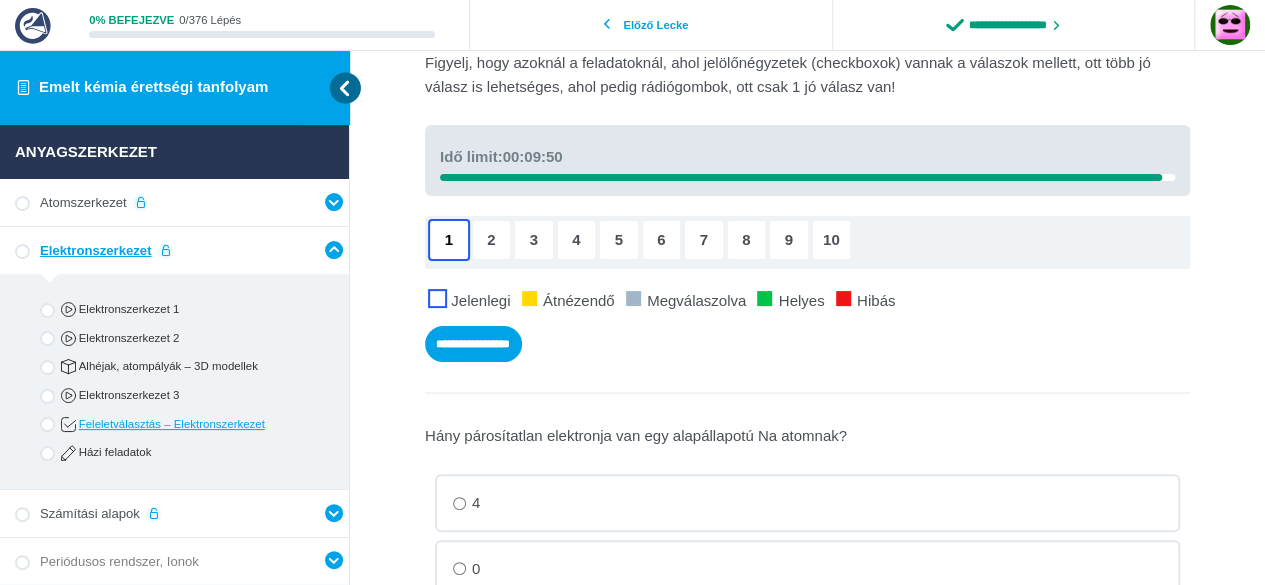 scroll, scrollTop: 300, scrollLeft: 0, axis: vertical 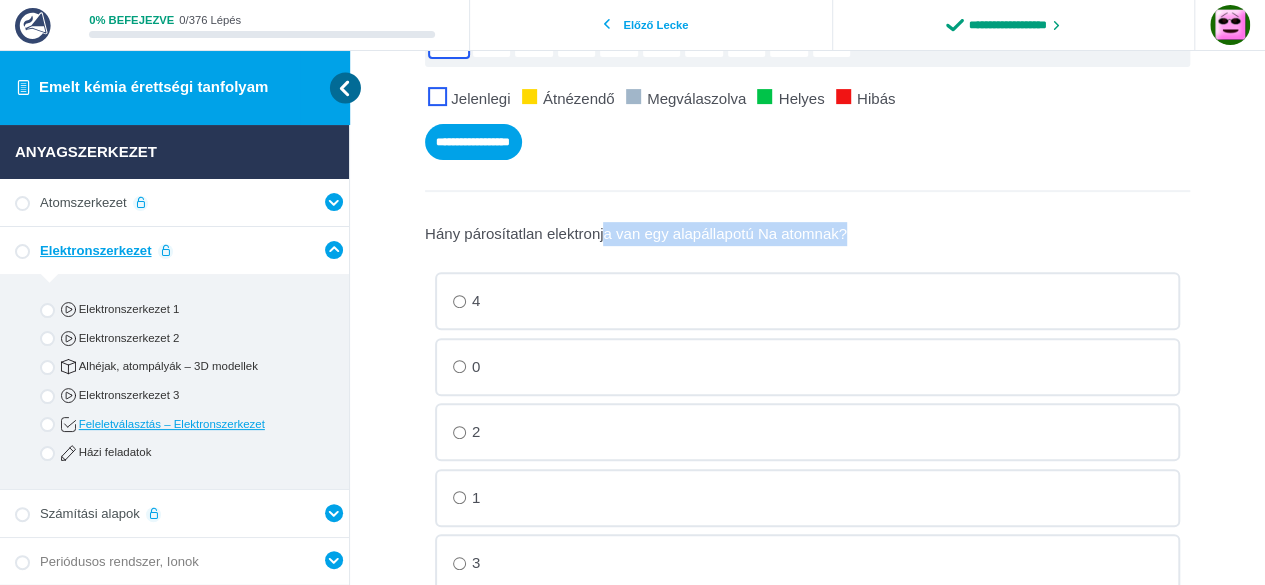 drag, startPoint x: 606, startPoint y: 234, endPoint x: 567, endPoint y: 242, distance: 39.812057 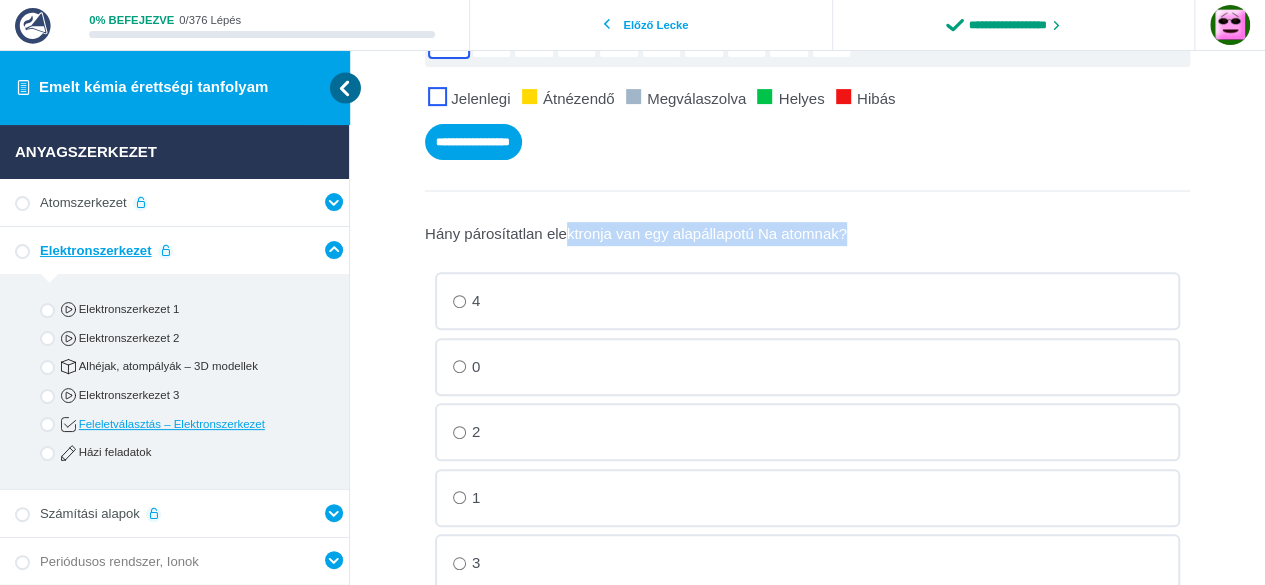 click on "Hány párosítatlan elektronja van egy alapállapotú Na atomnak?" at bounding box center [807, 234] 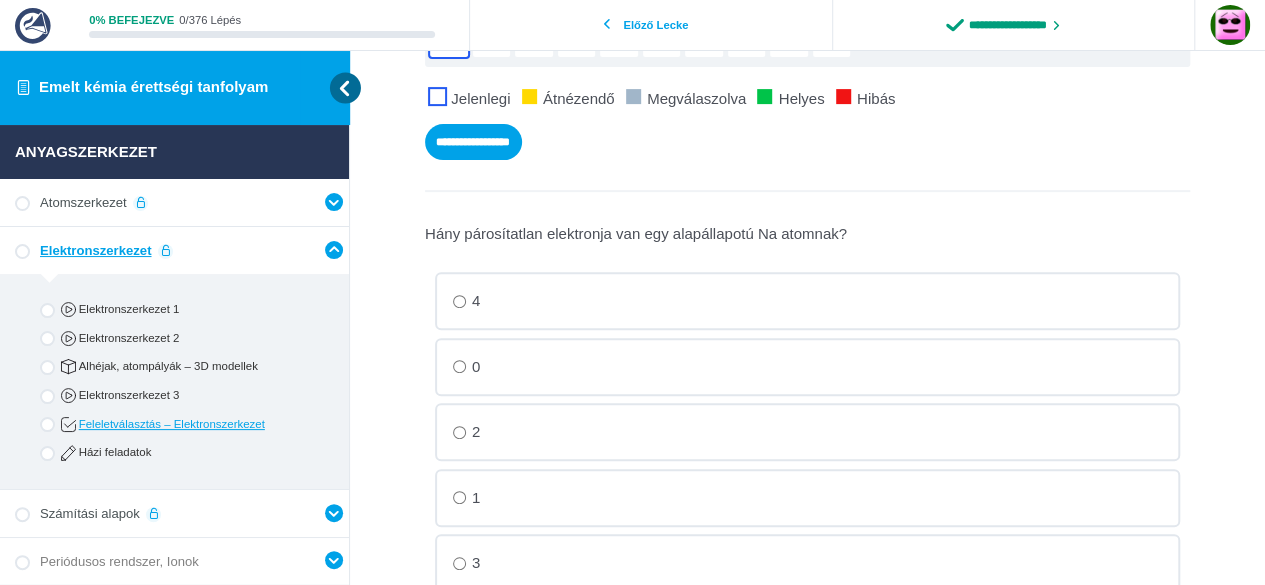 drag, startPoint x: 854, startPoint y: 229, endPoint x: 780, endPoint y: 229, distance: 74 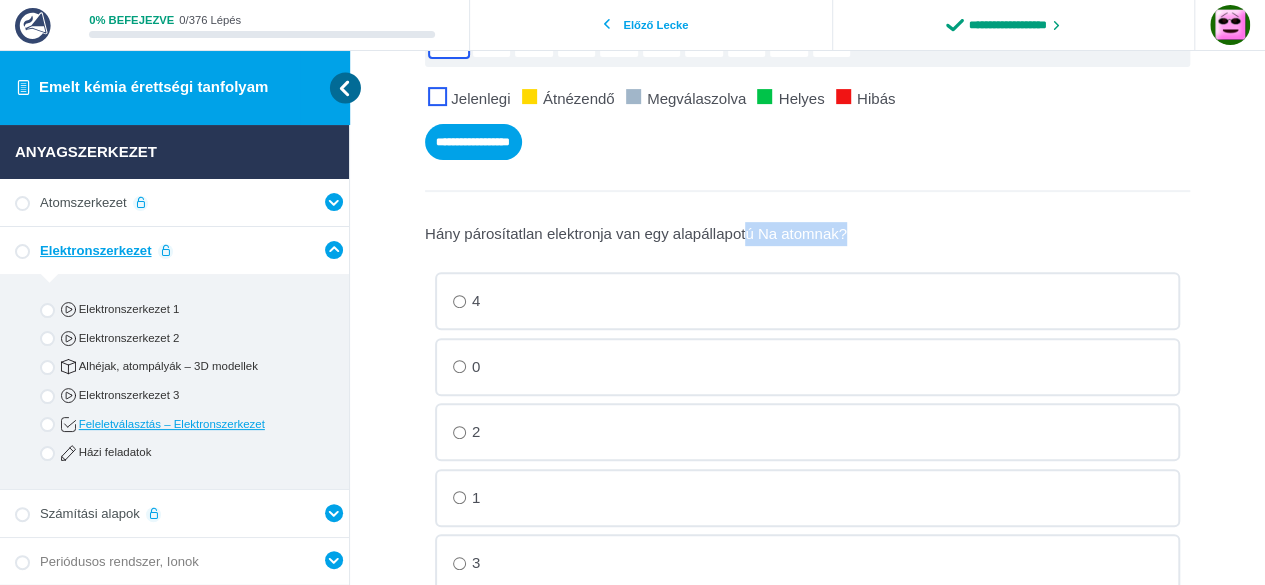 drag, startPoint x: 749, startPoint y: 230, endPoint x: 959, endPoint y: 225, distance: 210.05951 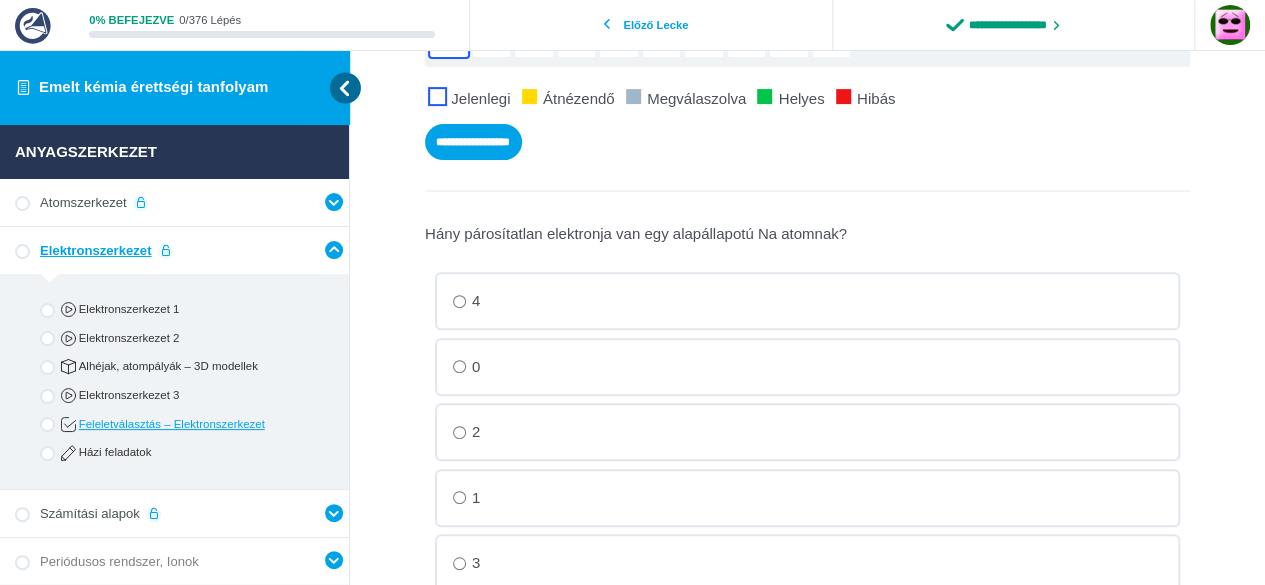 drag, startPoint x: 586, startPoint y: 427, endPoint x: 588, endPoint y: 437, distance: 10.198039 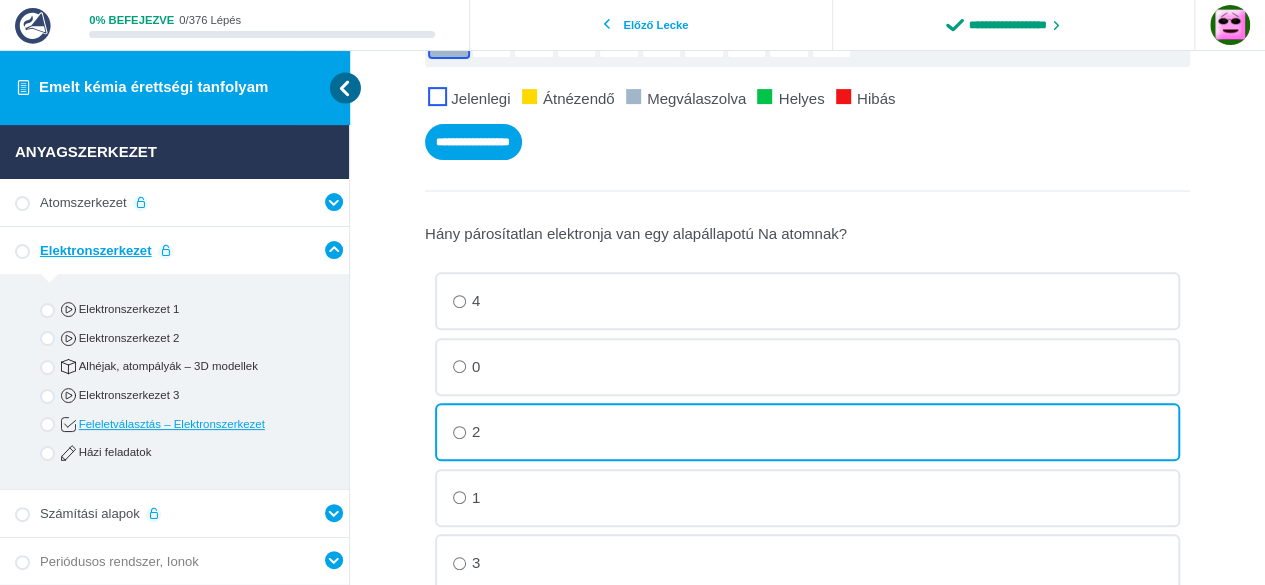 click on "1" at bounding box center [807, 301] 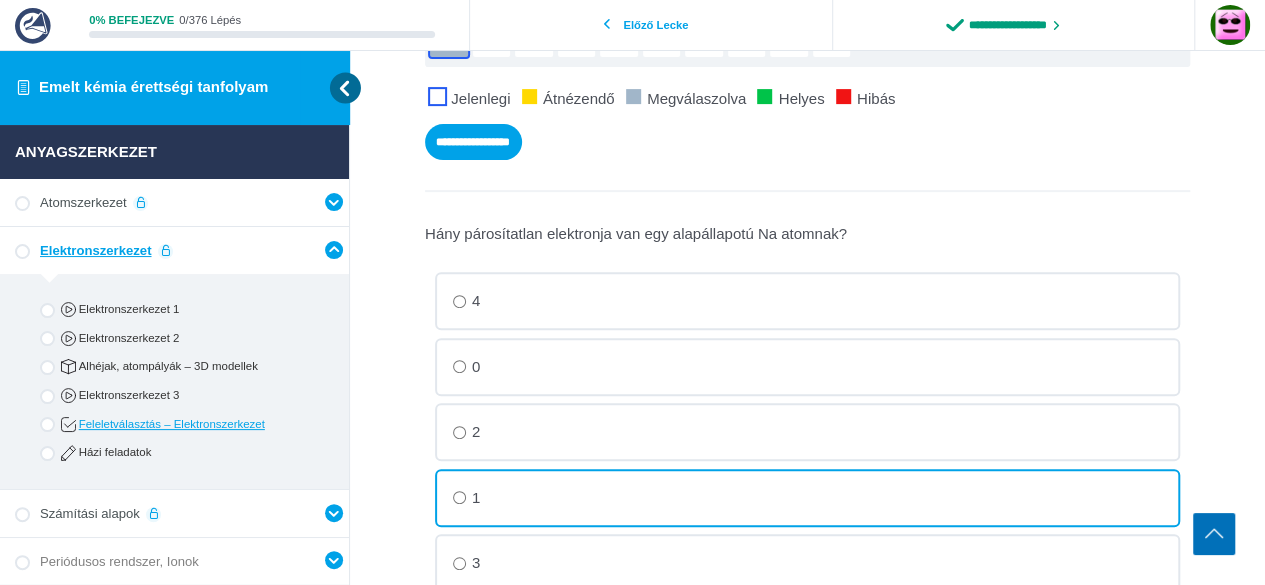 scroll, scrollTop: 500, scrollLeft: 0, axis: vertical 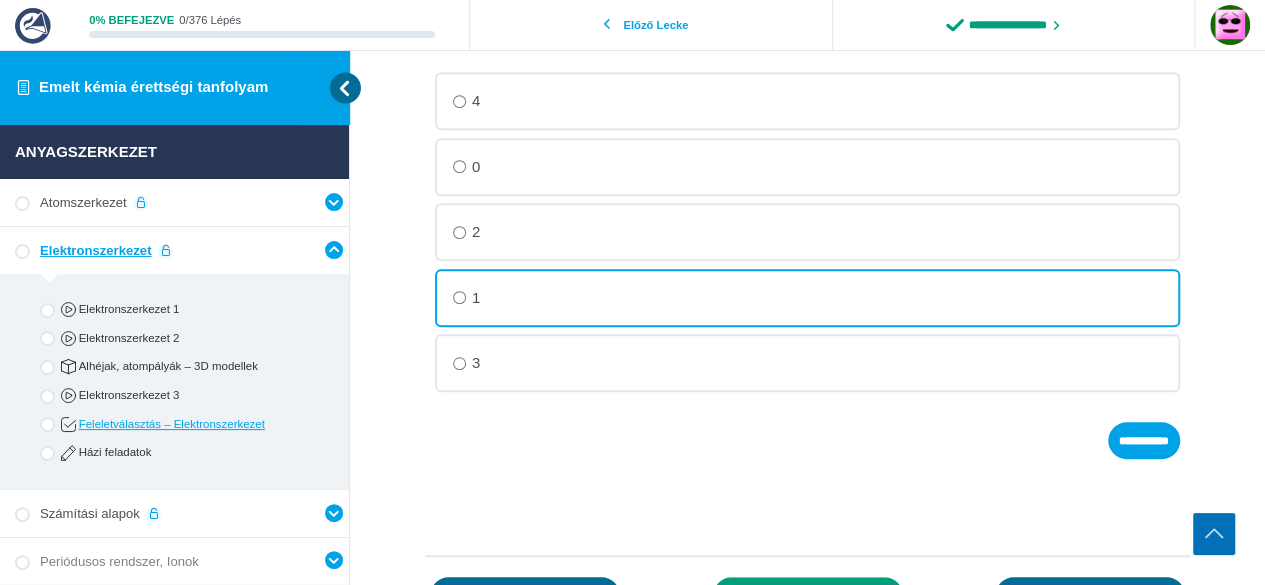click on "Lore ipsumdolorsi ametconsec adi eli seddoeiusmod Te incidid?
5.
9
4.
2
9.
2
3.
4
8.
5" at bounding box center (807, 222) 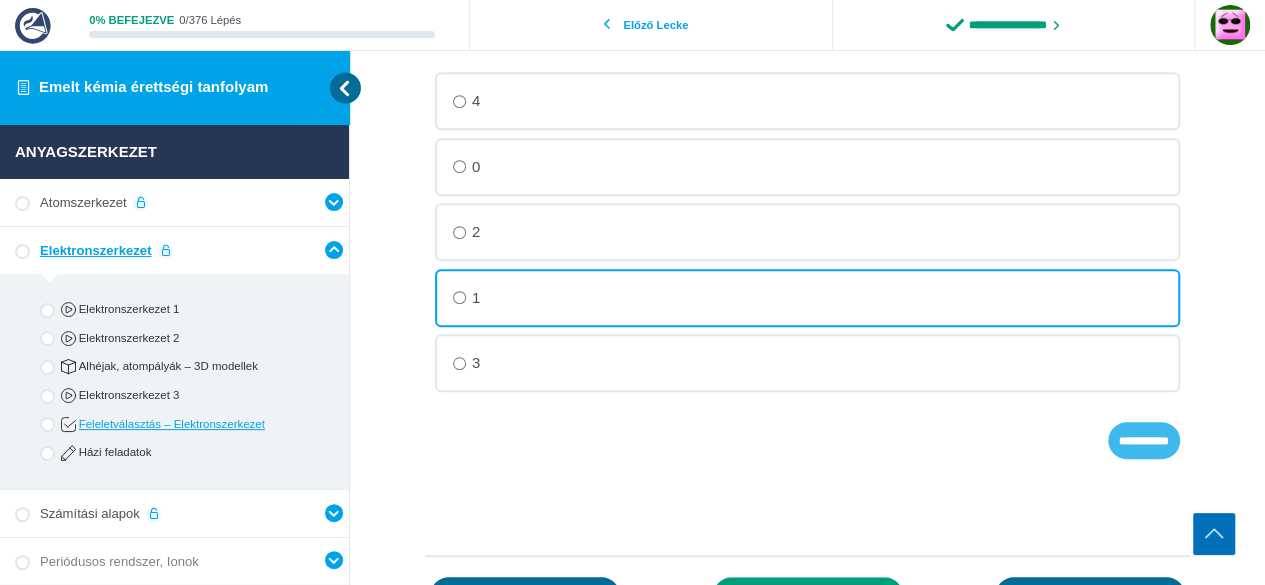 drag, startPoint x: 1126, startPoint y: 429, endPoint x: 1142, endPoint y: 420, distance: 18.35756 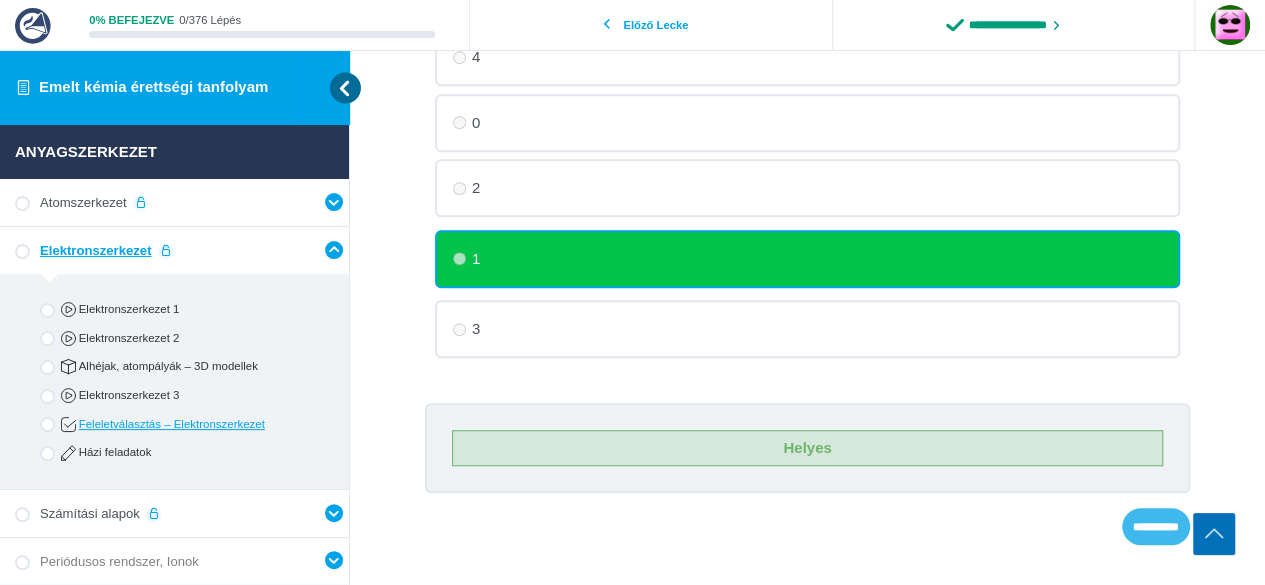 click on "**********" at bounding box center [1156, 526] 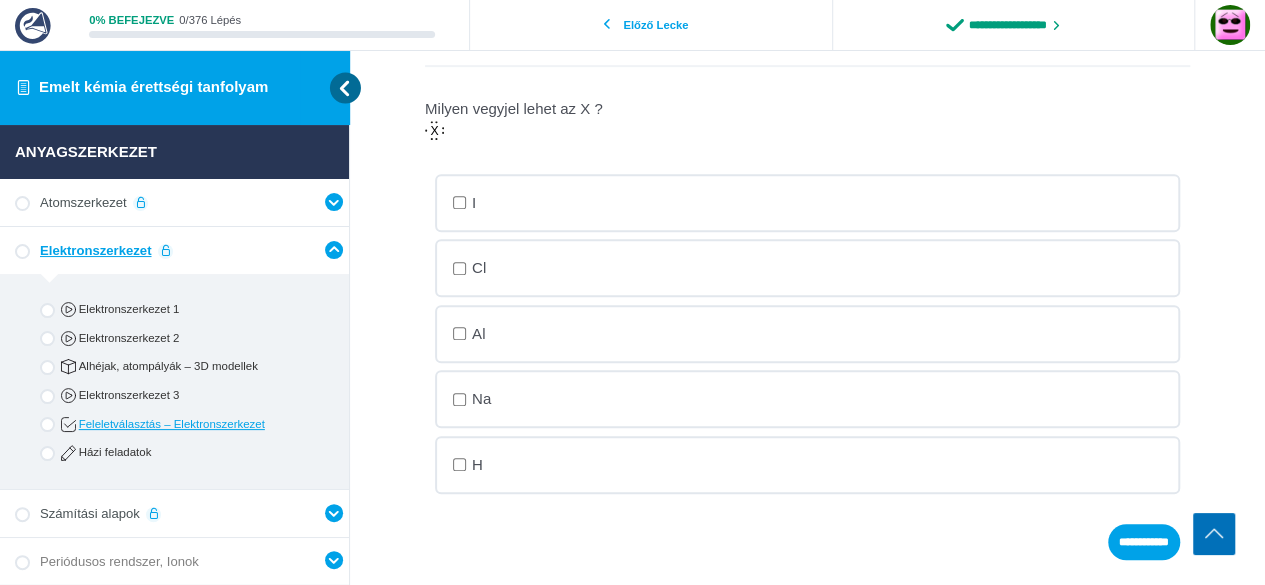 scroll, scrollTop: 422, scrollLeft: 0, axis: vertical 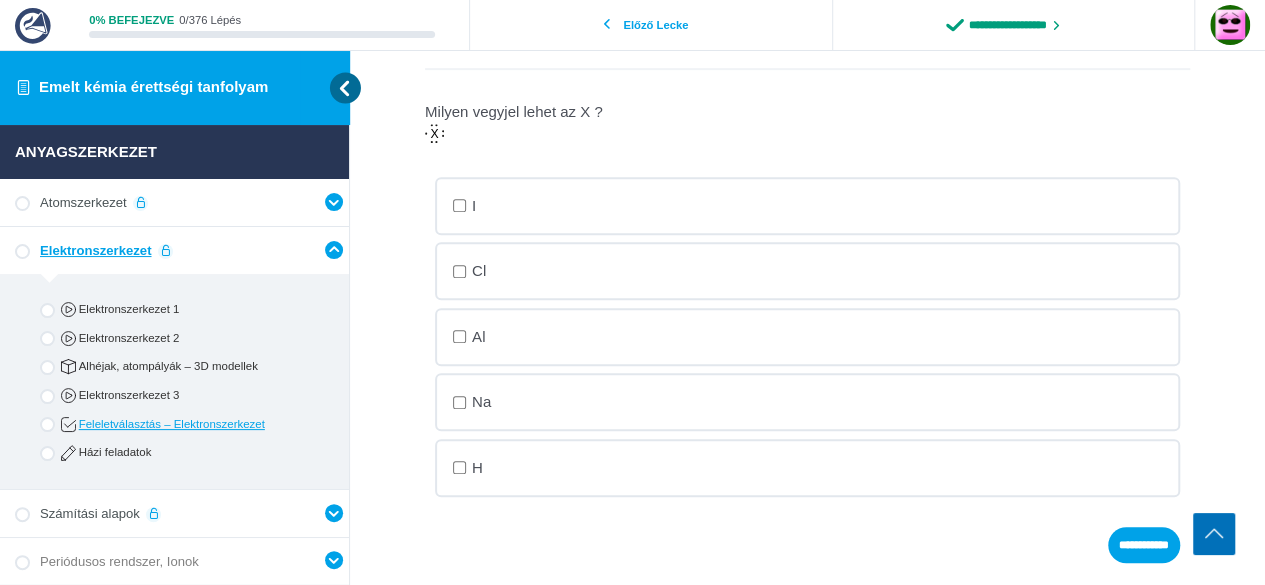 click on "Cl" at bounding box center [0, 0] 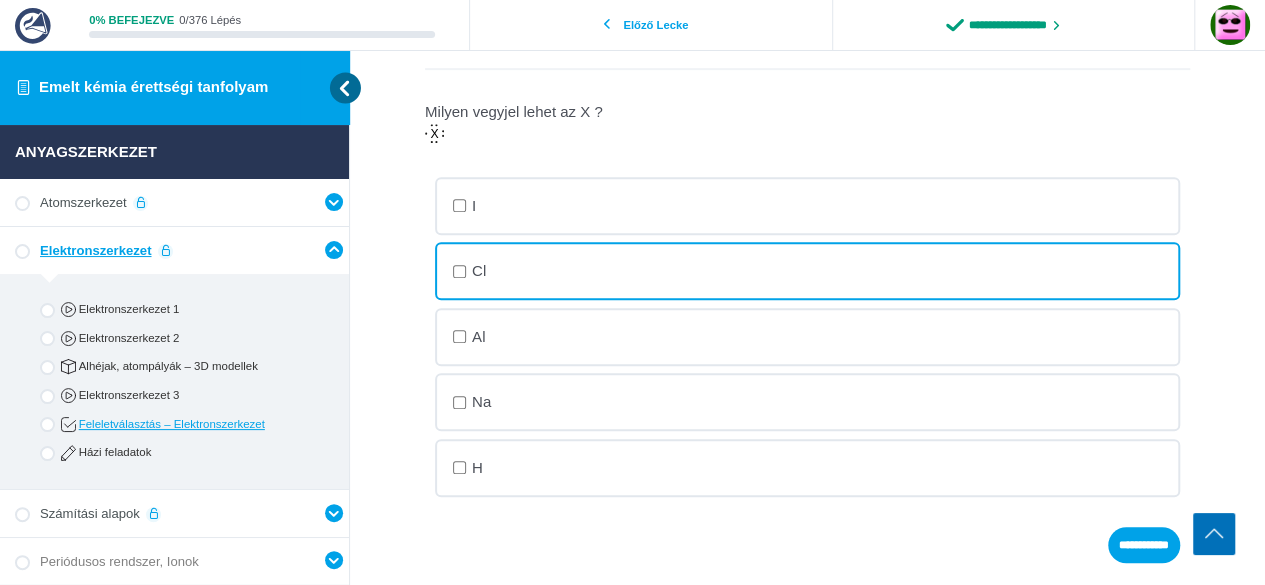 click on "I" at bounding box center [0, 0] 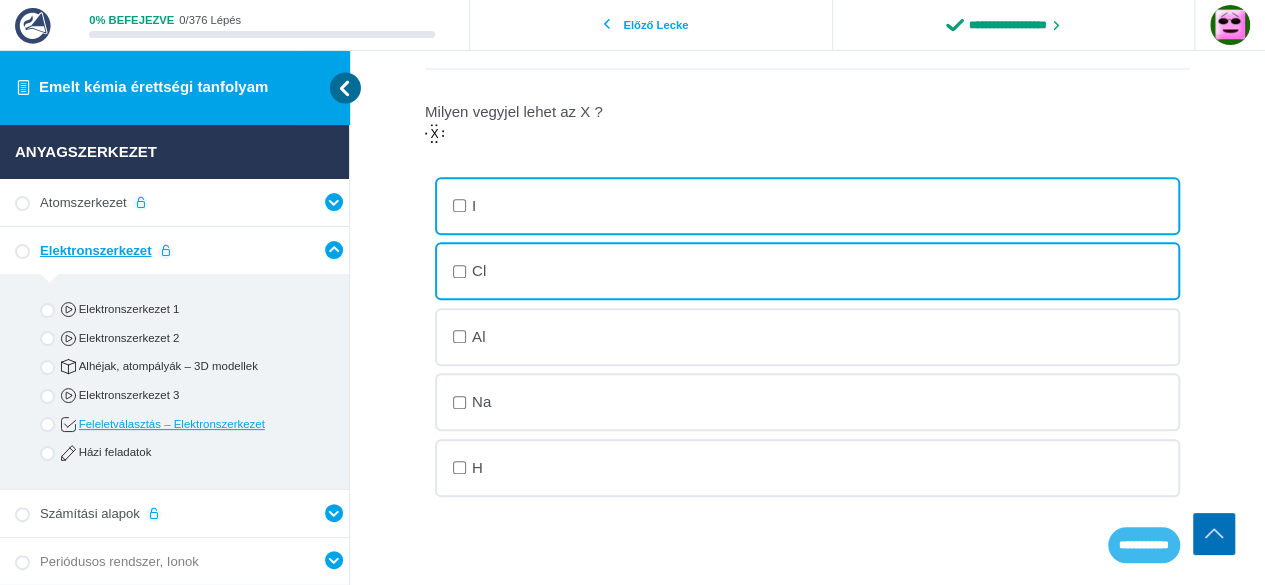 click on "**********" at bounding box center [0, 0] 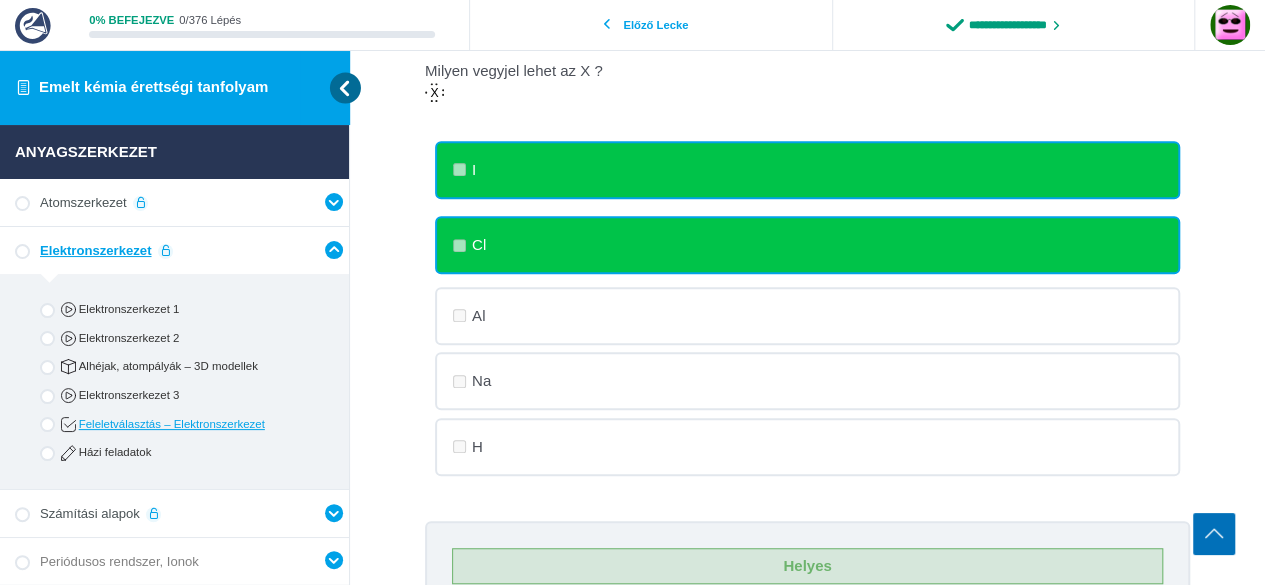 scroll, scrollTop: 475, scrollLeft: 0, axis: vertical 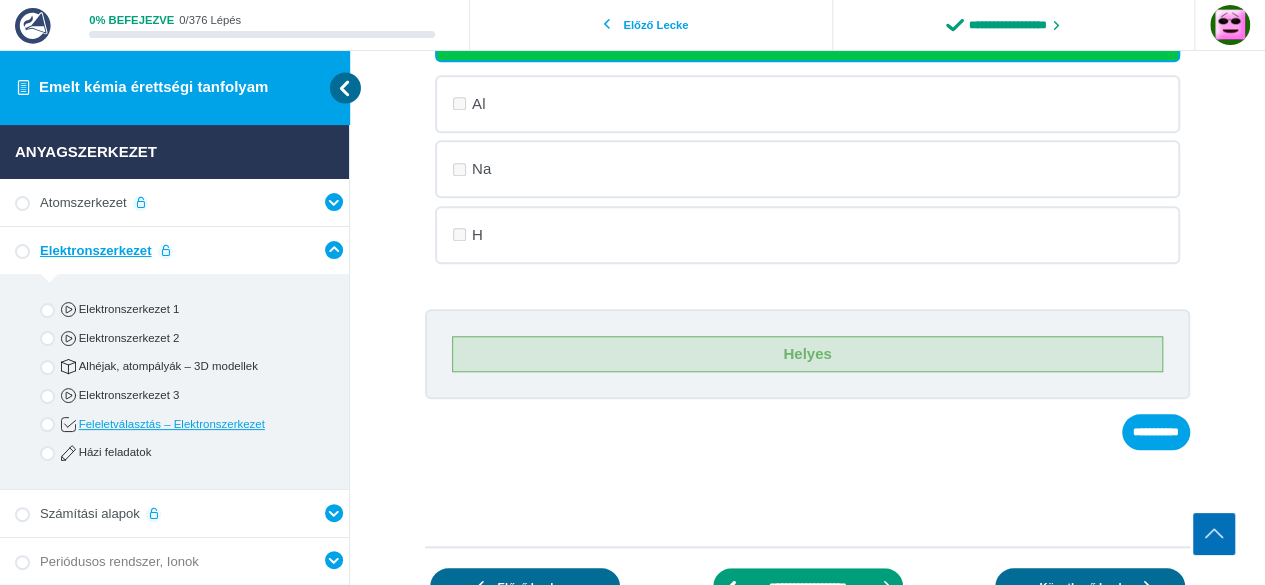 click on "**********" at bounding box center [807, 151] 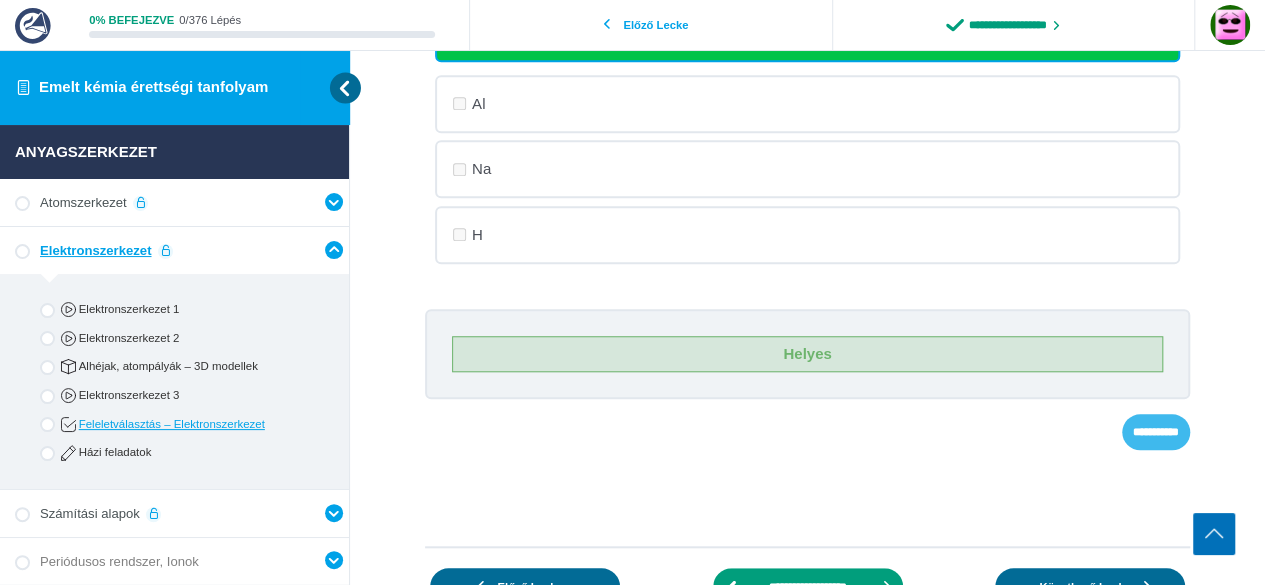 click on "**********" at bounding box center (0, 0) 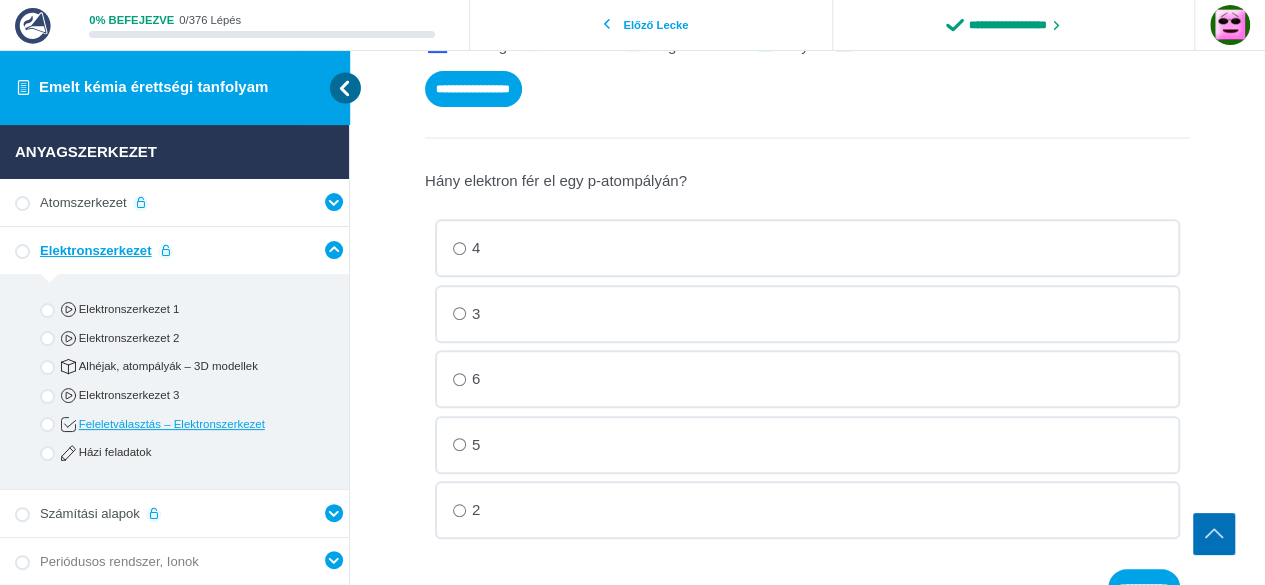 scroll, scrollTop: 322, scrollLeft: 0, axis: vertical 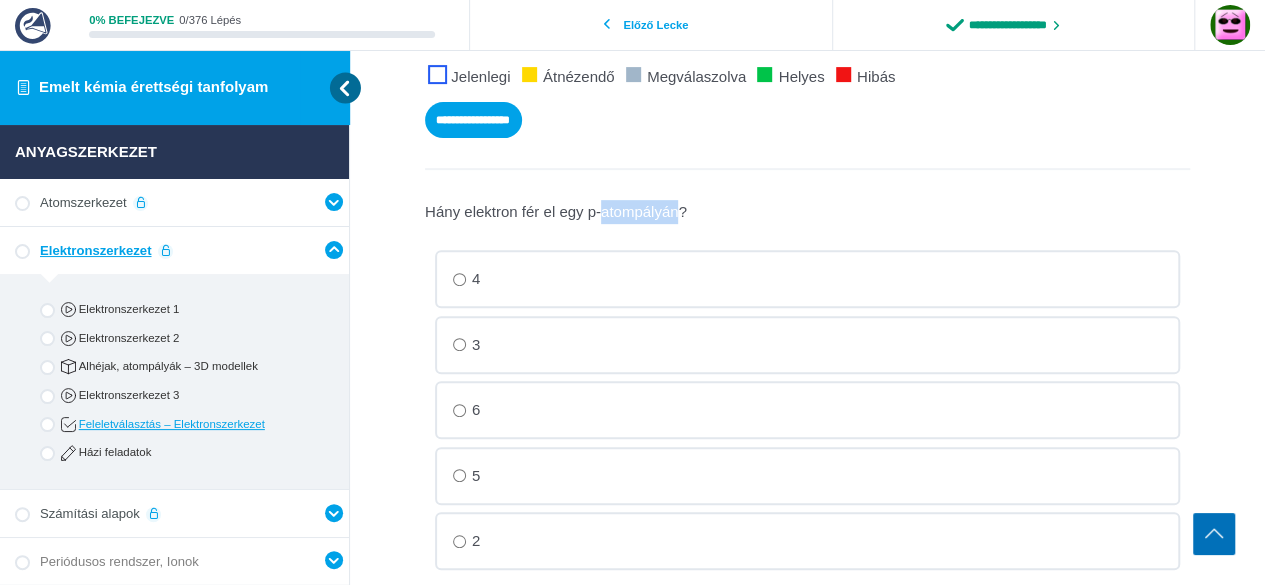 drag, startPoint x: 607, startPoint y: 211, endPoint x: 557, endPoint y: 211, distance: 50 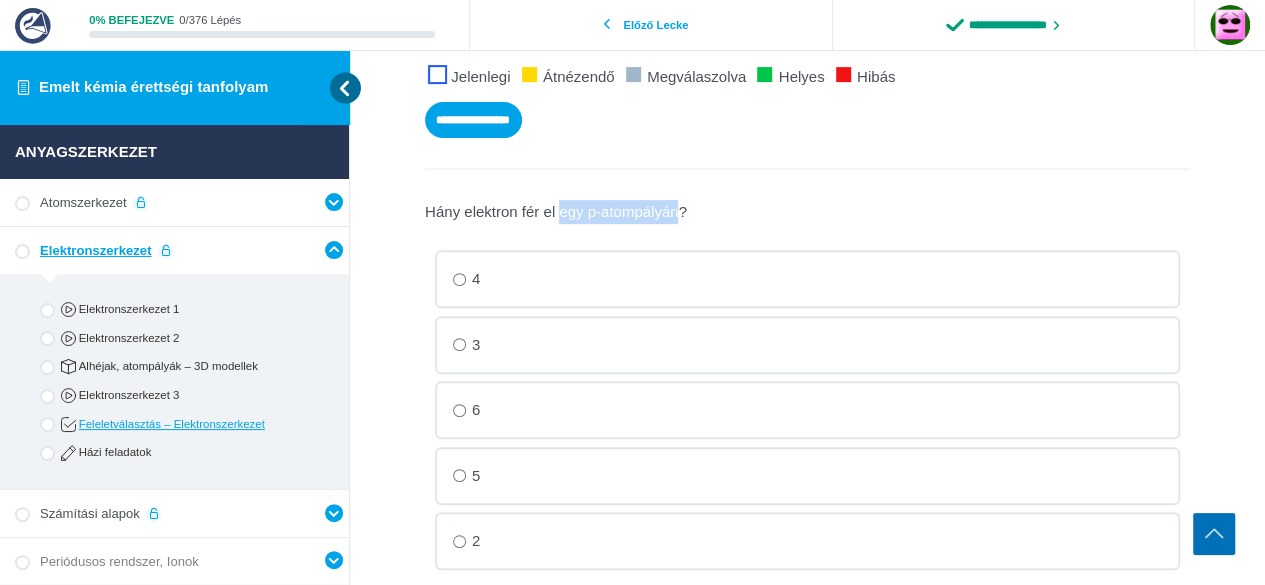 click on "Hány elektron fér el egy p-atompályán?" at bounding box center (0, 0) 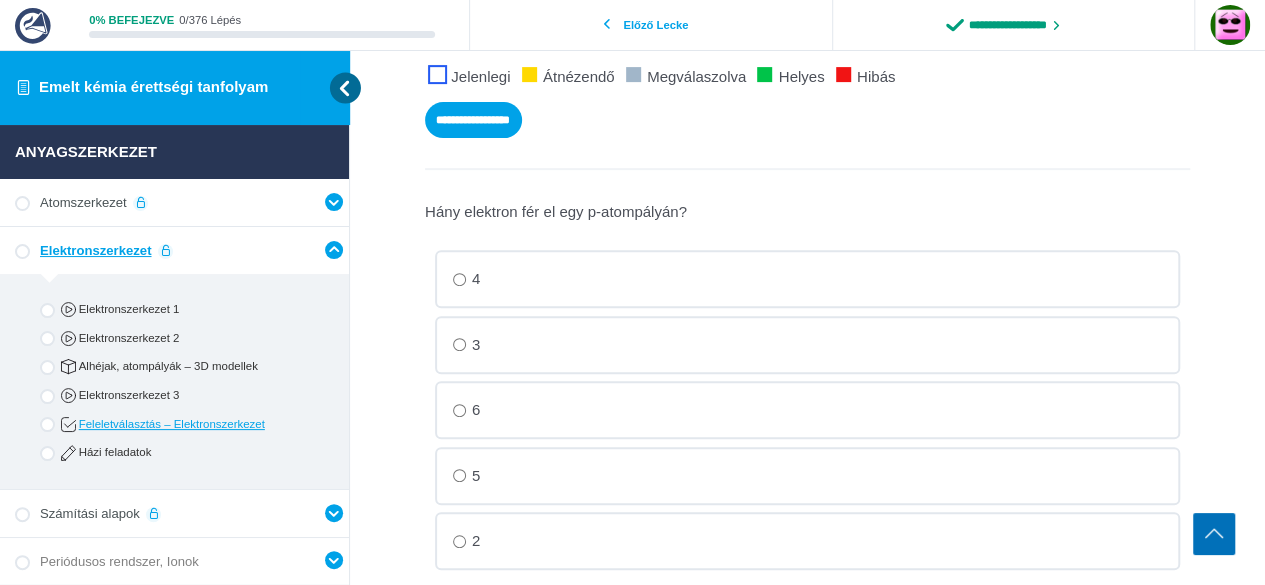 scroll, scrollTop: 422, scrollLeft: 0, axis: vertical 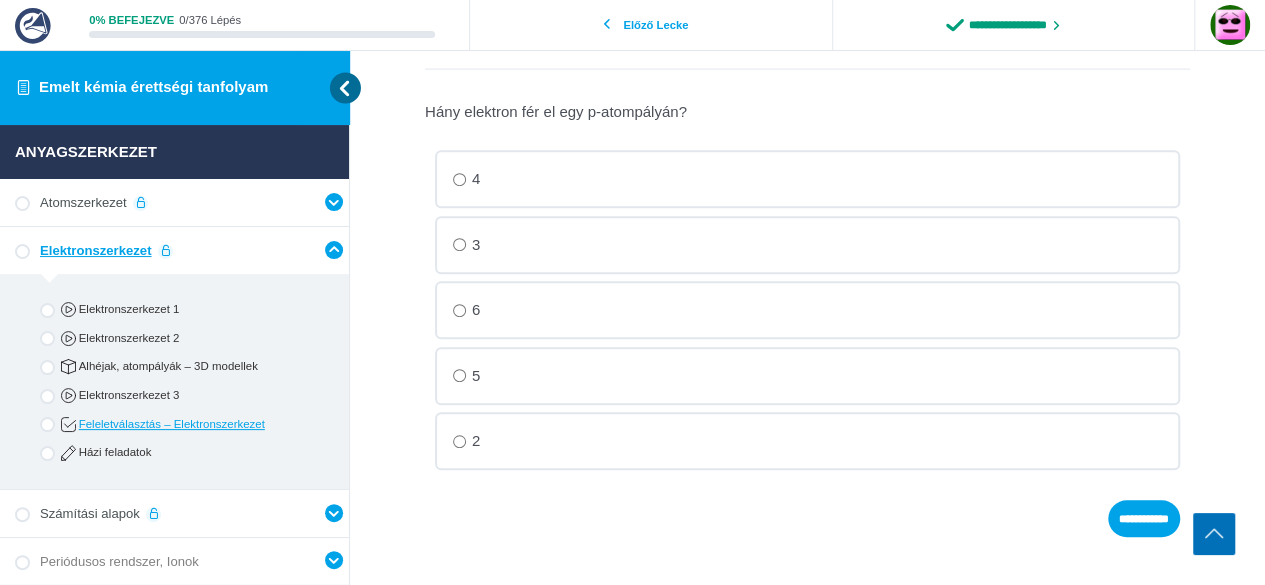 click on "6" at bounding box center [0, 0] 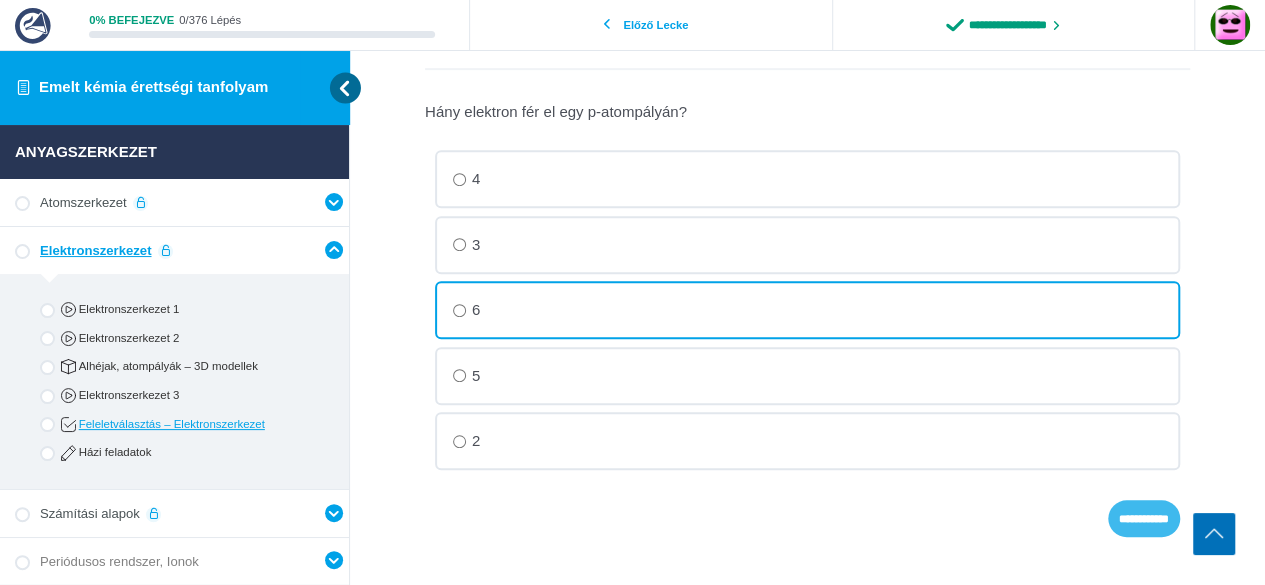 click on "**********" at bounding box center (0, 0) 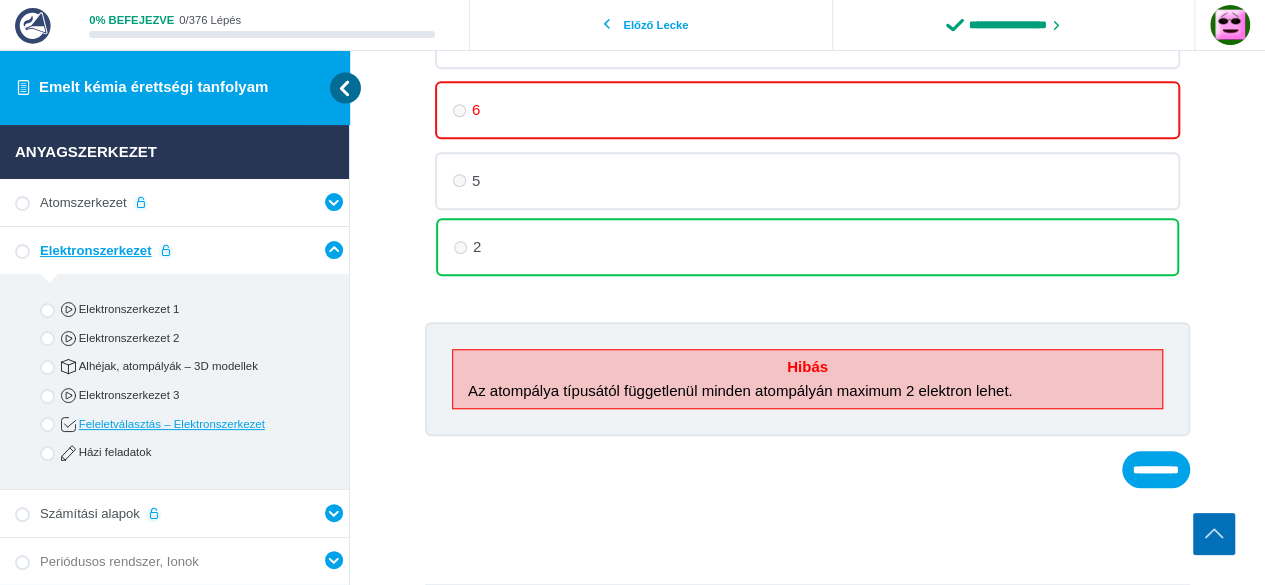 scroll, scrollTop: 644, scrollLeft: 0, axis: vertical 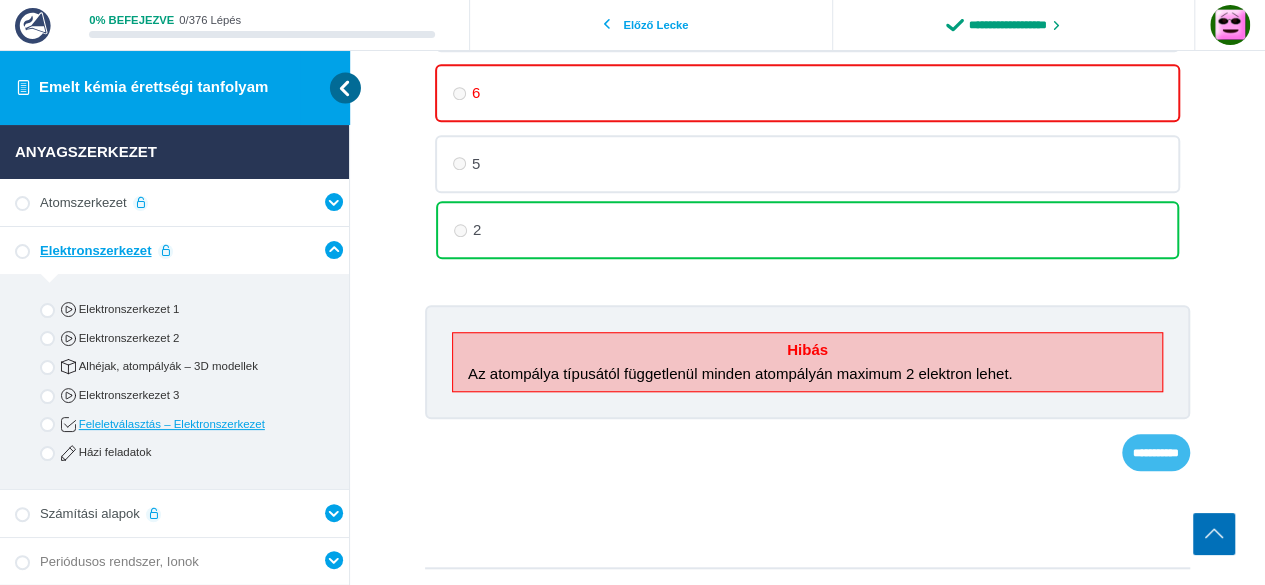 click on "**********" at bounding box center [0, 0] 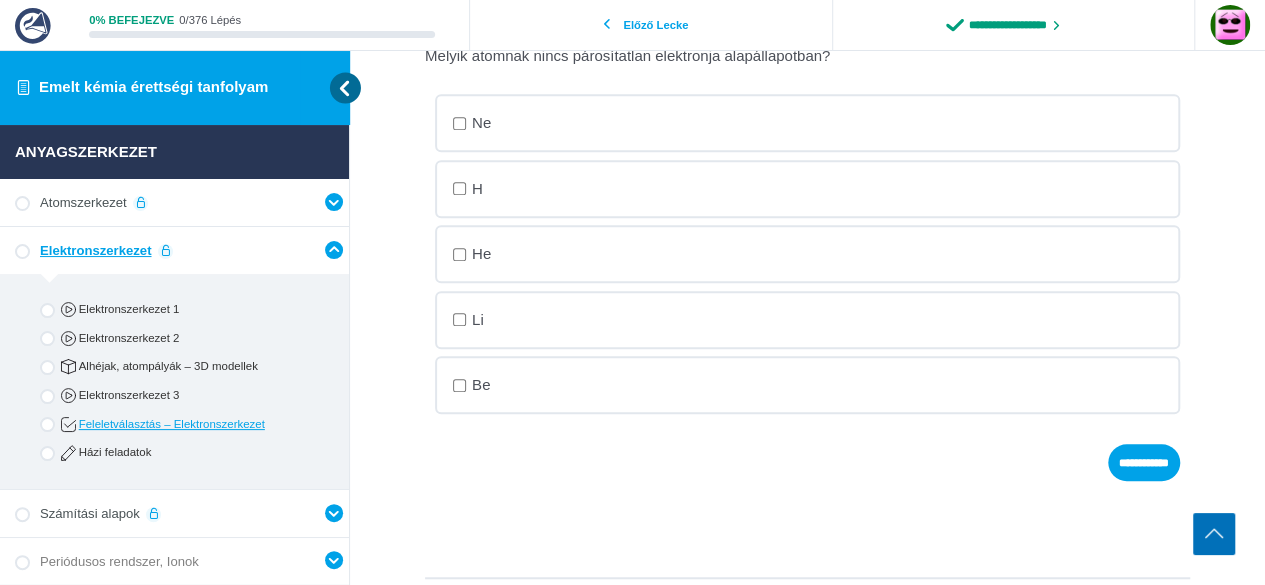 scroll, scrollTop: 422, scrollLeft: 0, axis: vertical 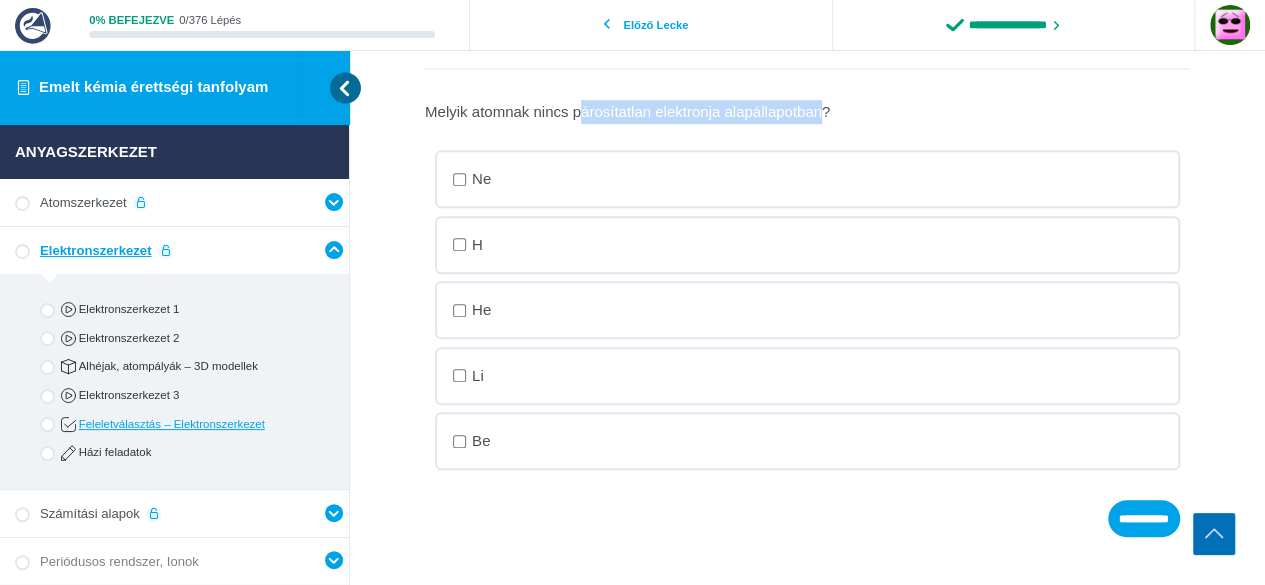 drag, startPoint x: 816, startPoint y: 108, endPoint x: 565, endPoint y: 108, distance: 251 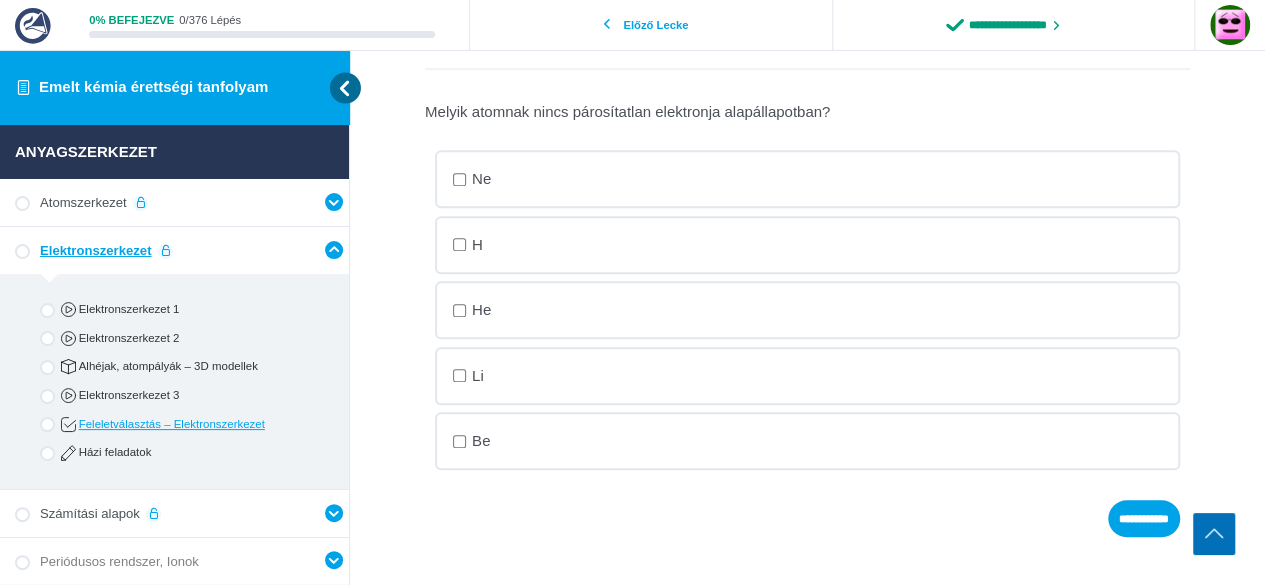 click on "Melyik atomnak nincs párosítatlan elektronja alapállapotban?" at bounding box center [0, 0] 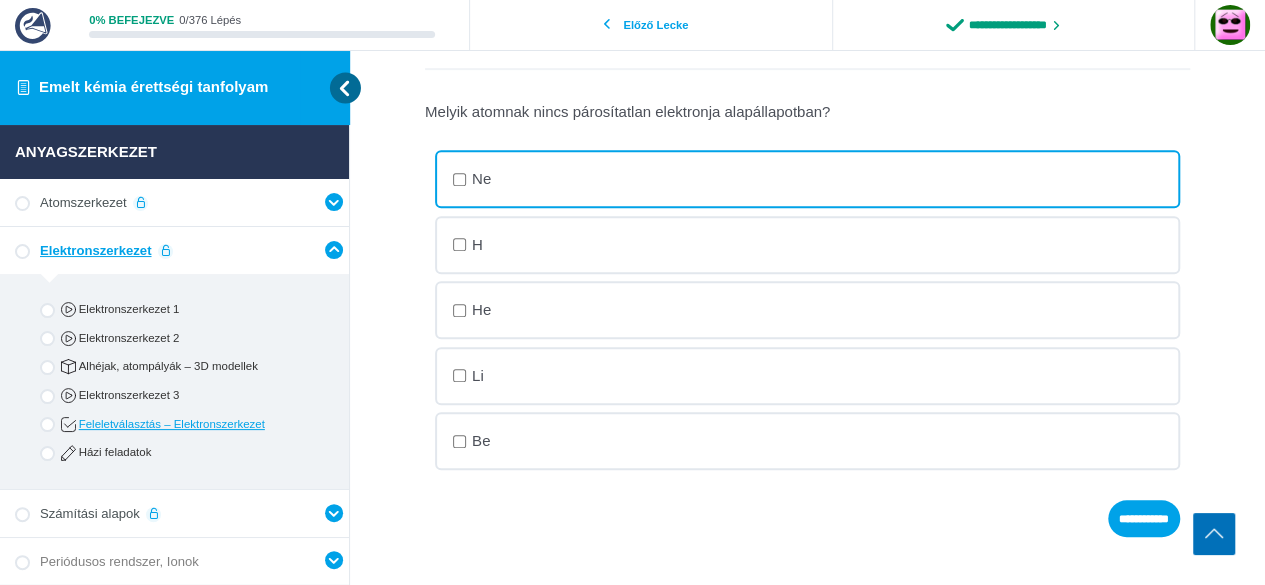 click on "He" at bounding box center (0, 0) 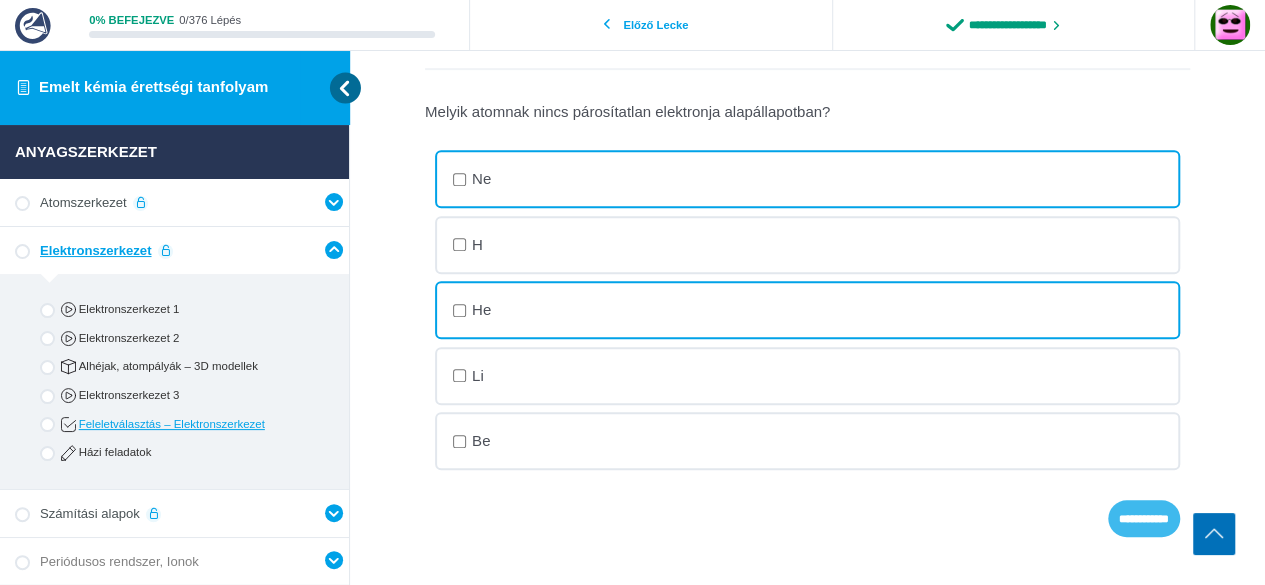 drag, startPoint x: 1126, startPoint y: 516, endPoint x: 1144, endPoint y: 475, distance: 44.777225 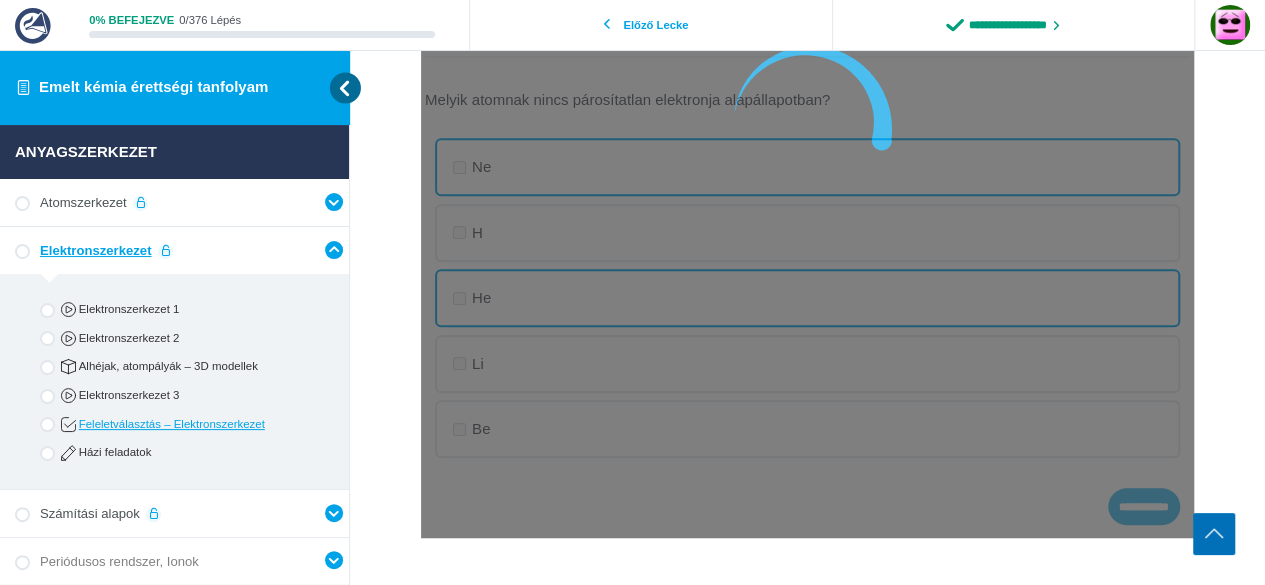 scroll, scrollTop: 450, scrollLeft: 0, axis: vertical 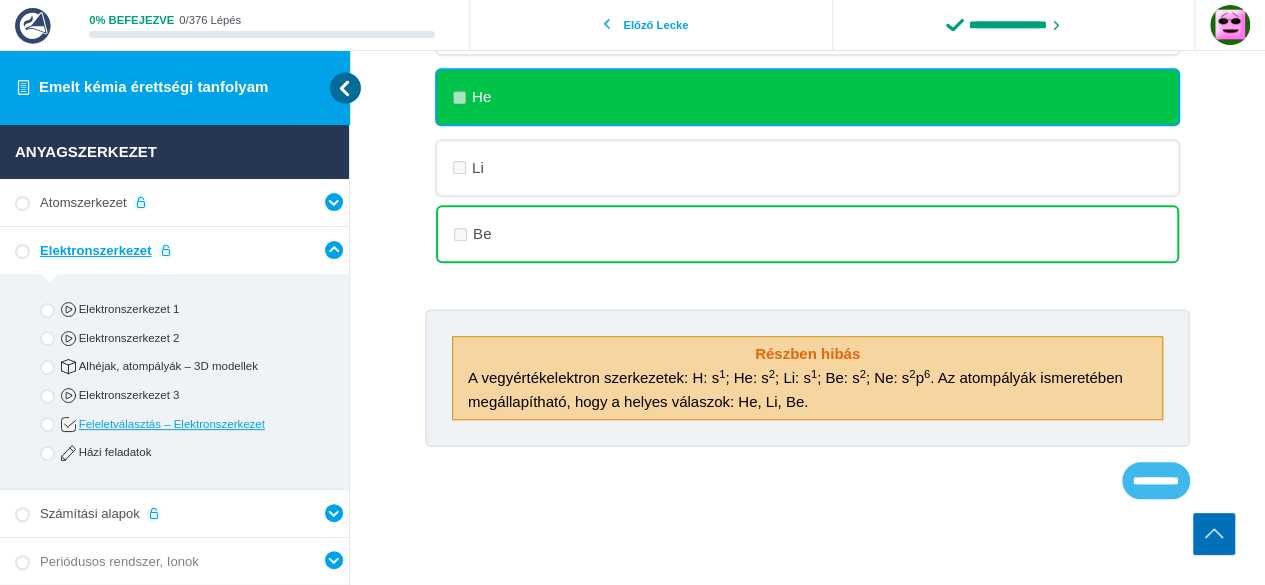 click on "**********" at bounding box center (0, 0) 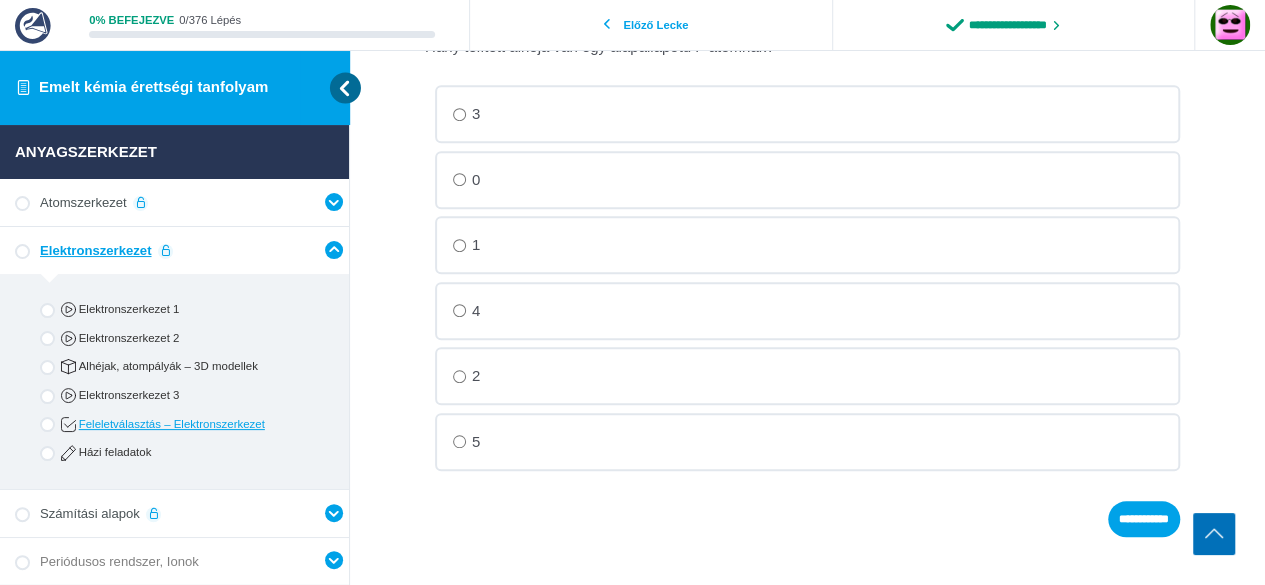 scroll, scrollTop: 422, scrollLeft: 0, axis: vertical 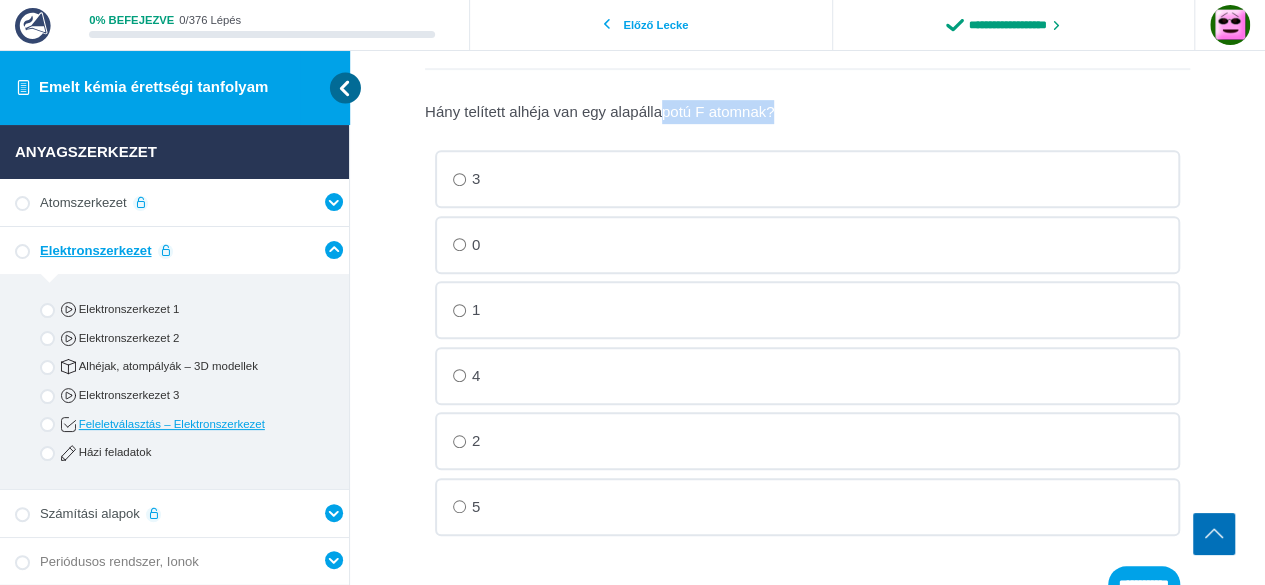 drag, startPoint x: 765, startPoint y: 113, endPoint x: 654, endPoint y: 81, distance: 115.52056 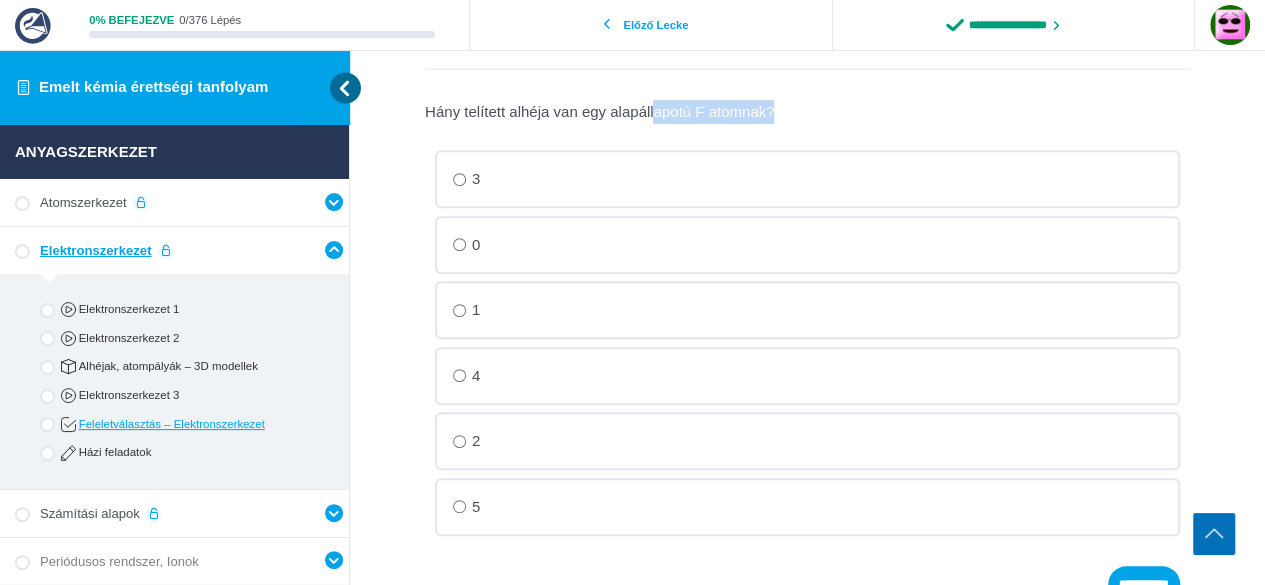 click on "Hány telített alhéja van egy alapállapotú F atomnak?" at bounding box center (0, 0) 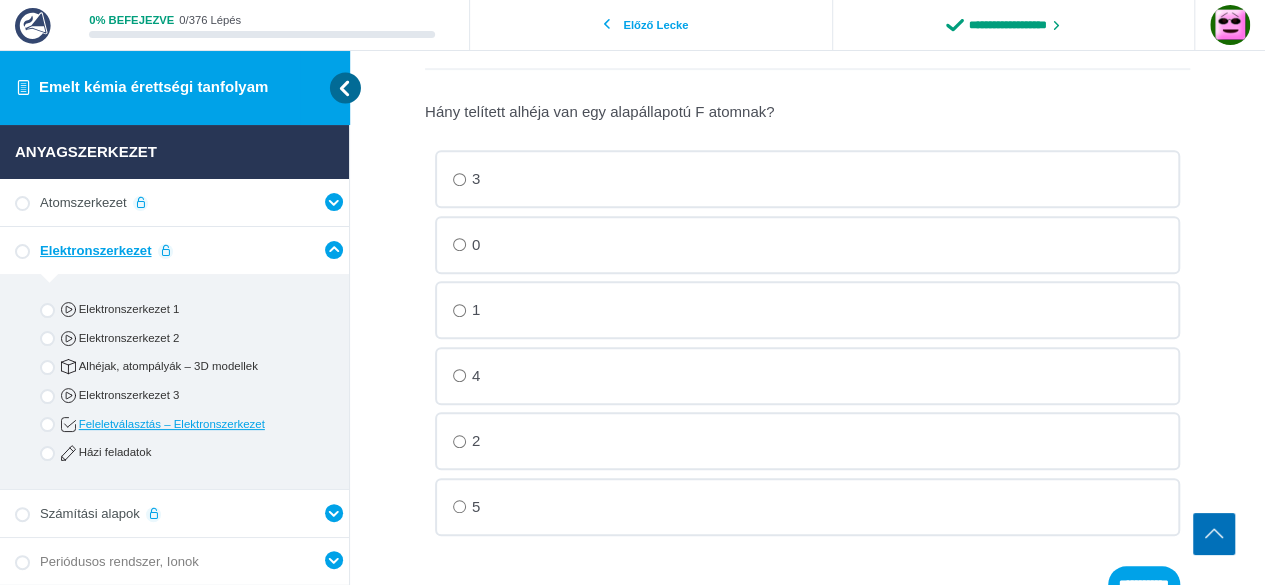 click on "1" at bounding box center [0, 0] 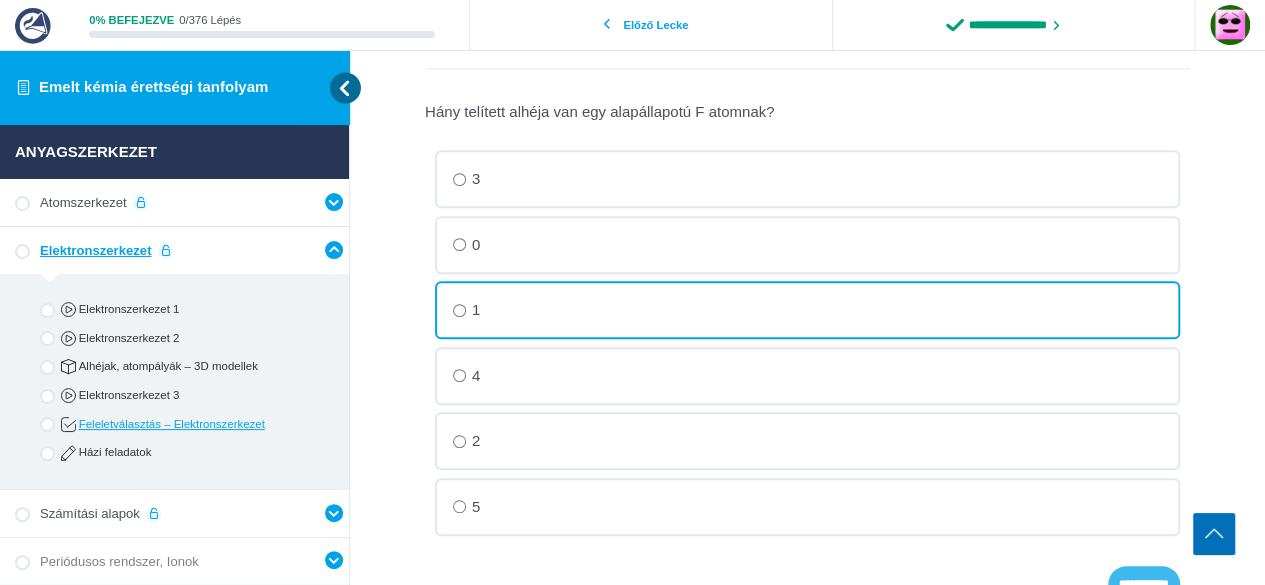 click on "**********" at bounding box center [0, 0] 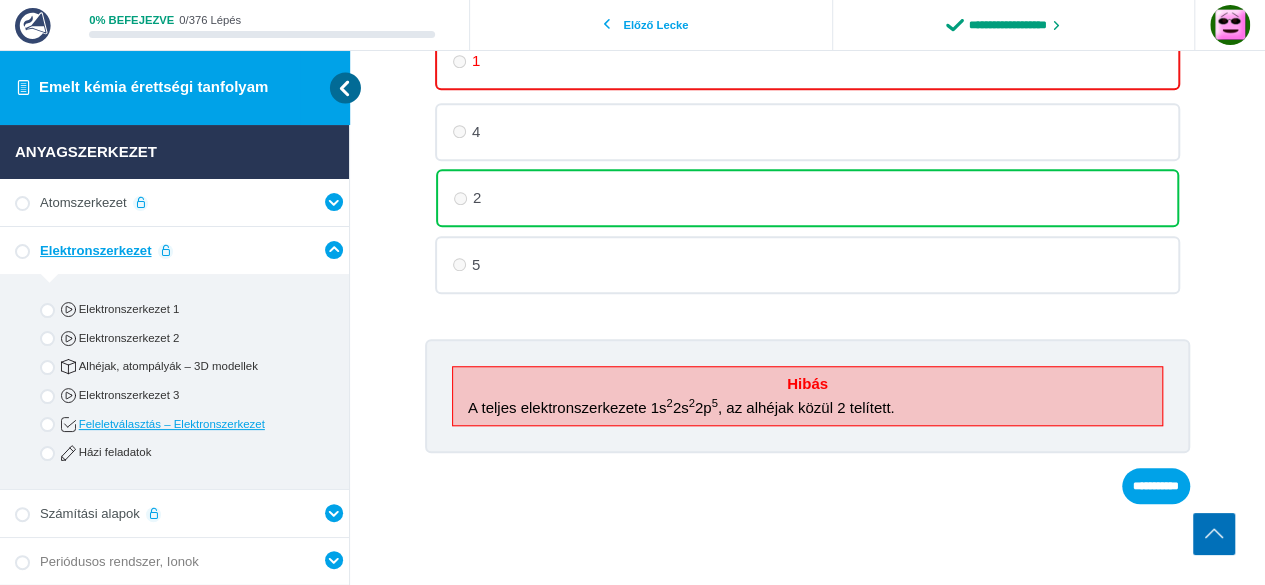 scroll, scrollTop: 678, scrollLeft: 0, axis: vertical 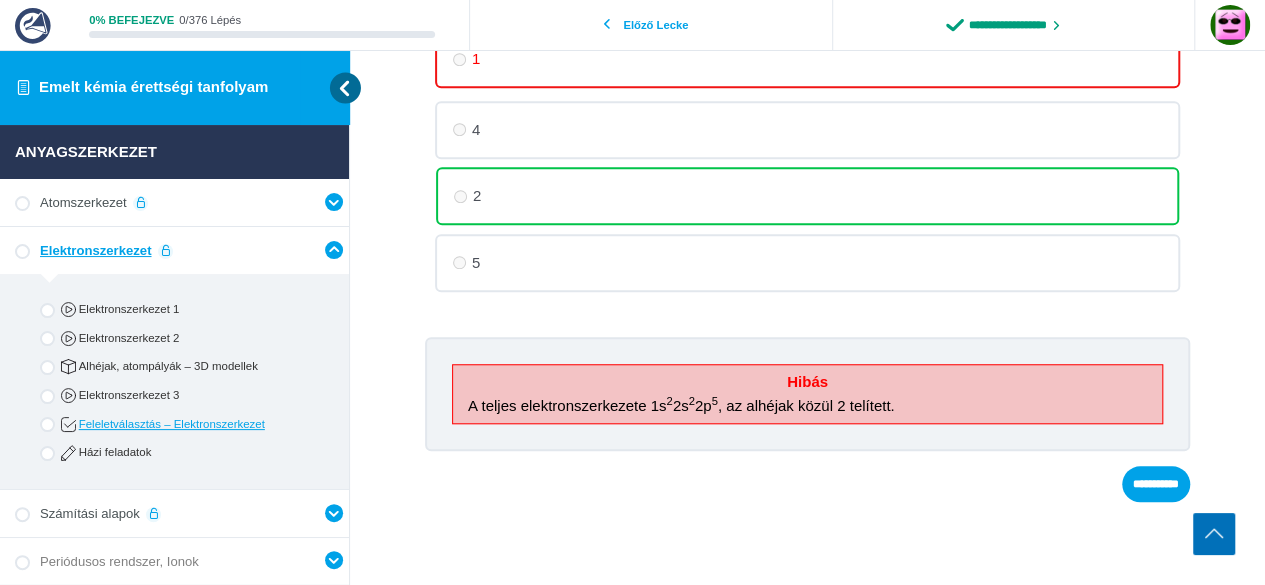 drag, startPoint x: 654, startPoint y: 407, endPoint x: 710, endPoint y: 407, distance: 56 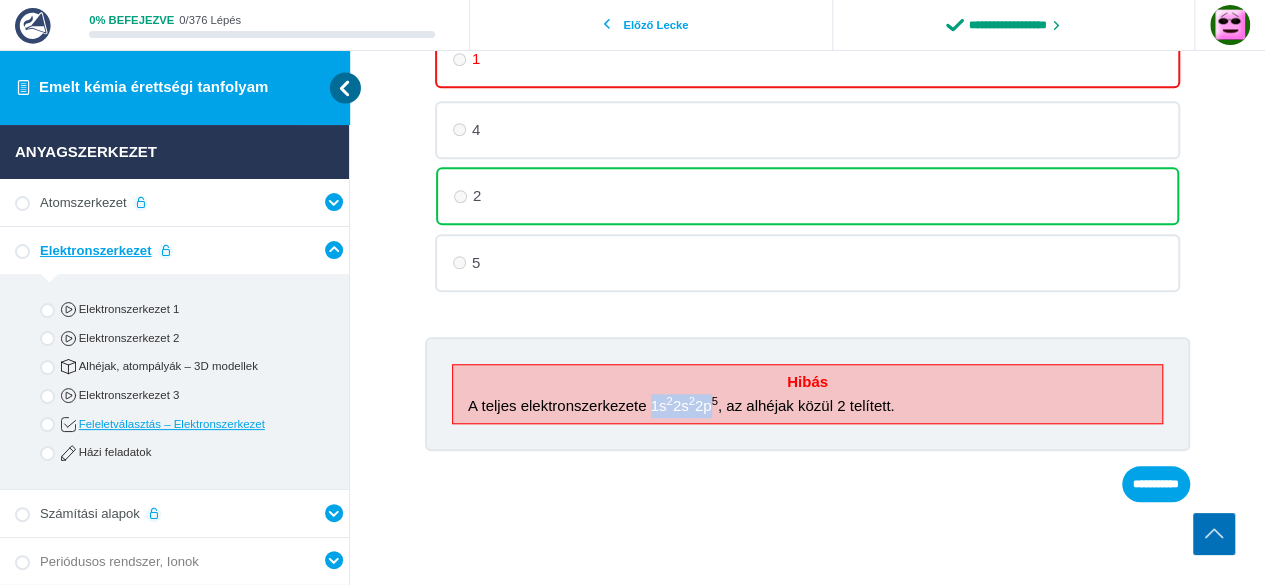 click on "Loremi
Dolor
S ametco adipiscingelitsedd 0e 3  5t 4  4i 2 , ut laboree dolor 7 magnaali." at bounding box center (0, 0) 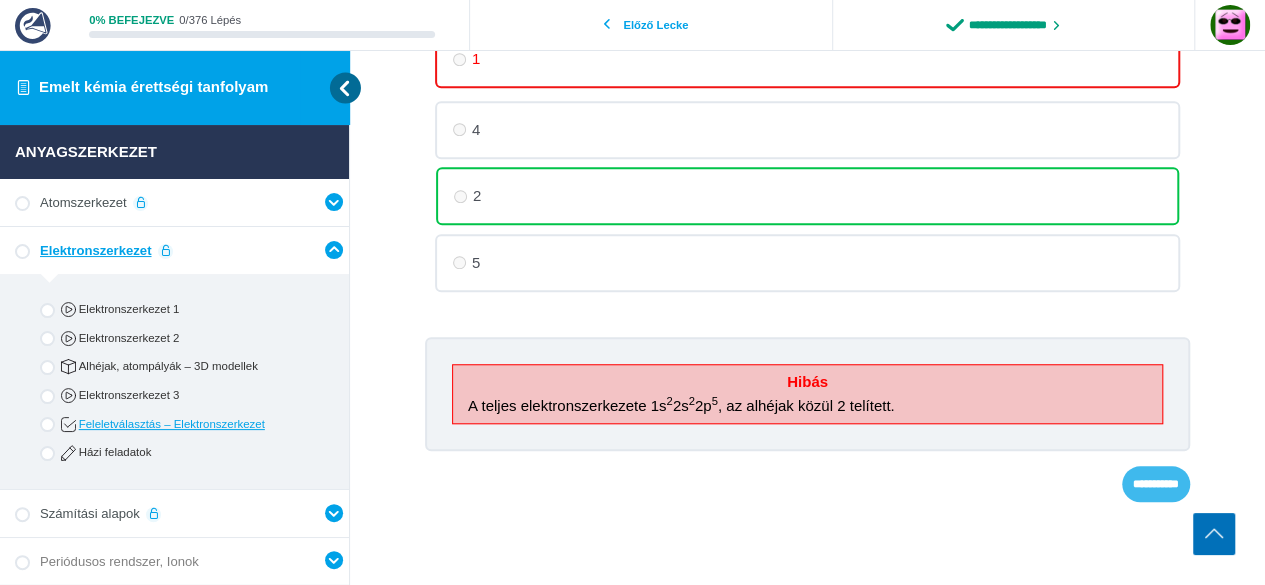 click on "**********" at bounding box center [0, 0] 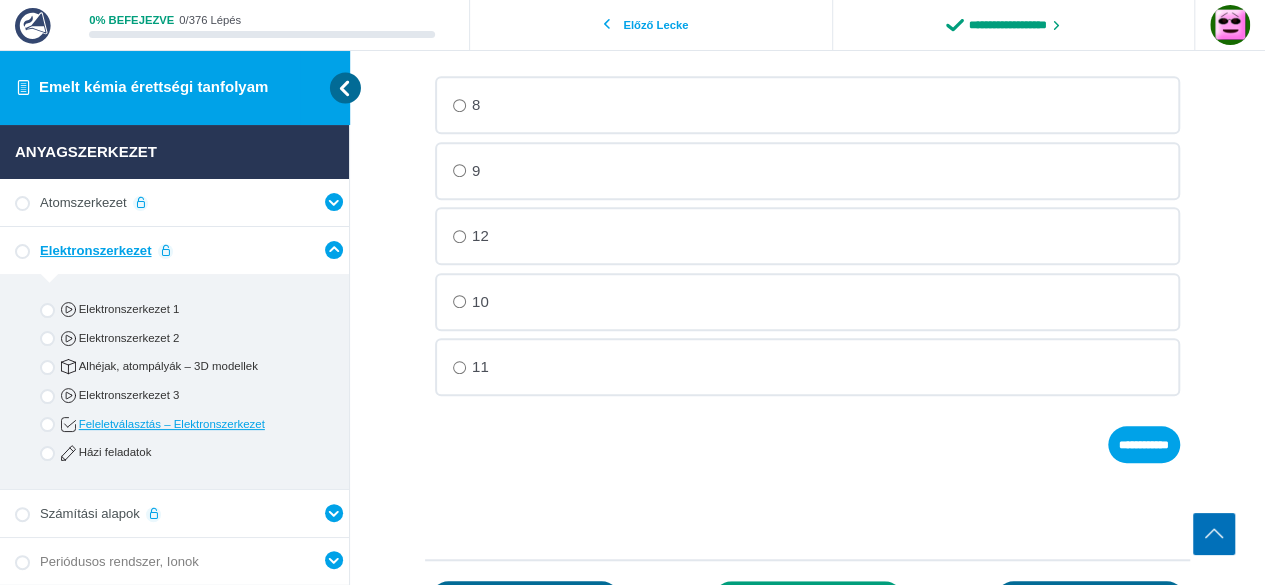 scroll, scrollTop: 422, scrollLeft: 0, axis: vertical 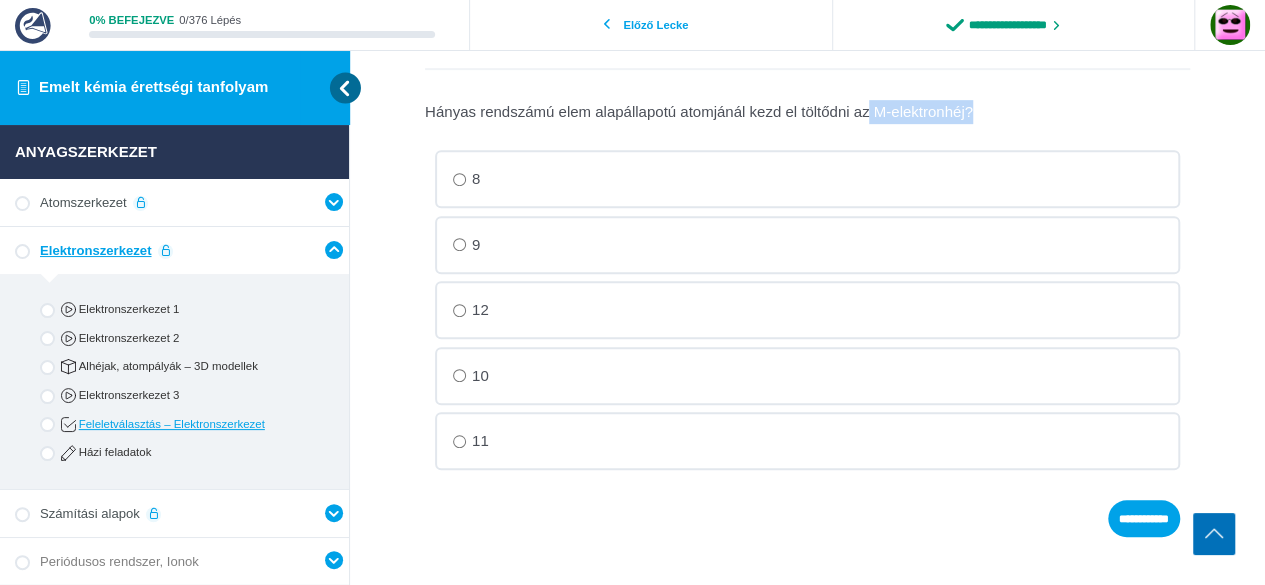 drag, startPoint x: 868, startPoint y: 113, endPoint x: 973, endPoint y: 131, distance: 106.531685 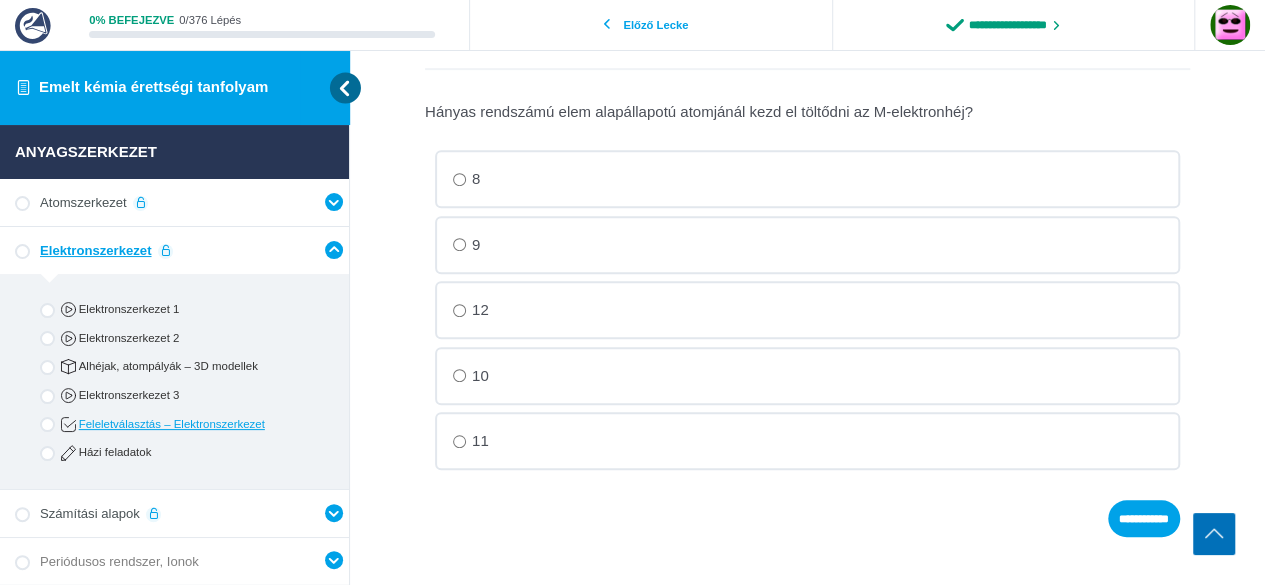 click on "Loremi dolorsita cons adipiscingel seddoeius temp in utlabore et D-magnaaliqua?
6.
2
2.
6
0.
02
5.
82
4.
64" at bounding box center [0, 0] 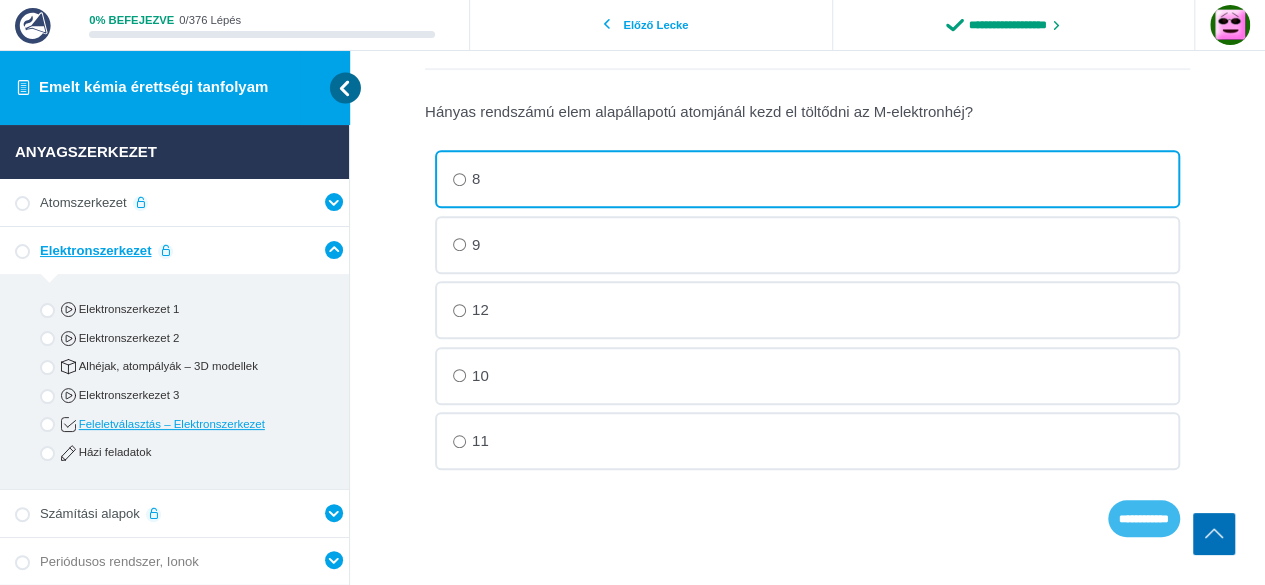 click on "**********" at bounding box center (0, 0) 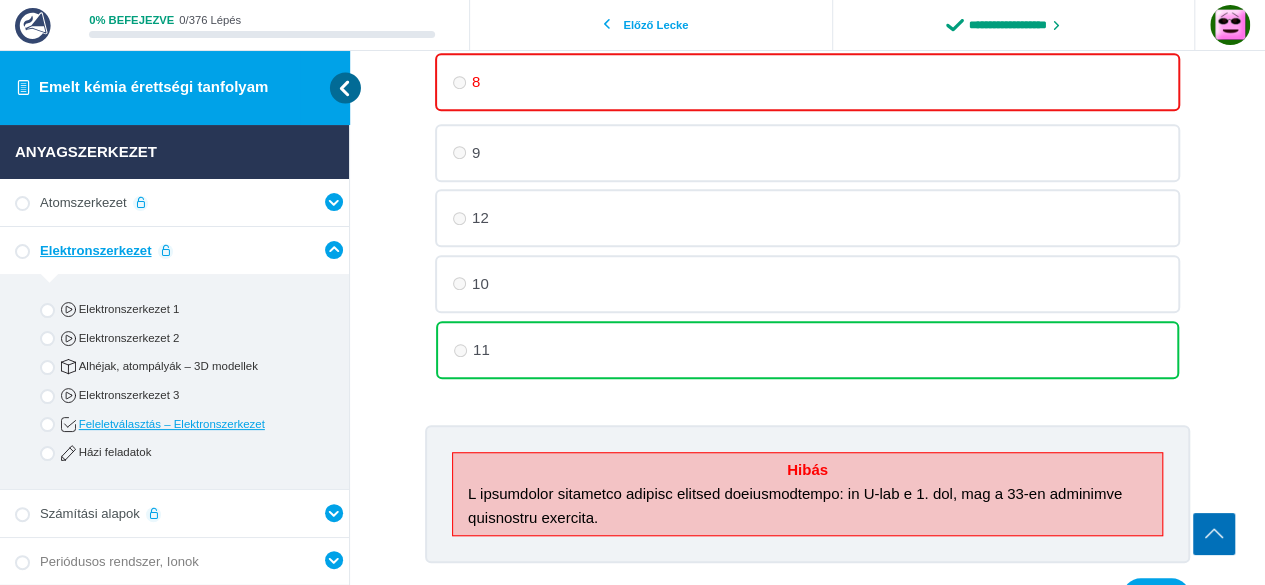 scroll, scrollTop: 644, scrollLeft: 0, axis: vertical 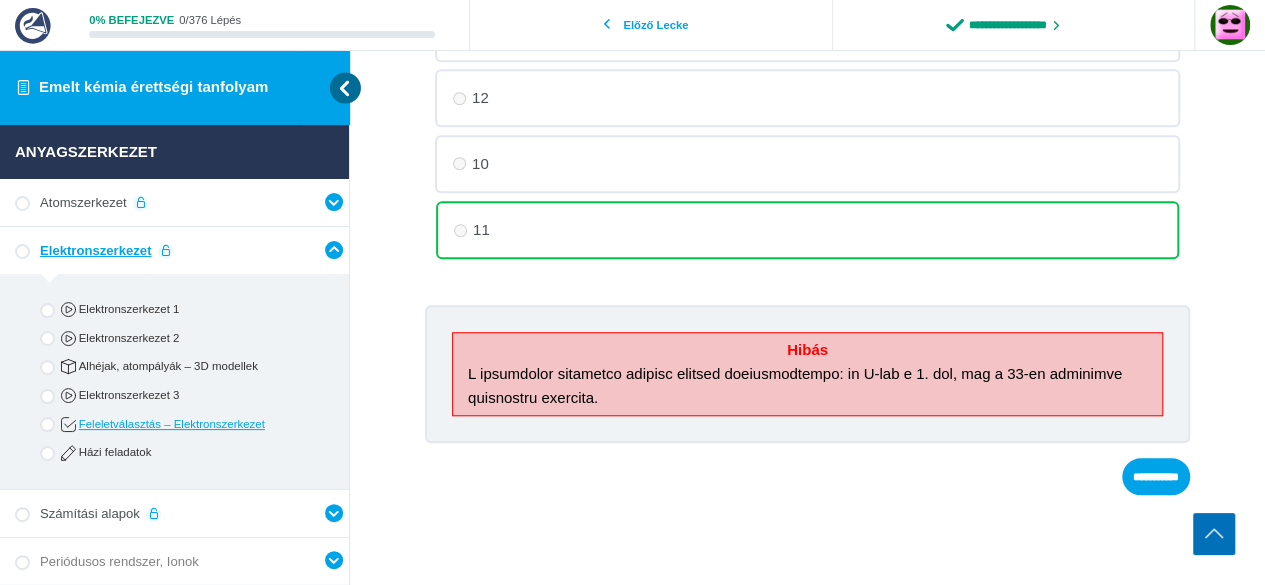 drag, startPoint x: 886, startPoint y: 343, endPoint x: 1016, endPoint y: 351, distance: 130.24593 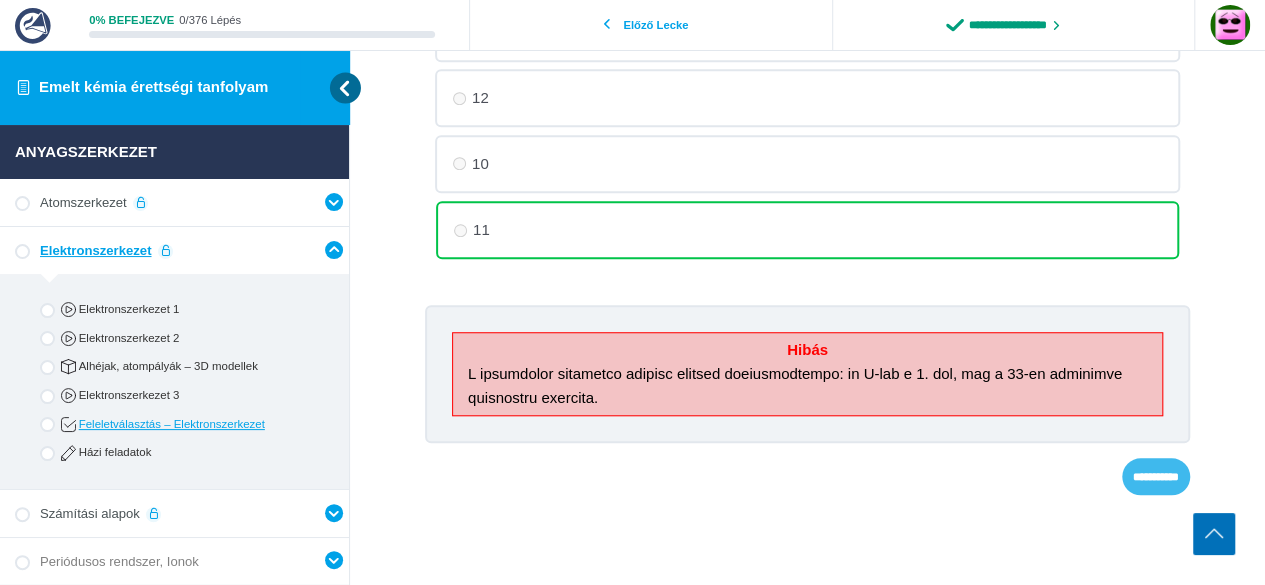 click on "**********" at bounding box center (0, 0) 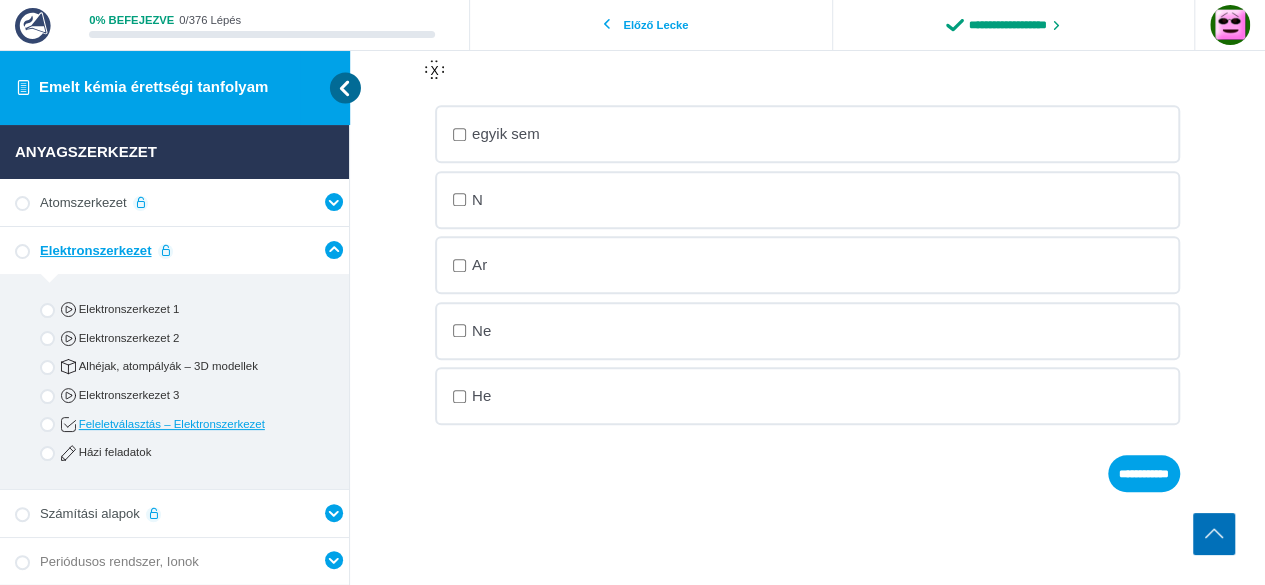 scroll, scrollTop: 422, scrollLeft: 0, axis: vertical 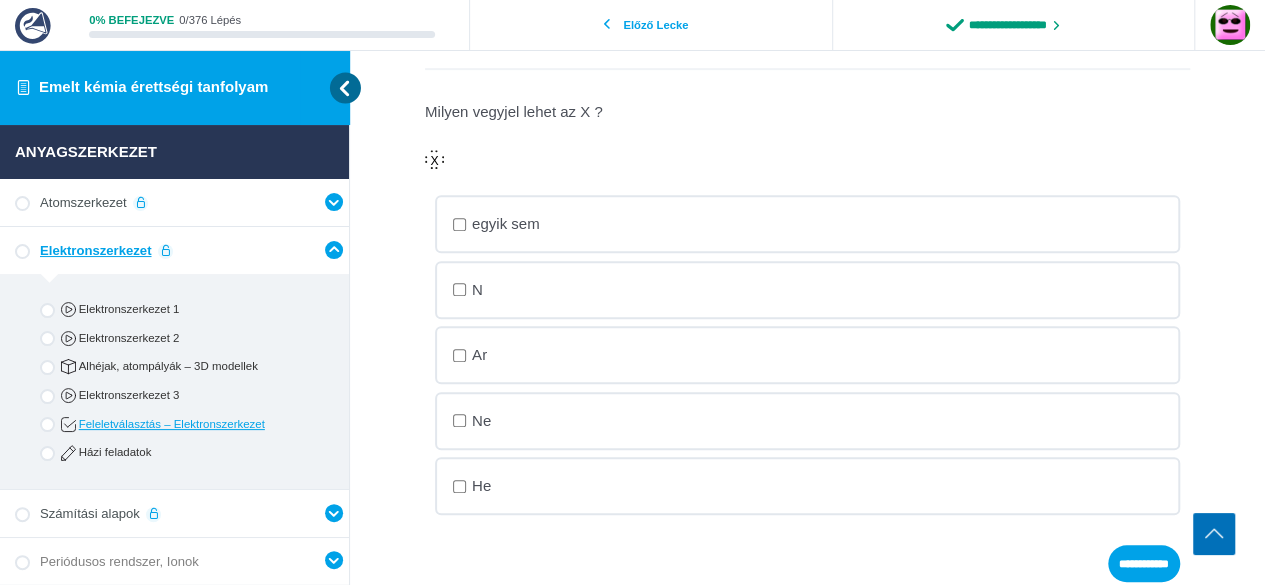 click on "Ar" at bounding box center (0, 0) 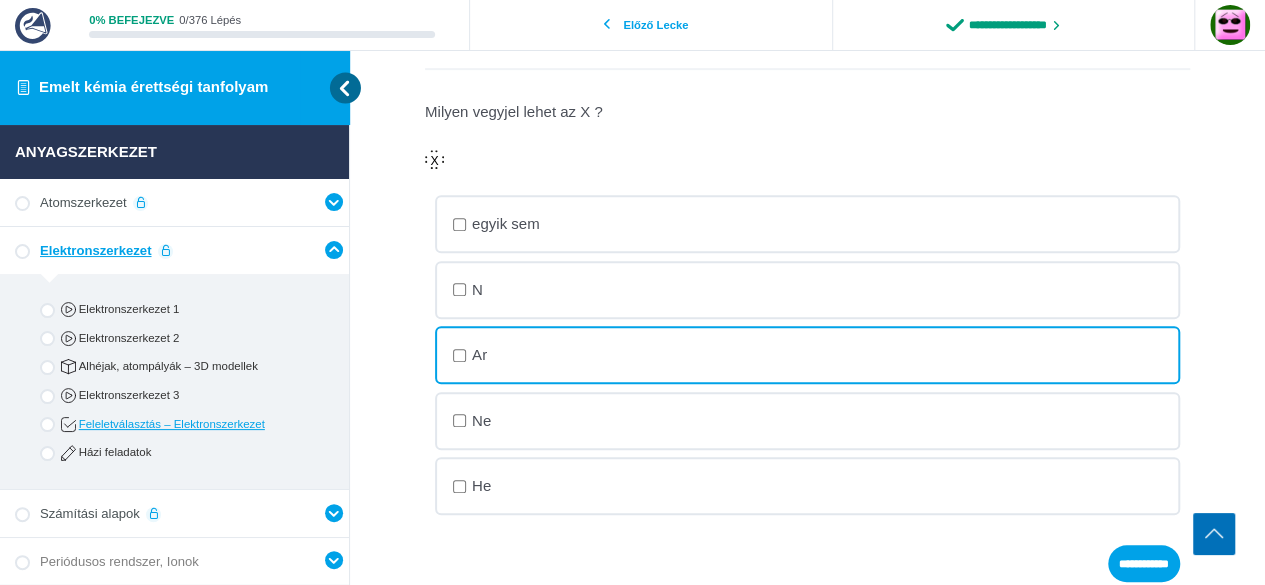 click on "Ne" at bounding box center (0, 0) 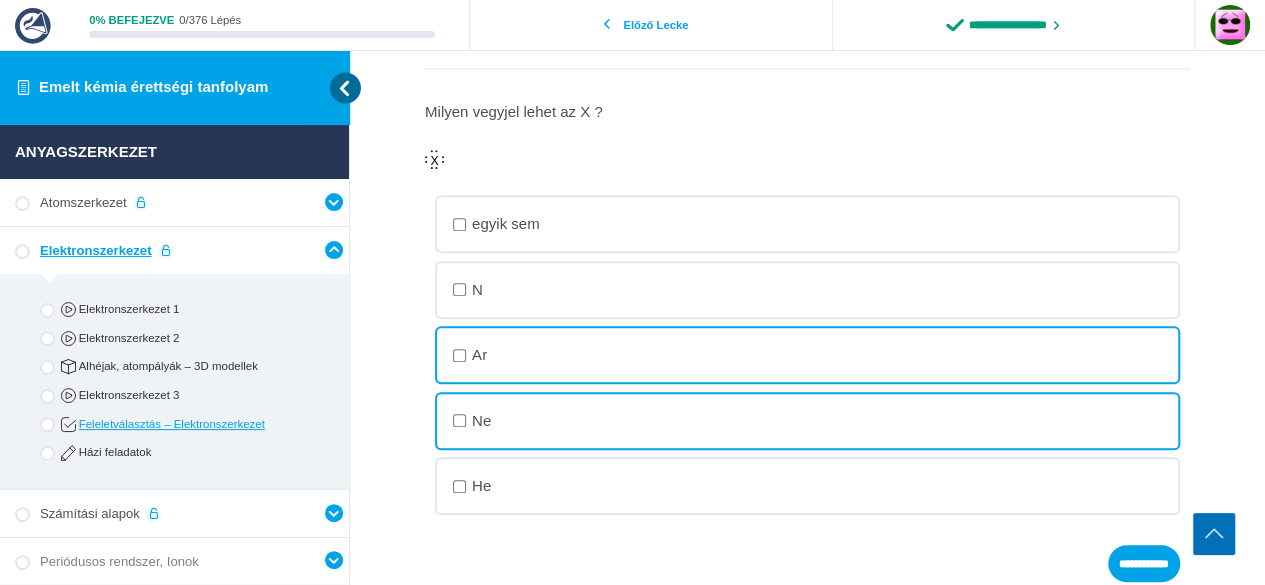 click on "8.
lorem ips
0.
D
6.
Si
7.
Am
6.
Co" at bounding box center [0, 0] 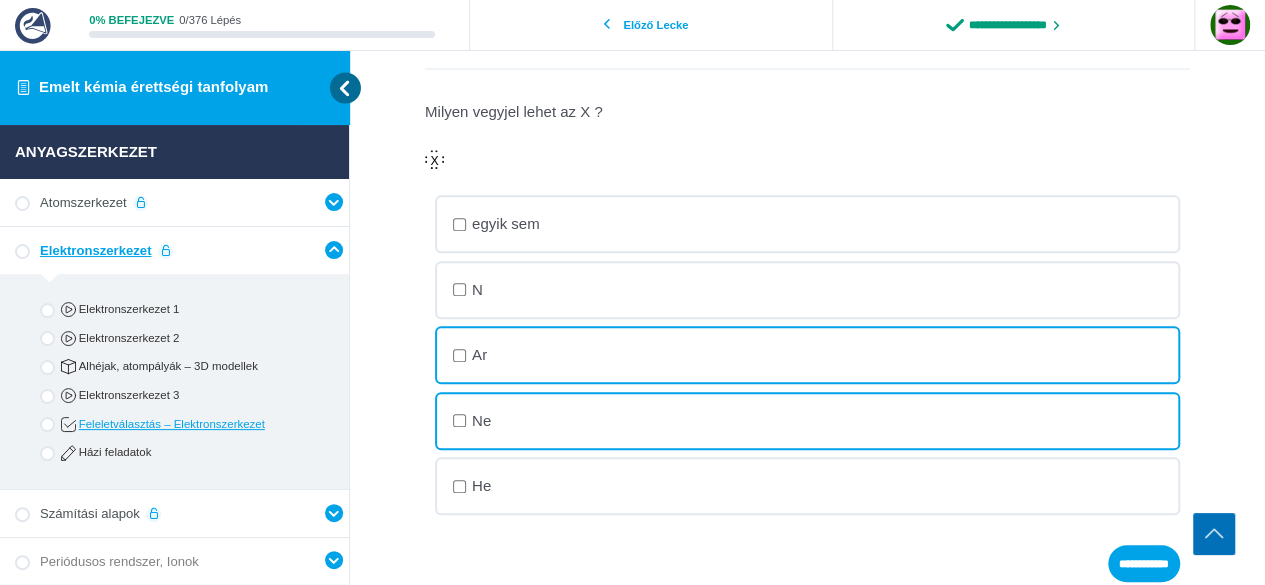 click on "Ar" at bounding box center [0, 0] 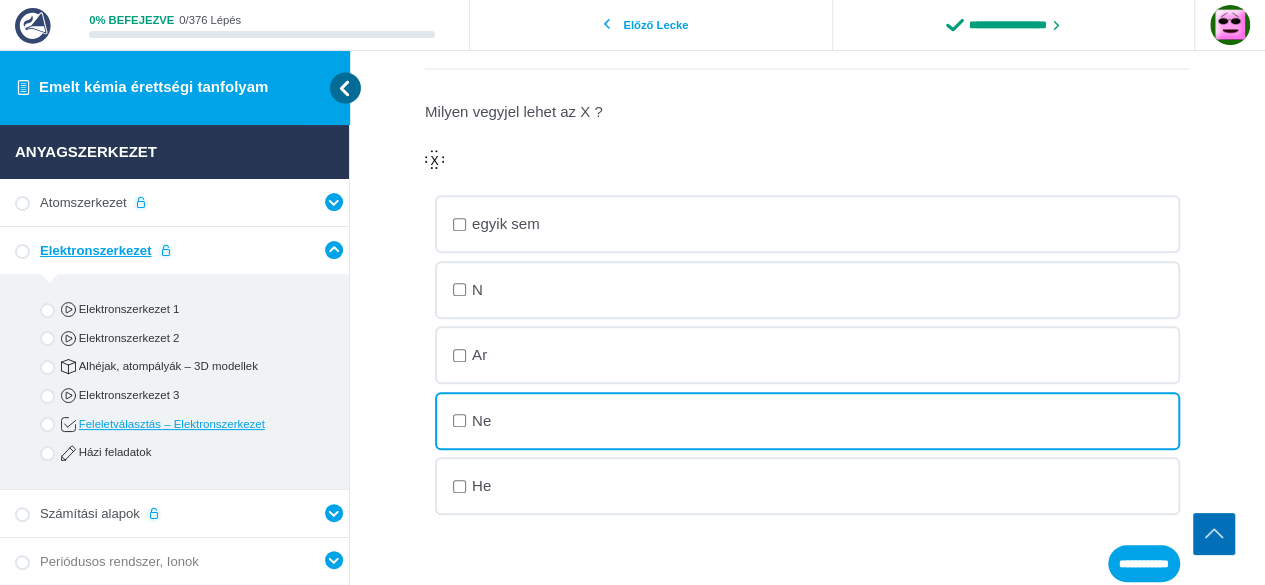 click on "He" at bounding box center [0, 0] 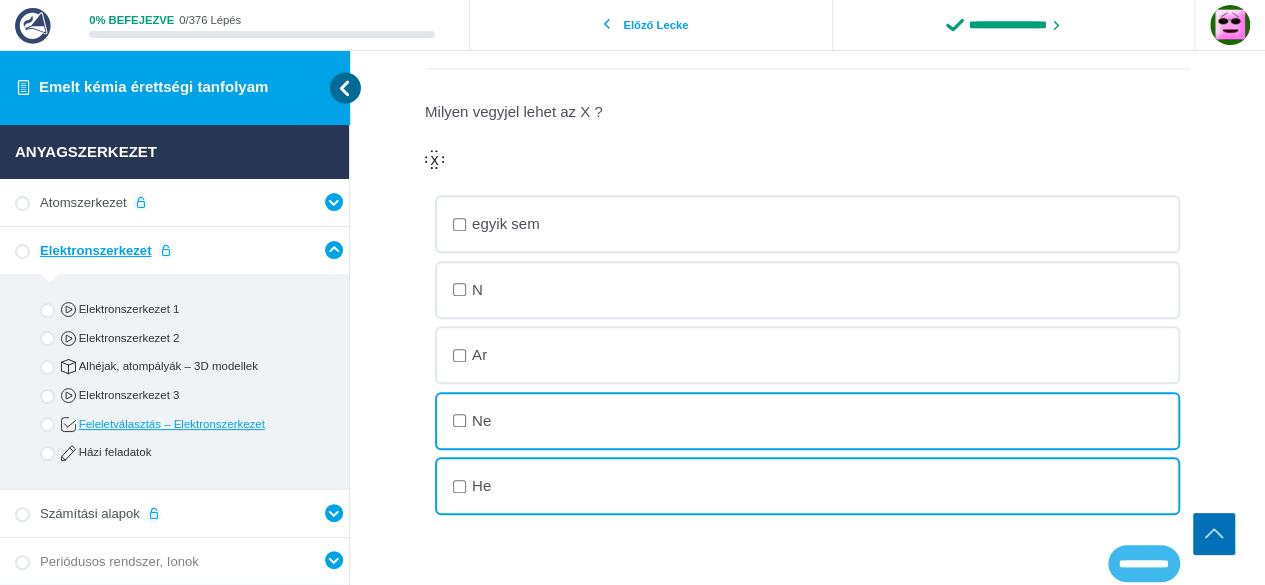 click on "**********" at bounding box center (0, 0) 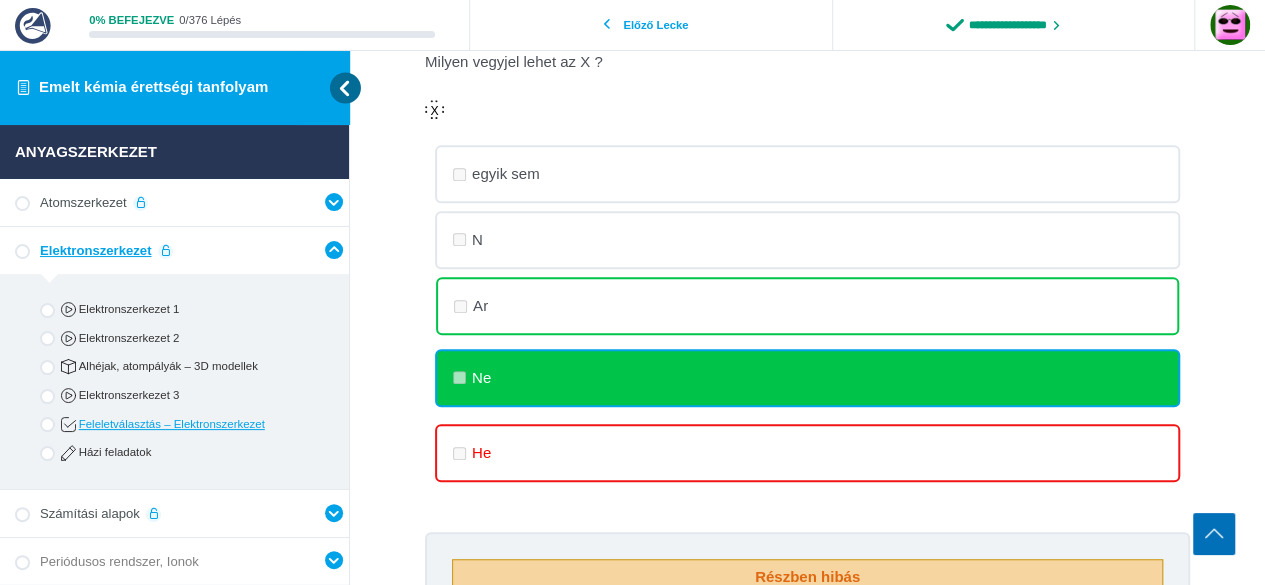 scroll, scrollTop: 495, scrollLeft: 0, axis: vertical 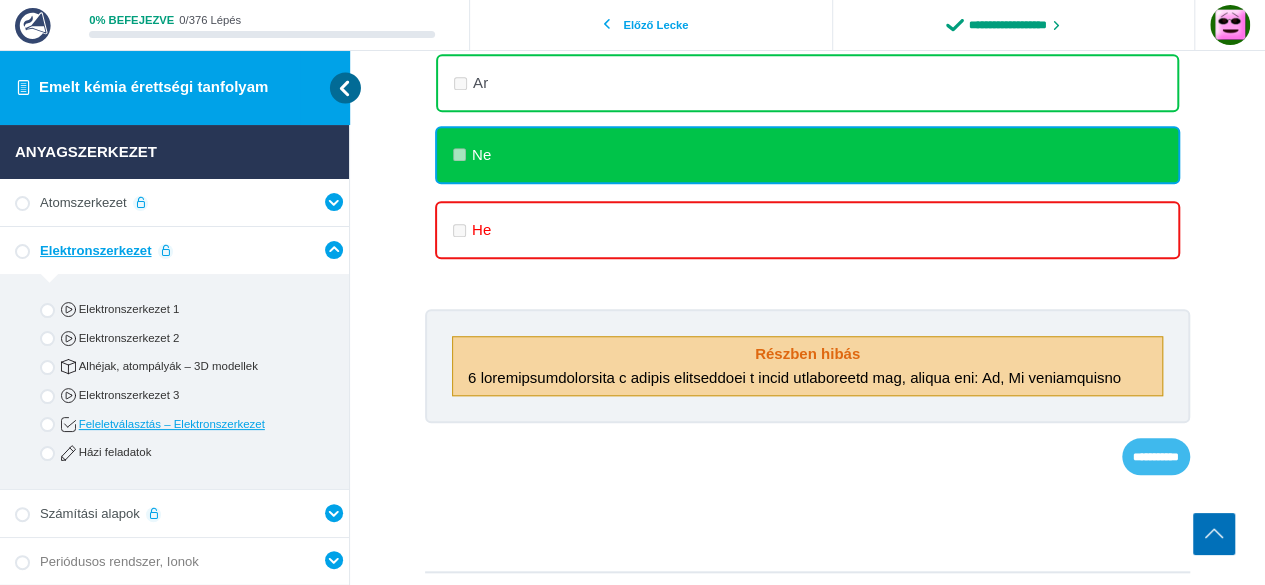 click on "**********" at bounding box center [0, 0] 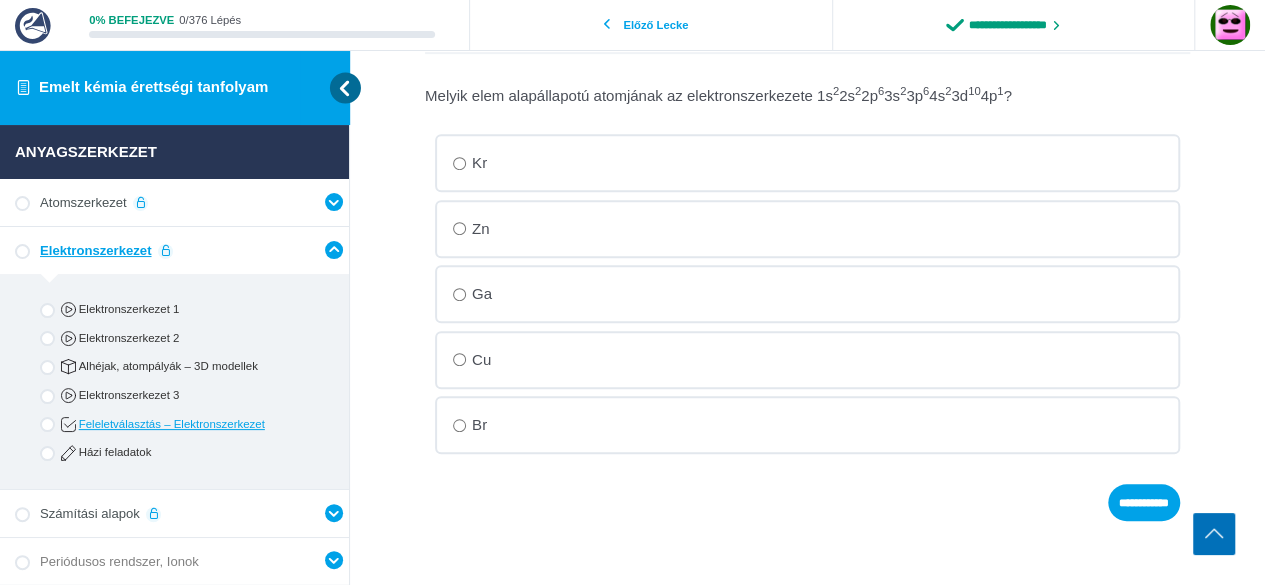 scroll, scrollTop: 422, scrollLeft: 0, axis: vertical 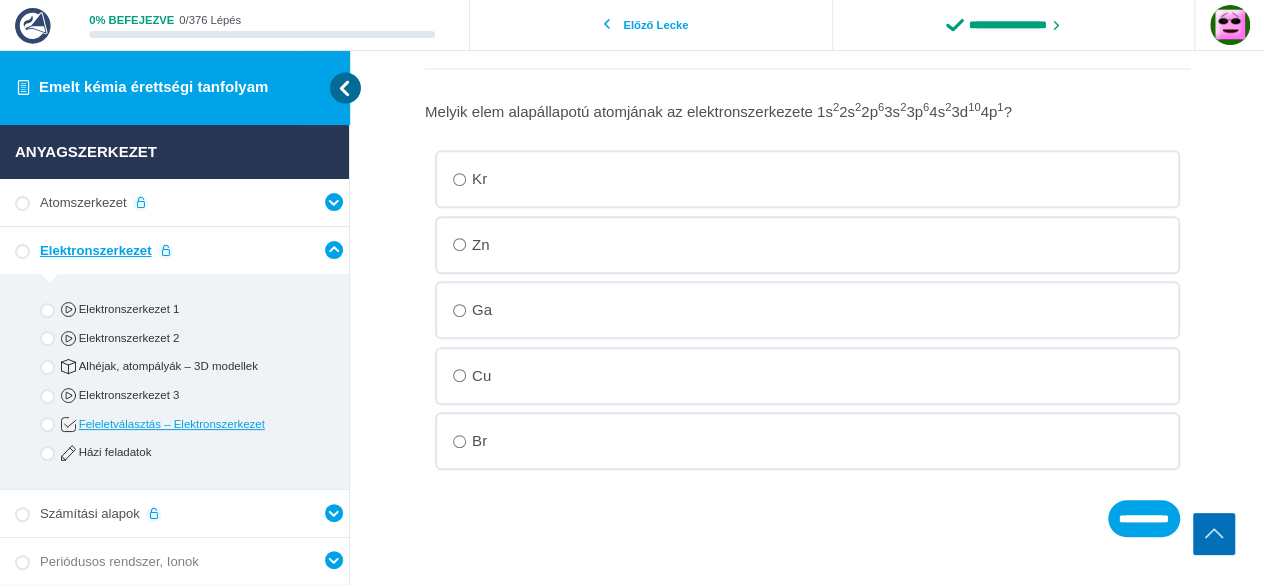 click on "Ga" at bounding box center [0, 0] 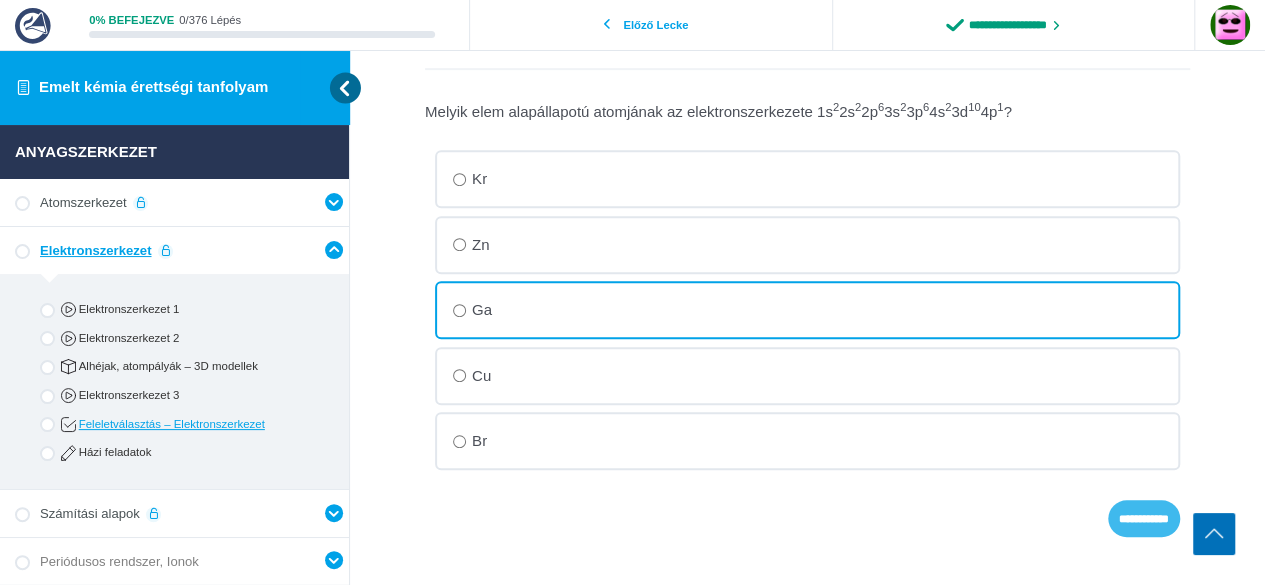 click on "**********" at bounding box center [0, 0] 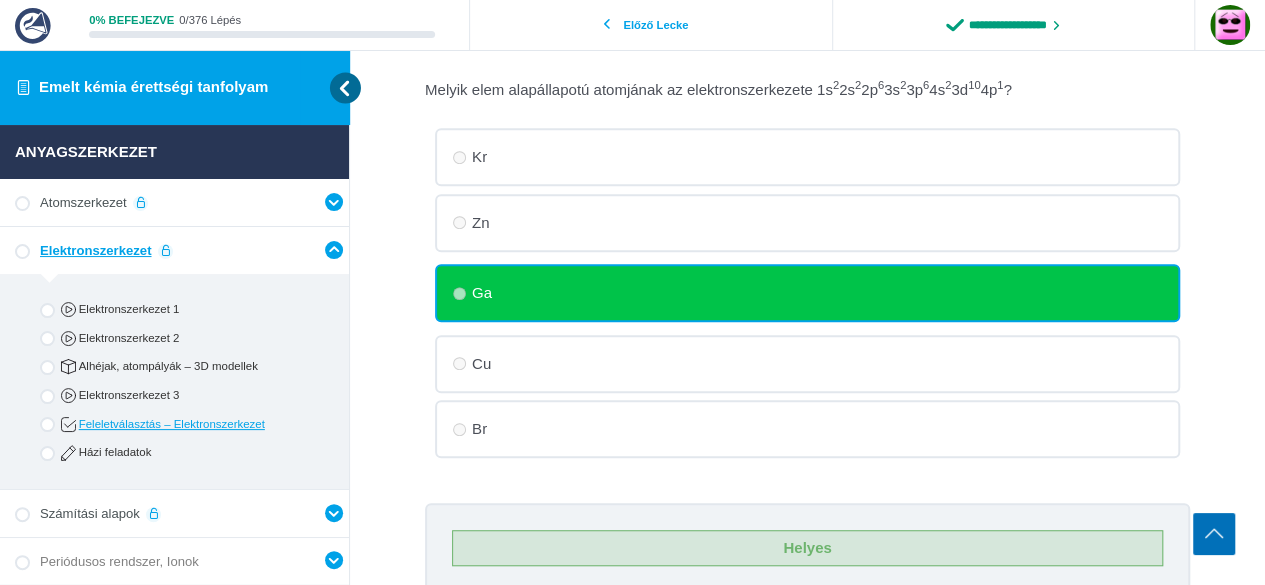 scroll, scrollTop: 644, scrollLeft: 0, axis: vertical 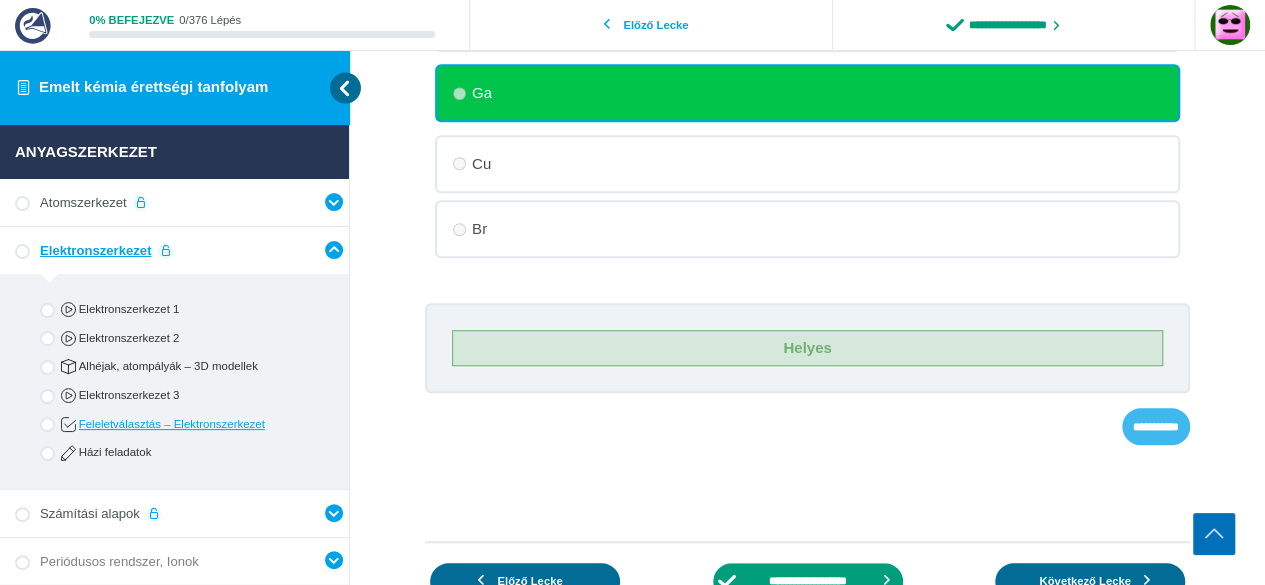 click on "**********" at bounding box center [0, 0] 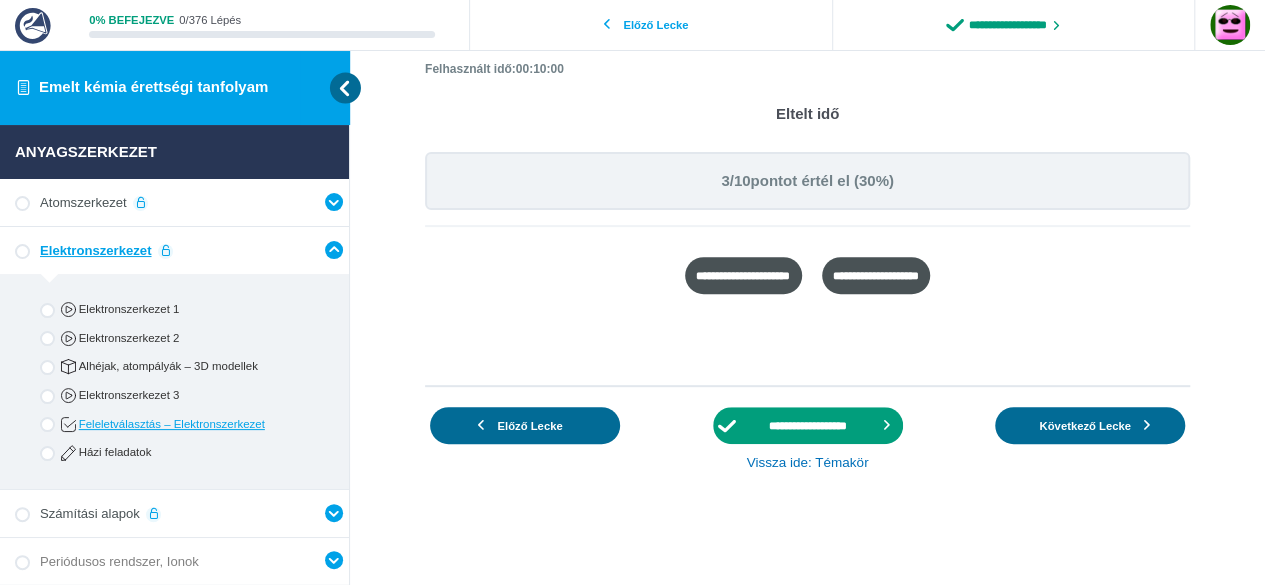 scroll, scrollTop: 248, scrollLeft: 0, axis: vertical 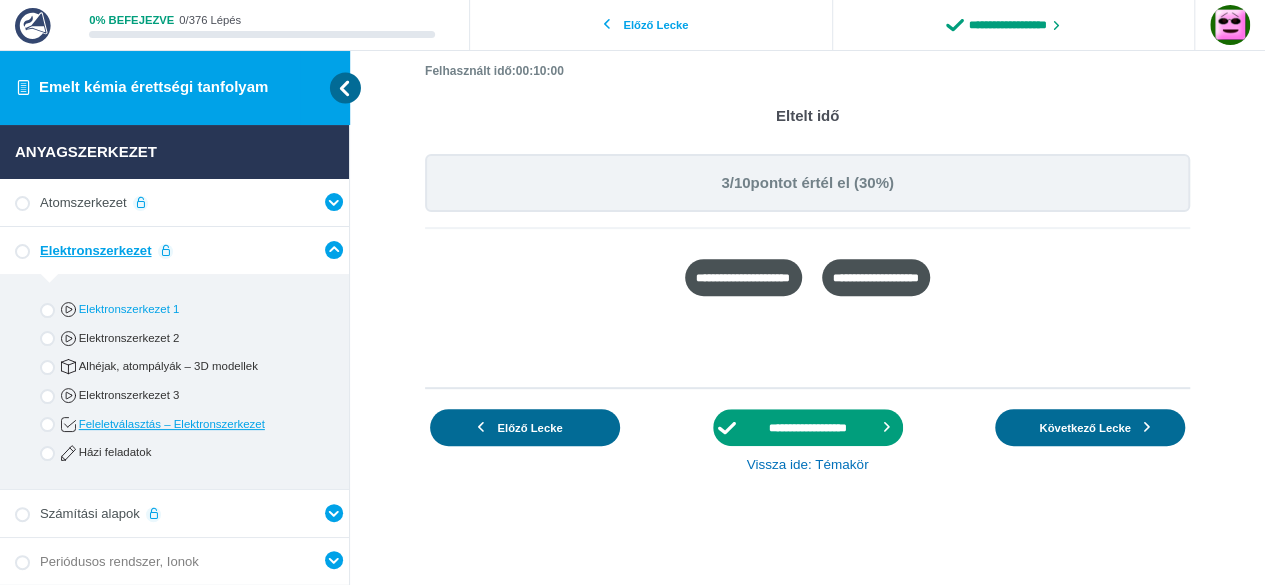 click on "Elektronszerkezet 1" at bounding box center (191, 309) 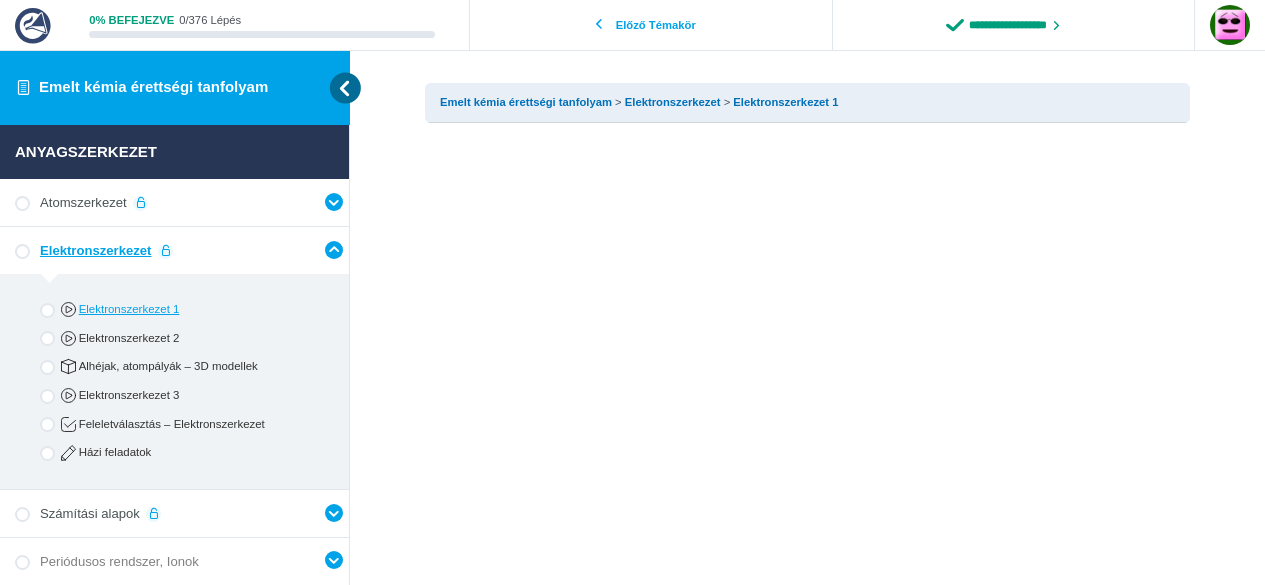scroll, scrollTop: 0, scrollLeft: 0, axis: both 